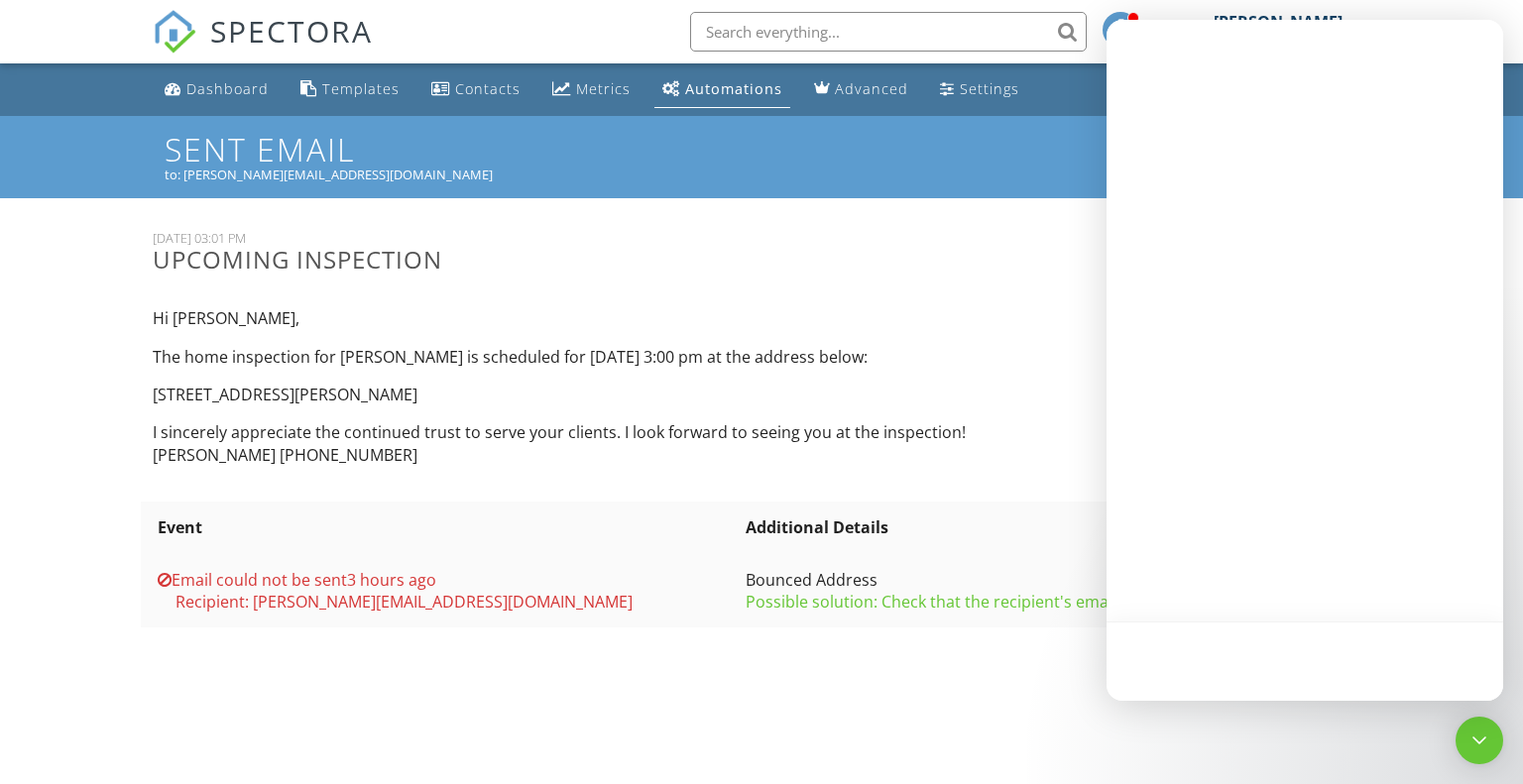 scroll, scrollTop: 0, scrollLeft: 0, axis: both 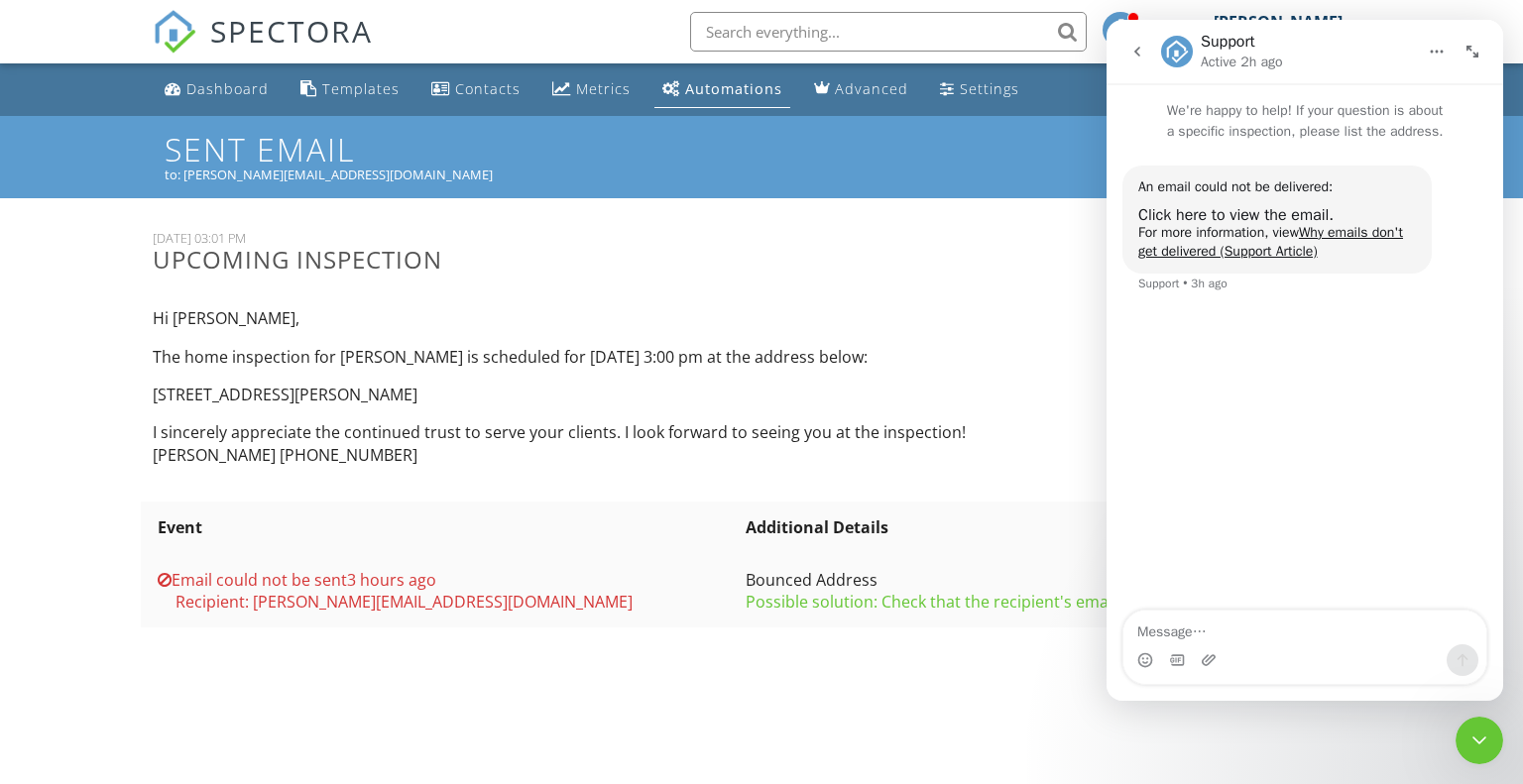 click 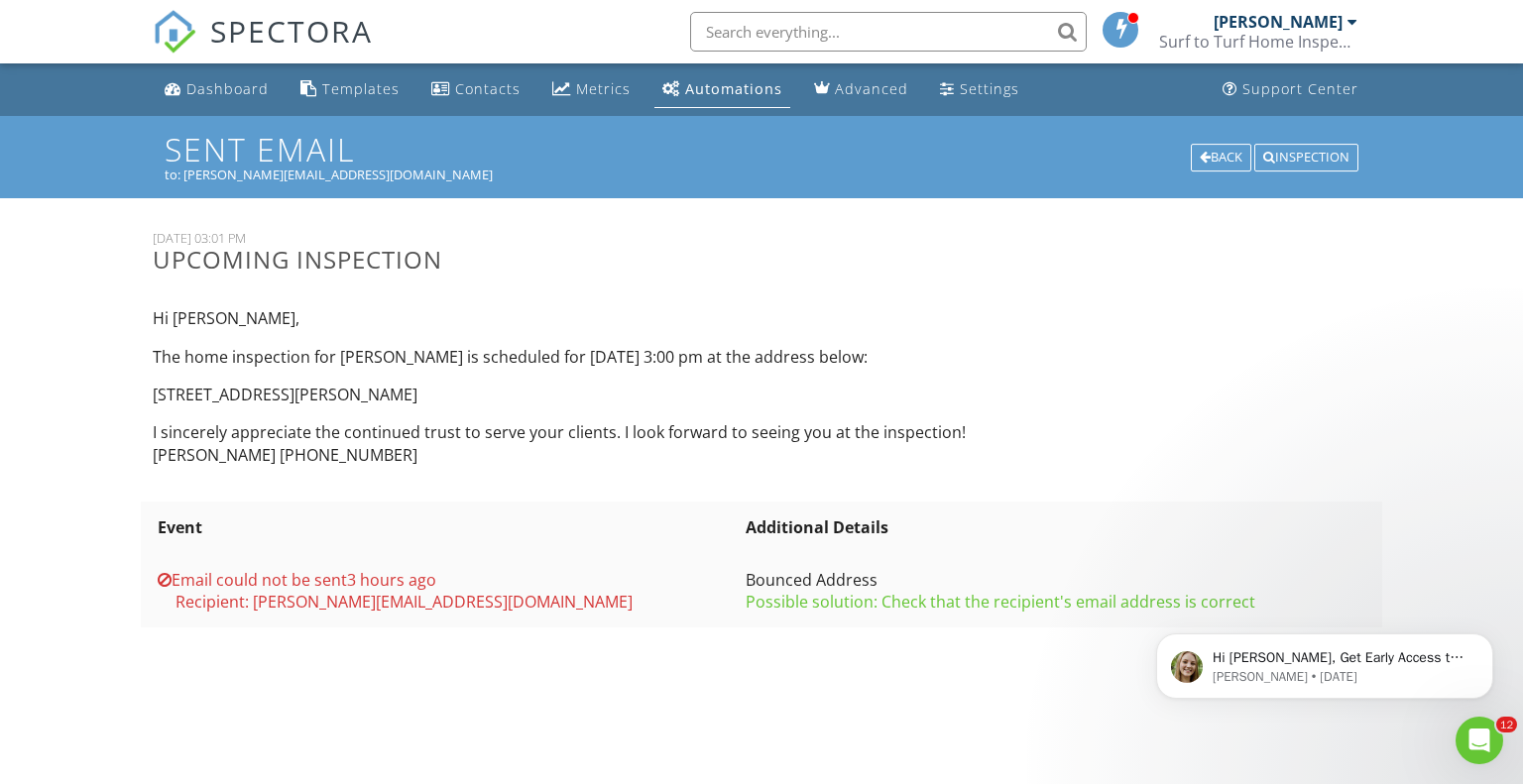 scroll, scrollTop: 0, scrollLeft: 0, axis: both 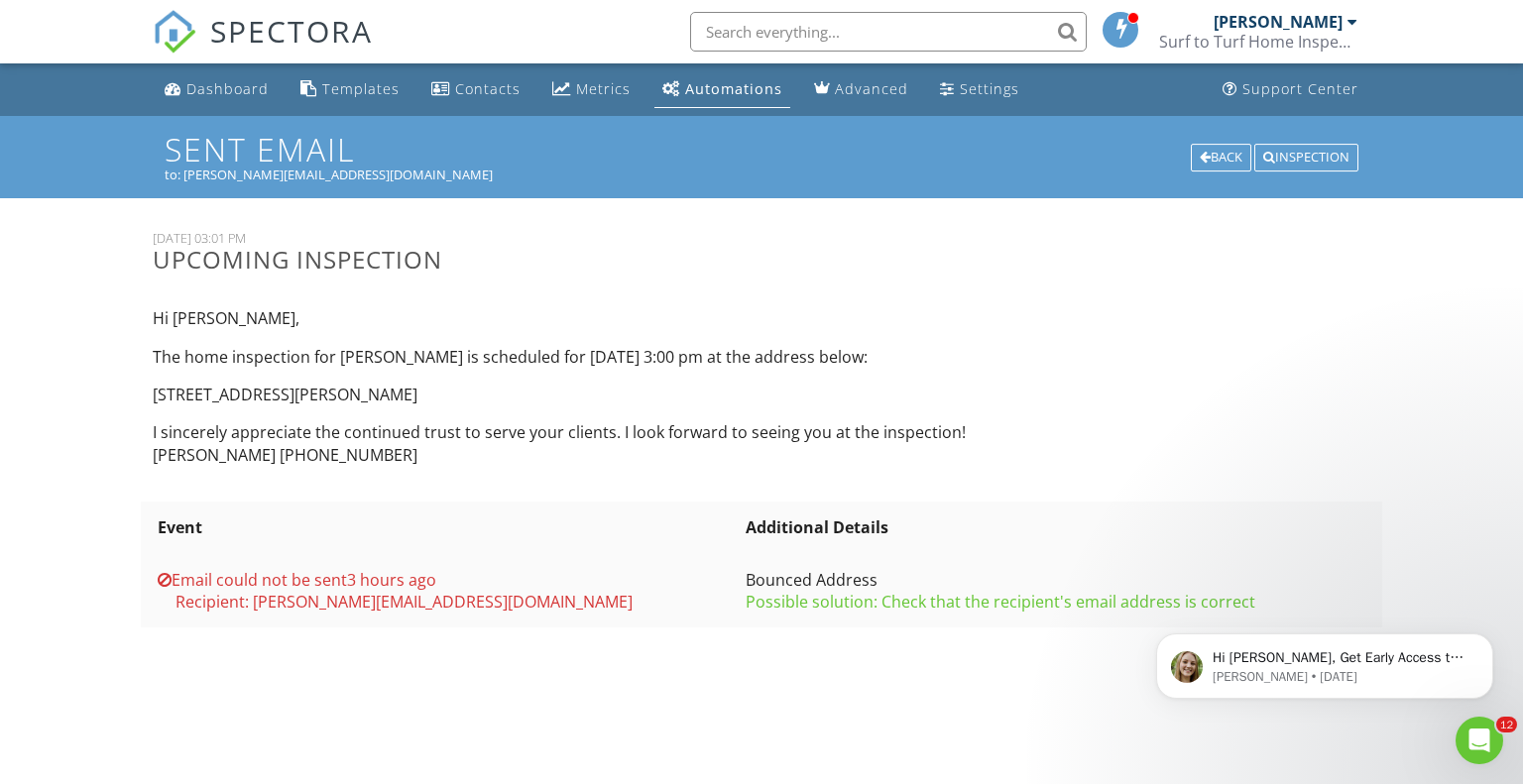 click at bounding box center (1352, 22) 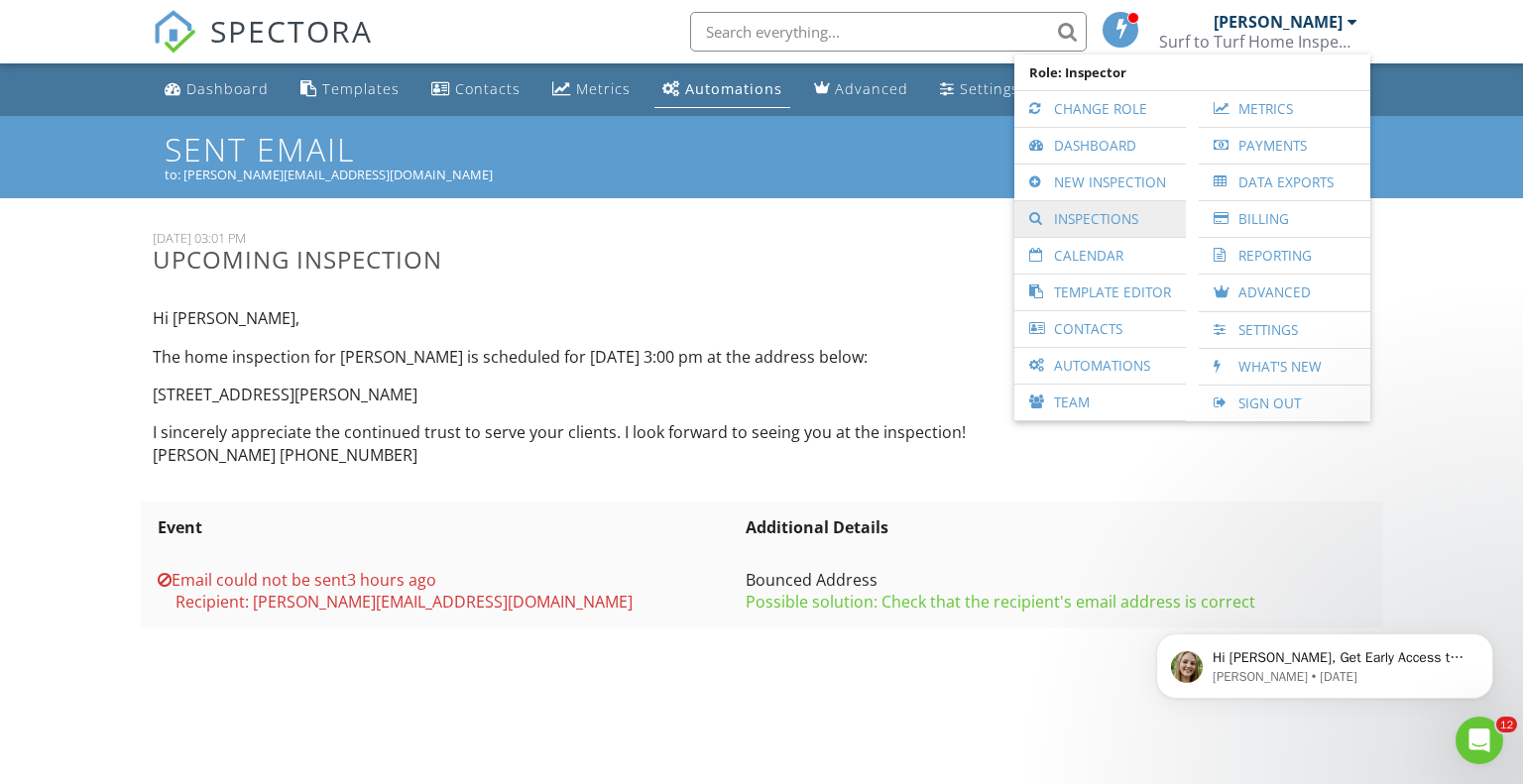 click on "Inspections" at bounding box center [1100, 219] 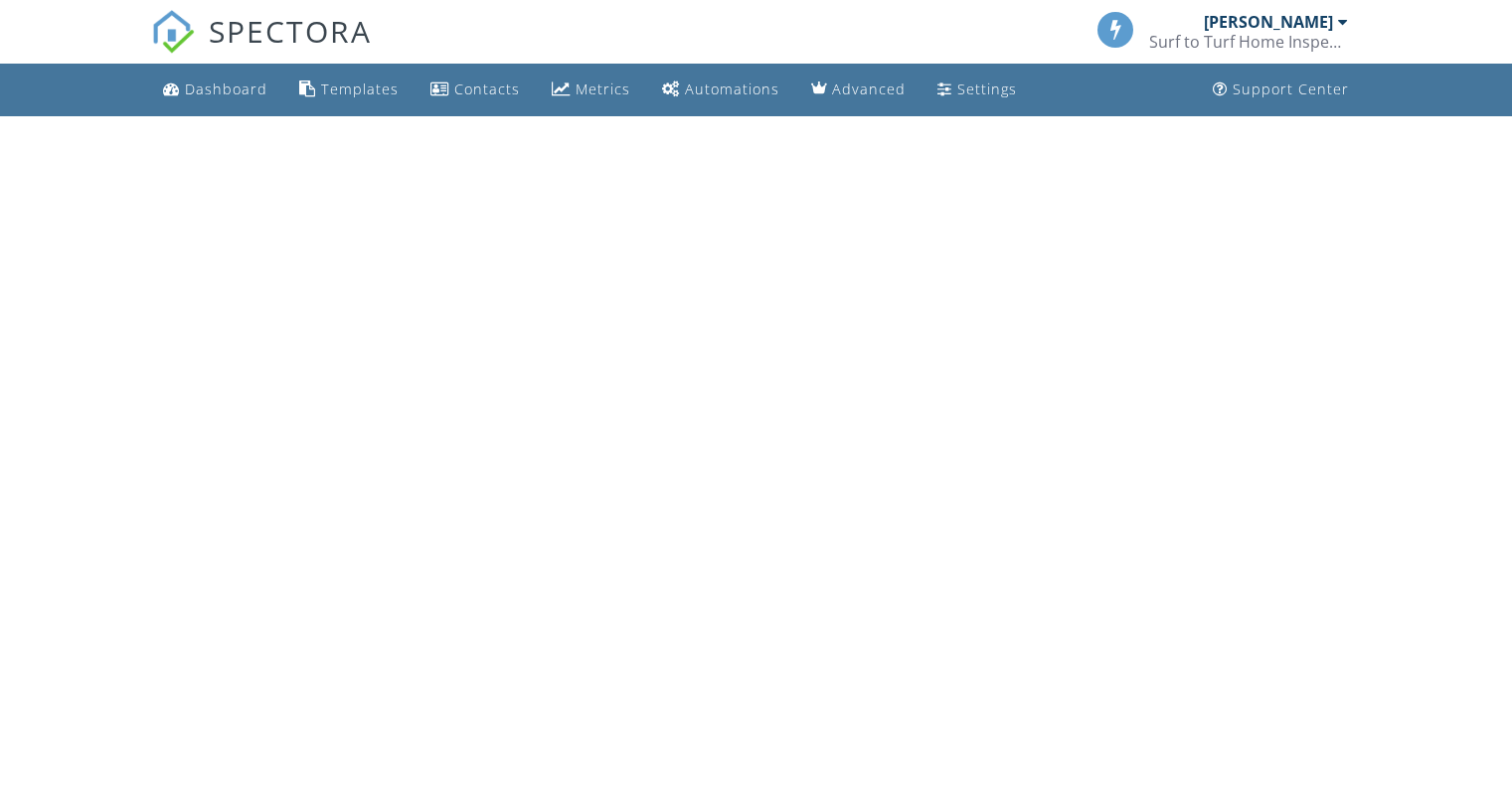scroll, scrollTop: 0, scrollLeft: 0, axis: both 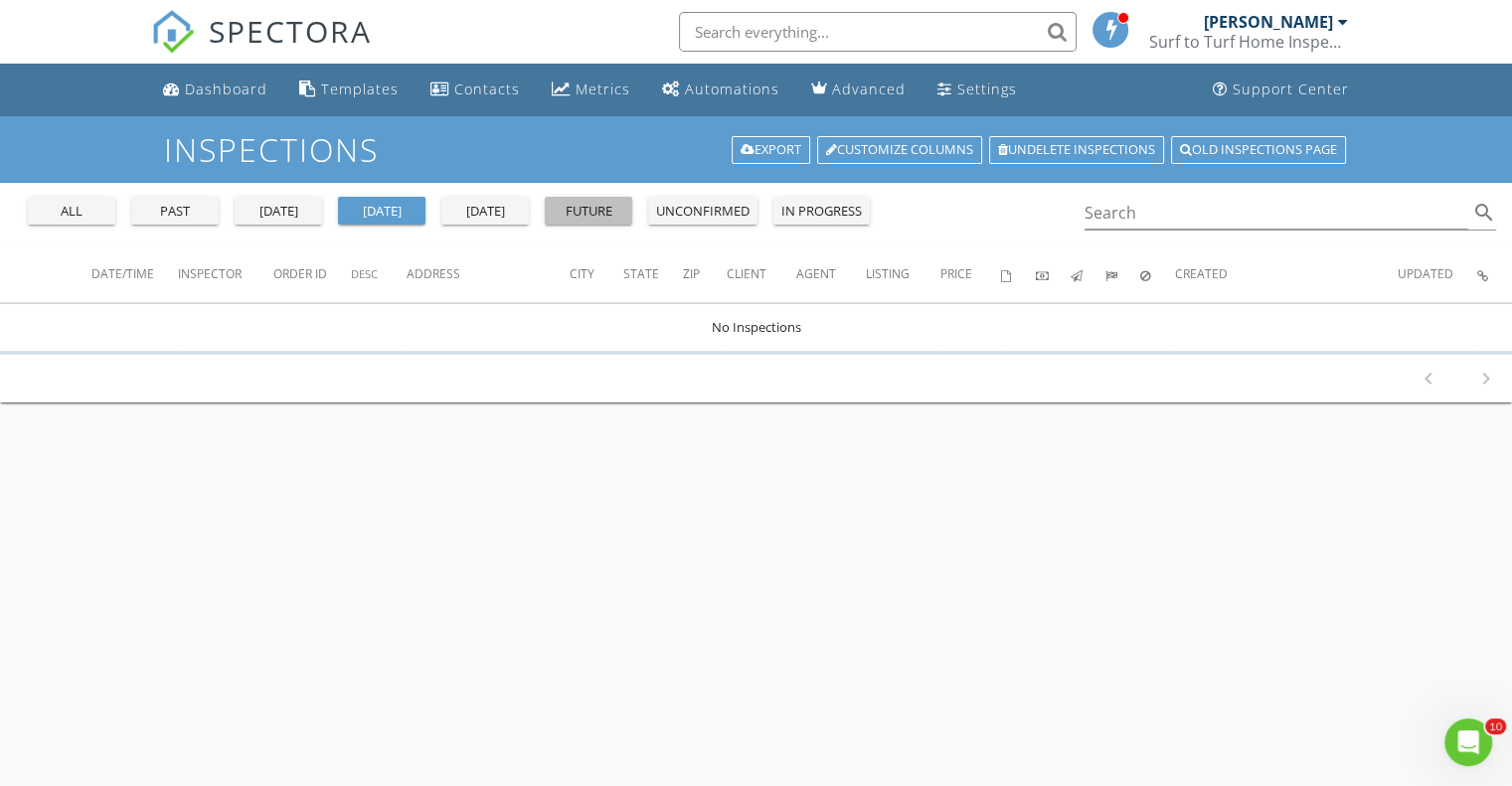 click on "future" at bounding box center (588, 211) 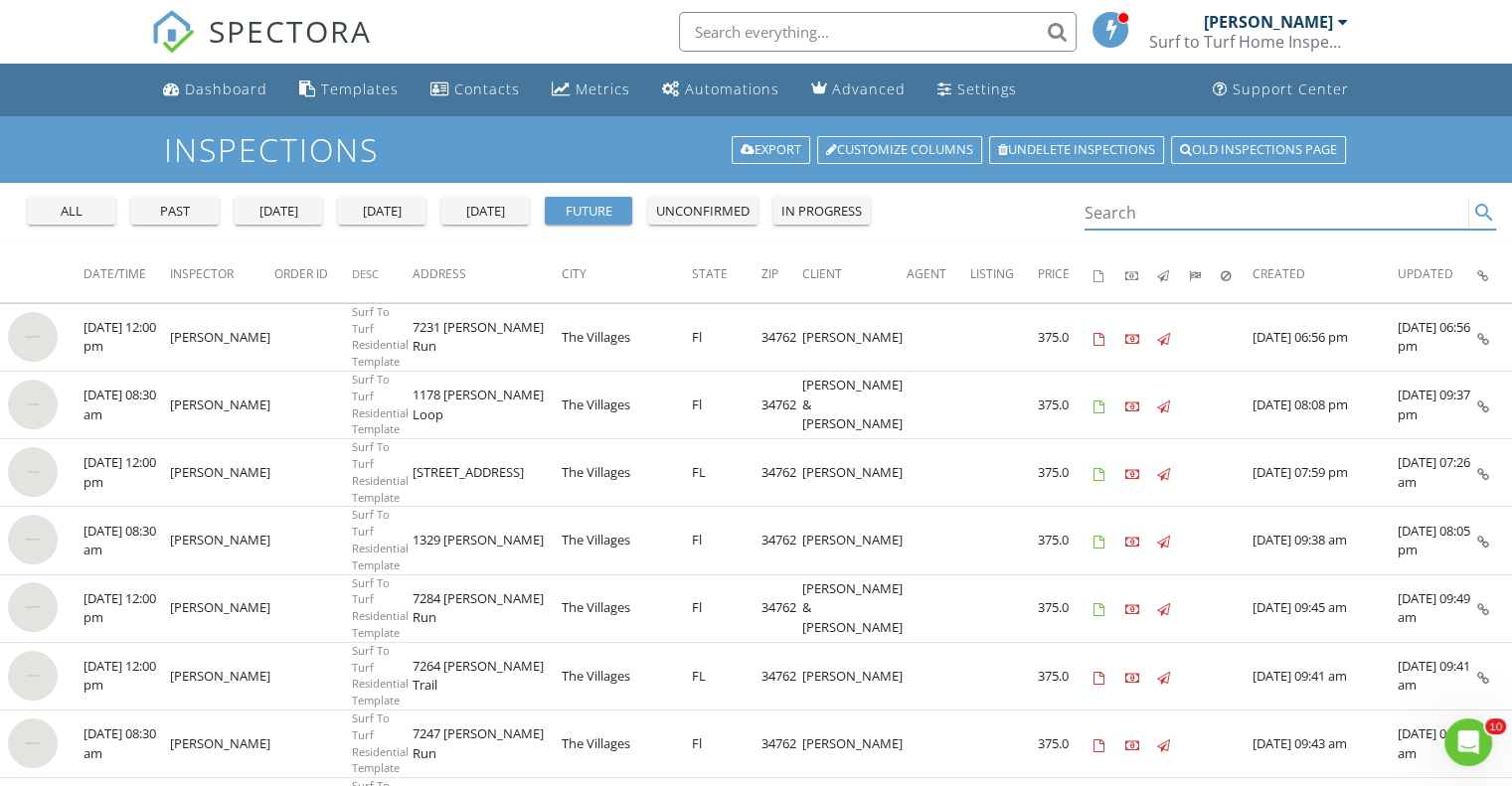 click at bounding box center (1276, 213) 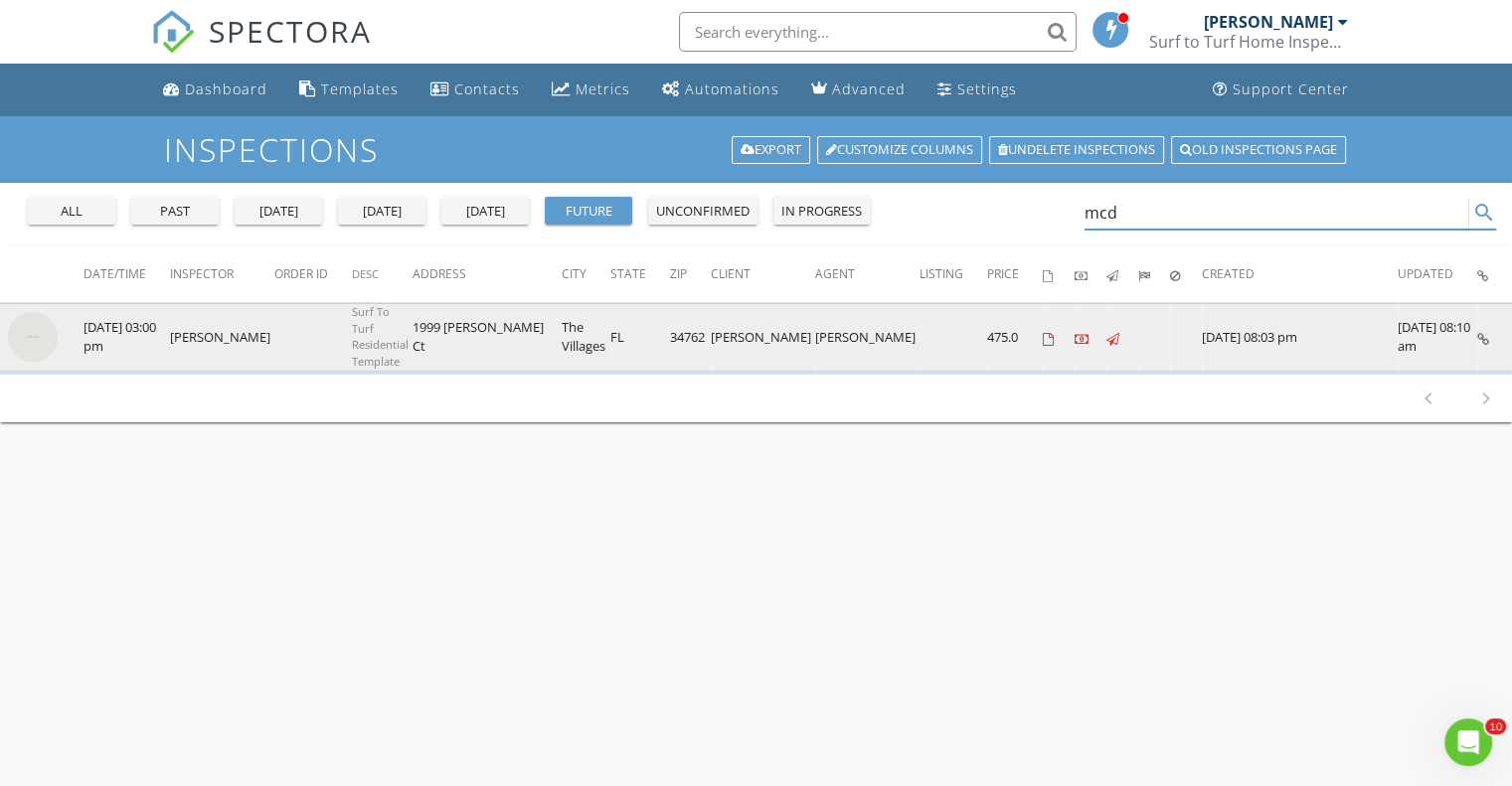 type on "mcd" 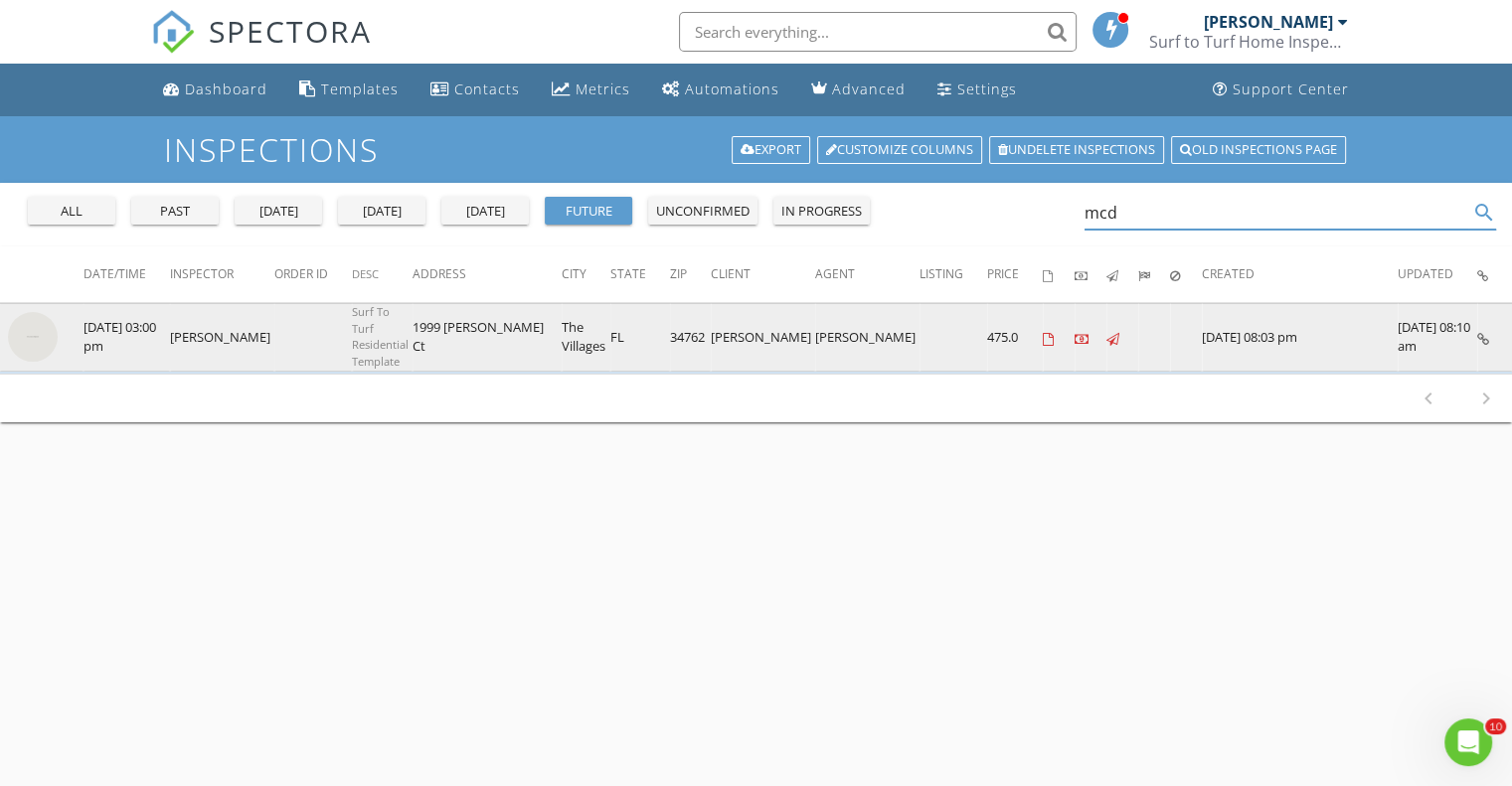 click at bounding box center (33, 337) 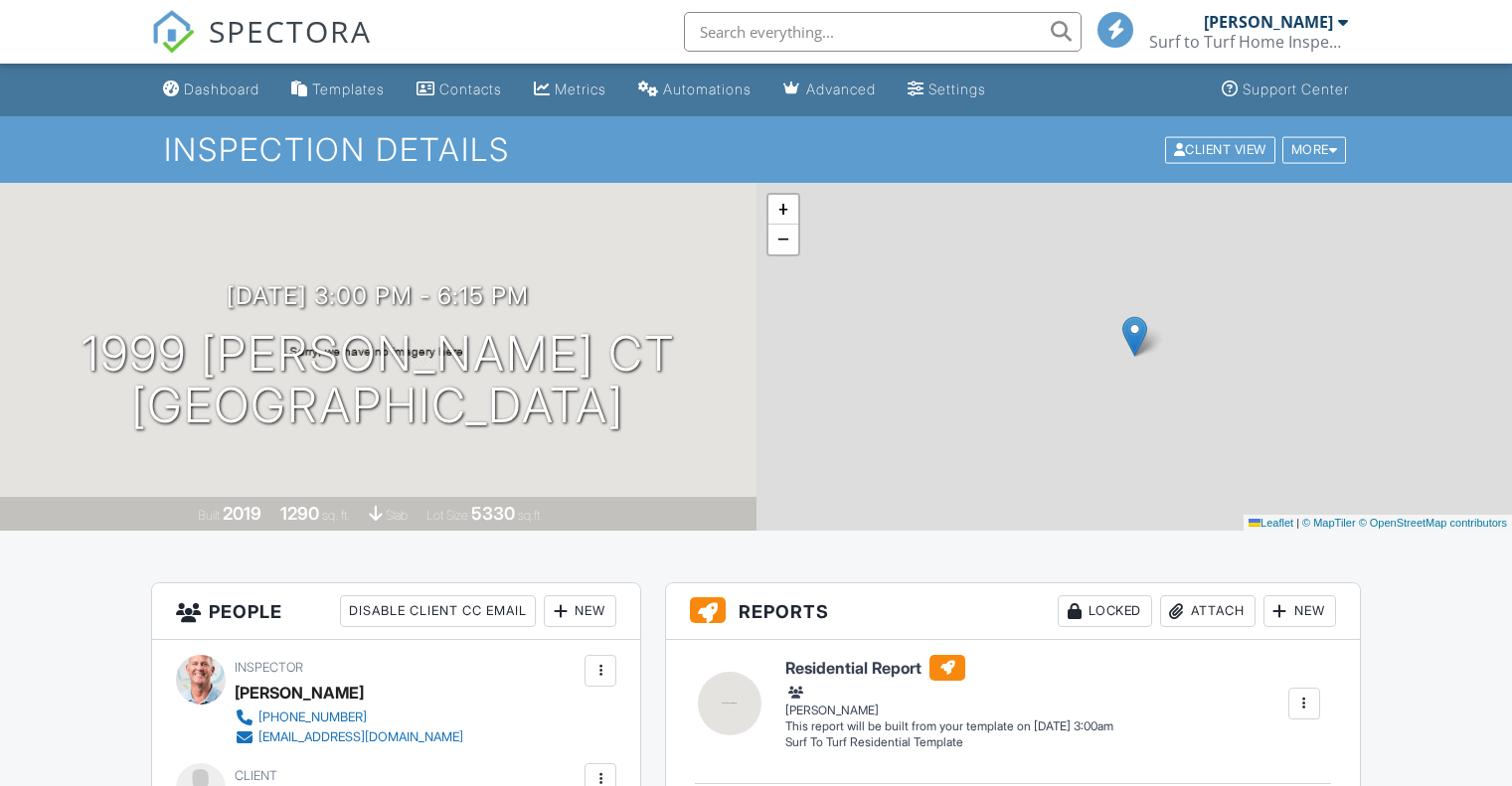 scroll, scrollTop: 0, scrollLeft: 0, axis: both 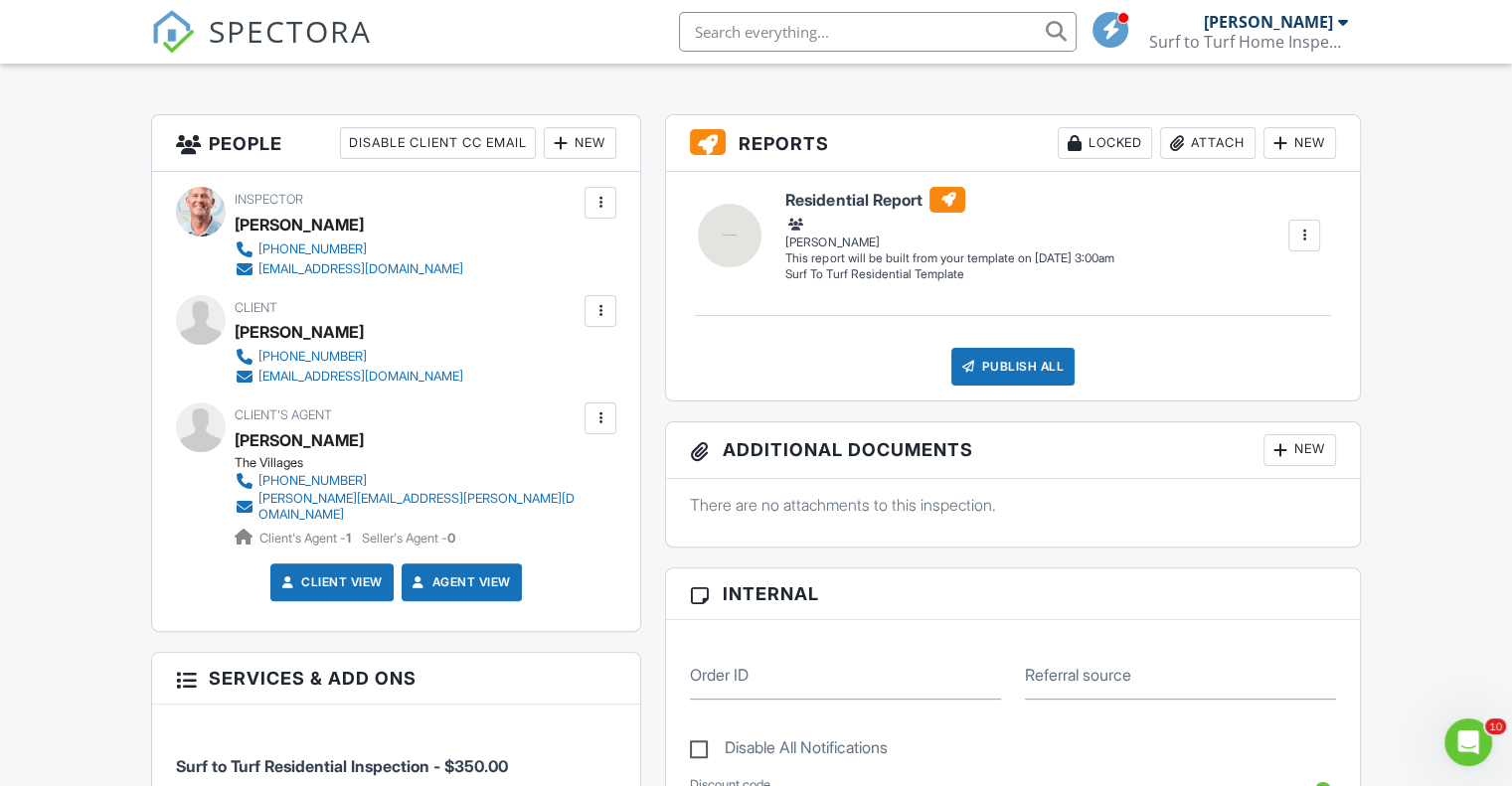 click at bounding box center [600, 418] 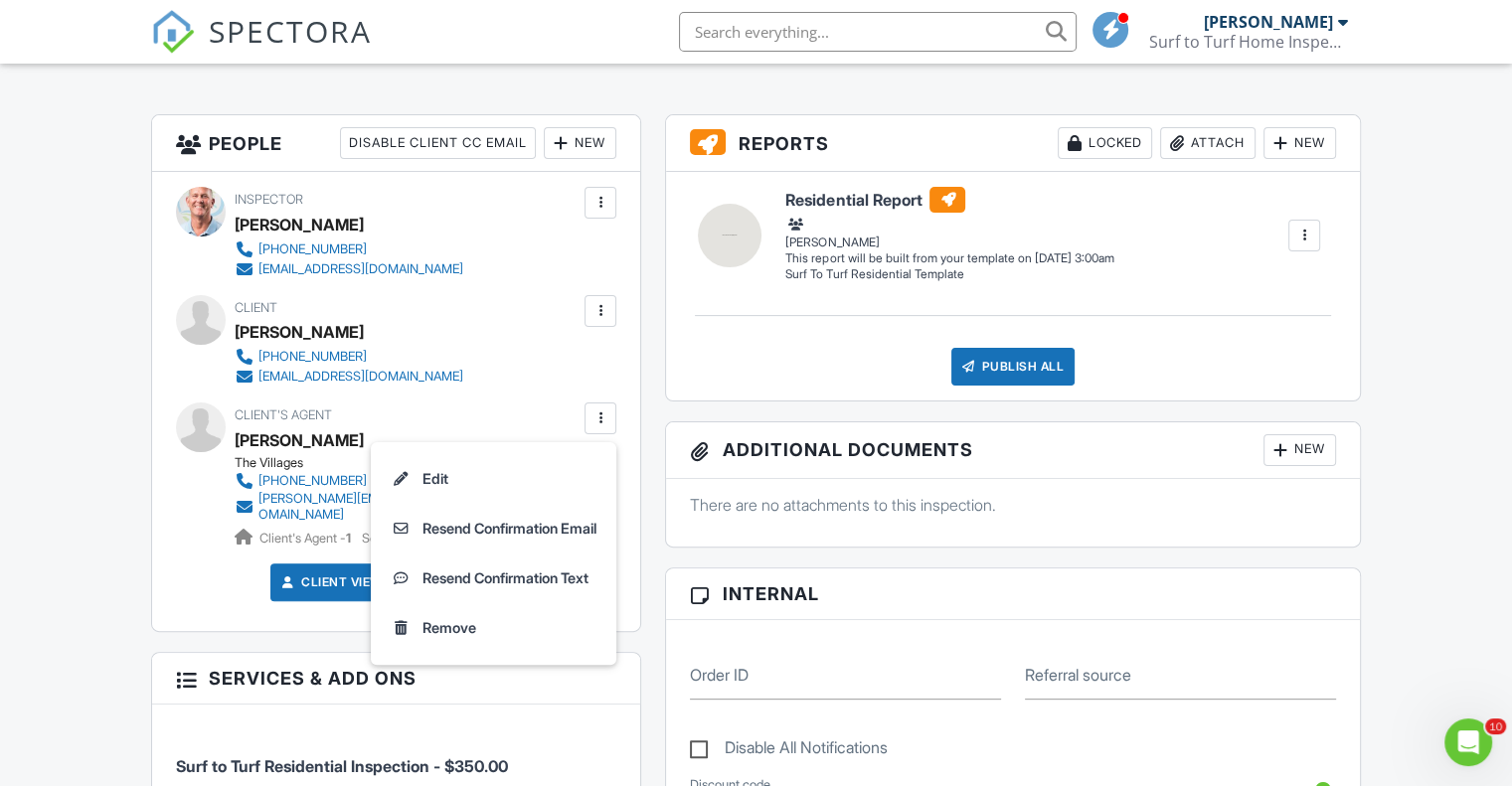 click on "Dashboard
Templates
Contacts
Metrics
Automations
Advanced
Settings
Support Center
Inspection Details
Client View
More
Property Details
Reschedule
Reorder / Copy
Share
Cancel
Delete
Print Order
Convert to V9
View Change Log
07/15/2025  3:00 pm
- 6:15 pm
1999 Cerny Ct
The Villages, FL 34762
Built
2019
1290
sq. ft.
slab
Lot Size
5330
sq.ft.
+ −  Leaflet   |   © MapTiler   © OpenStreetMap contributors
All emails and texts are disabled for this inspection!
Turn on emails and texts
Turn on and Requeue Notifications
Reports
Locked
Attach
New
Residential Report
Surf To Turf Residential Template
Tom Stevens
Edit" at bounding box center [756, 1113] 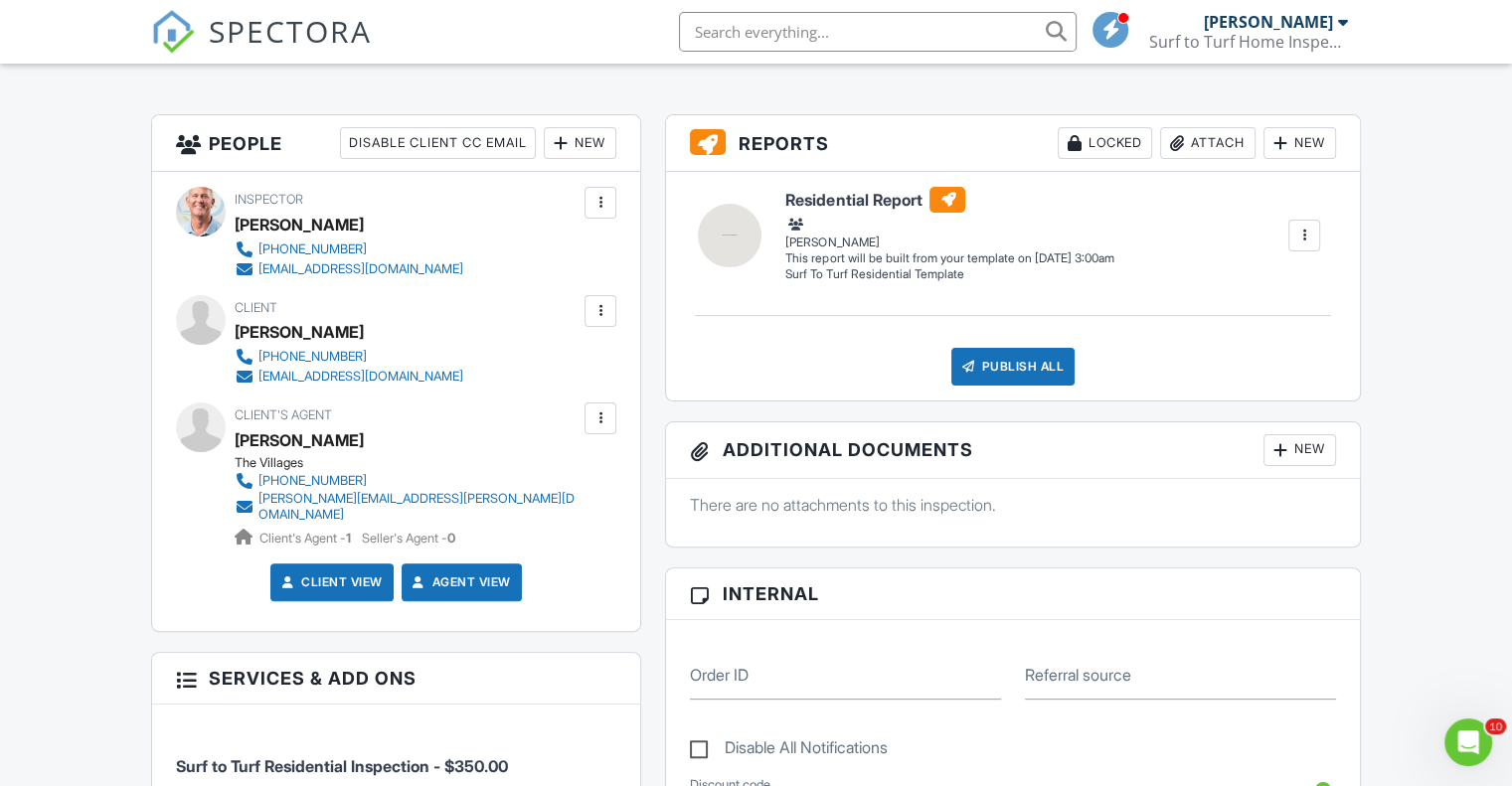 click at bounding box center [1343, 22] 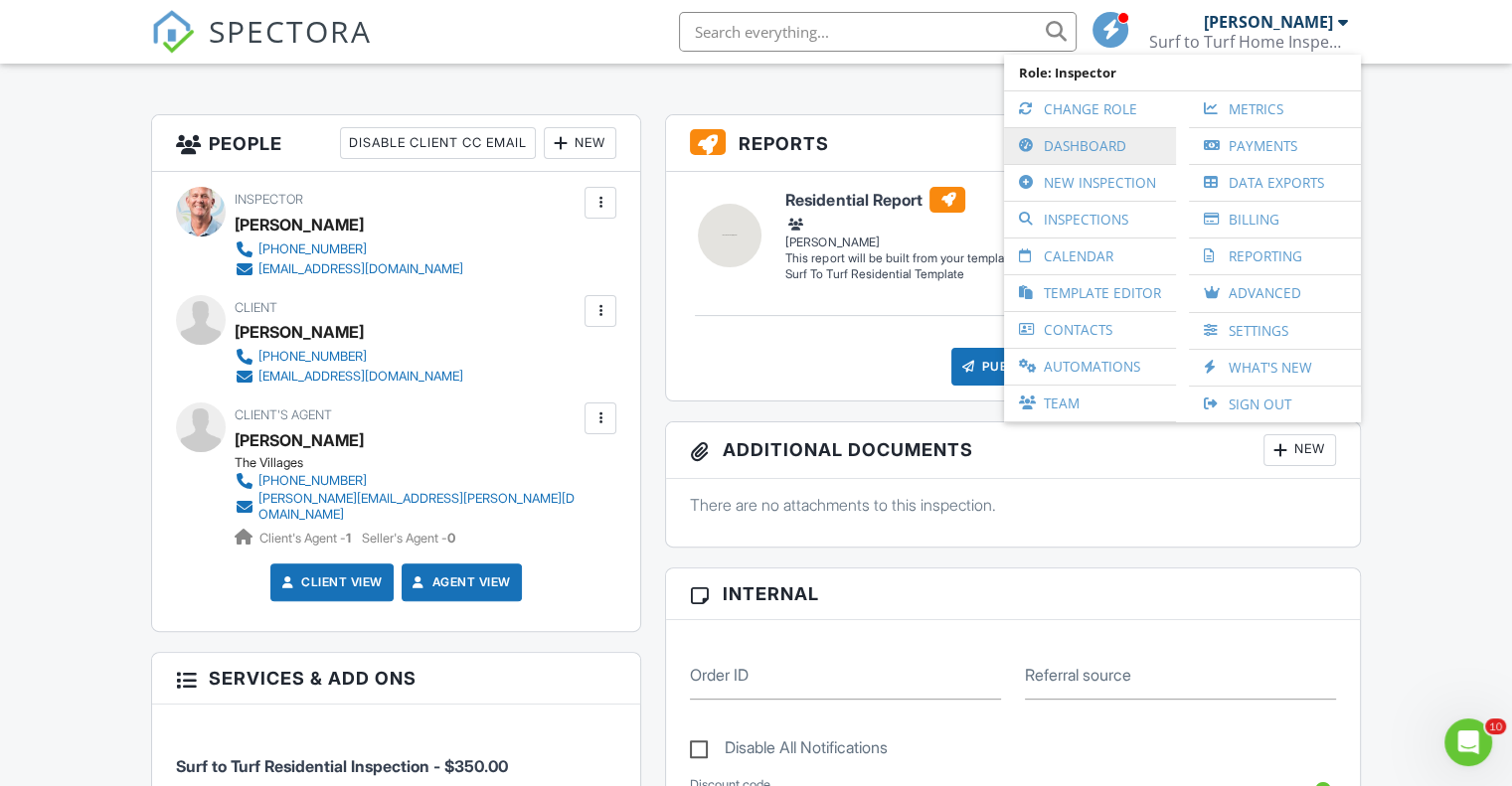 click on "Dashboard" at bounding box center (1090, 146) 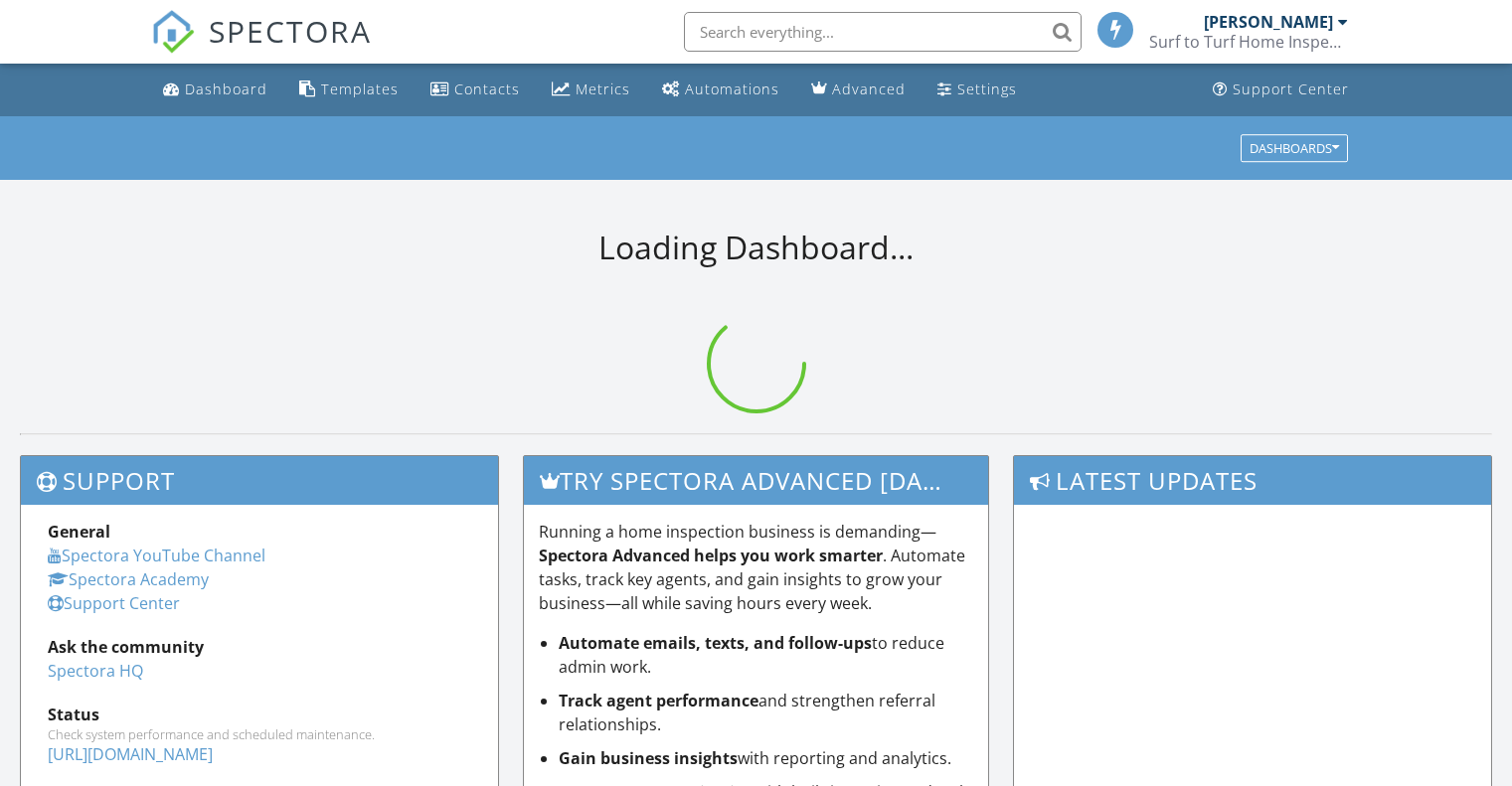 scroll, scrollTop: 0, scrollLeft: 0, axis: both 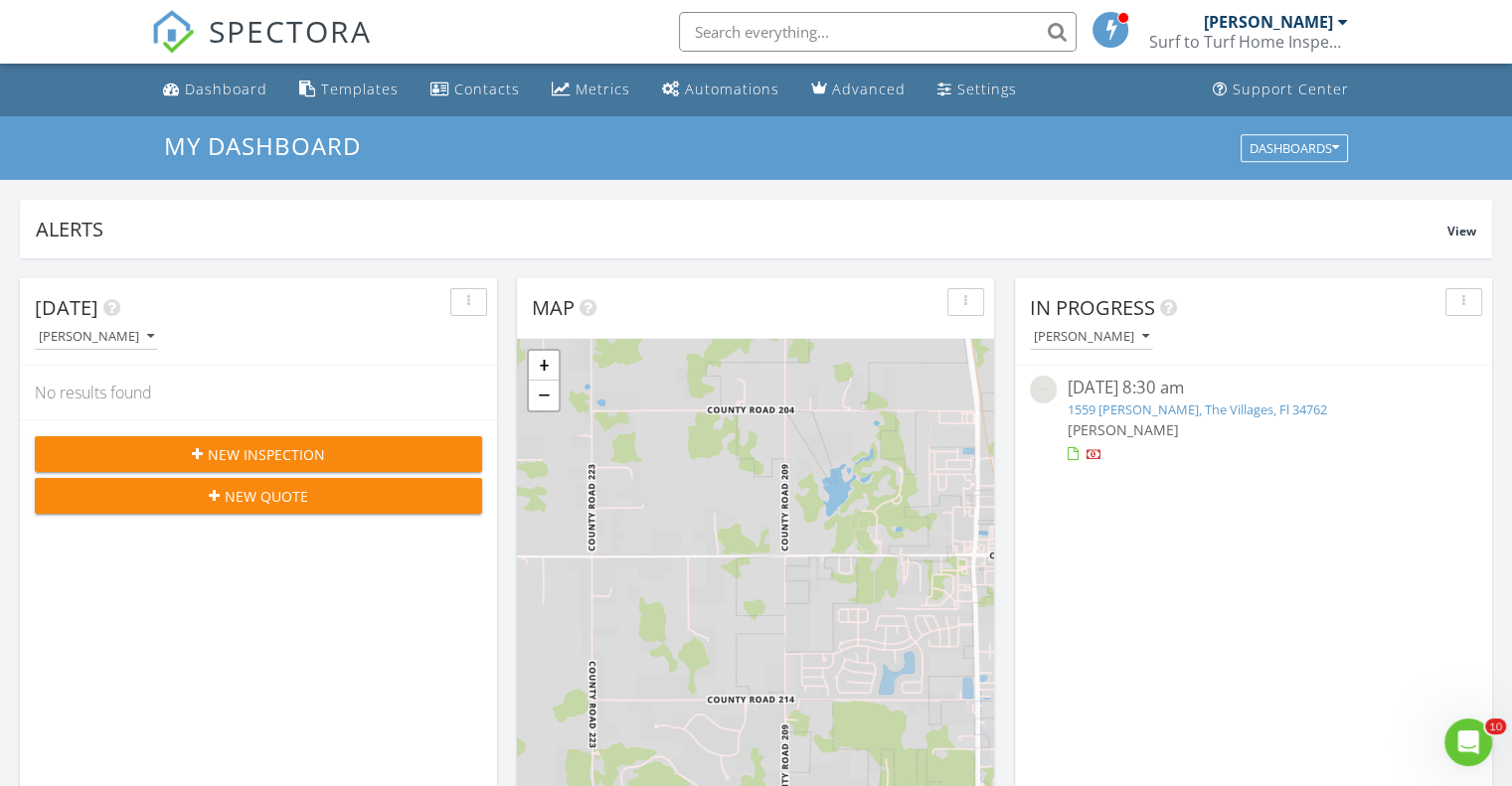 click at bounding box center [1043, 389] 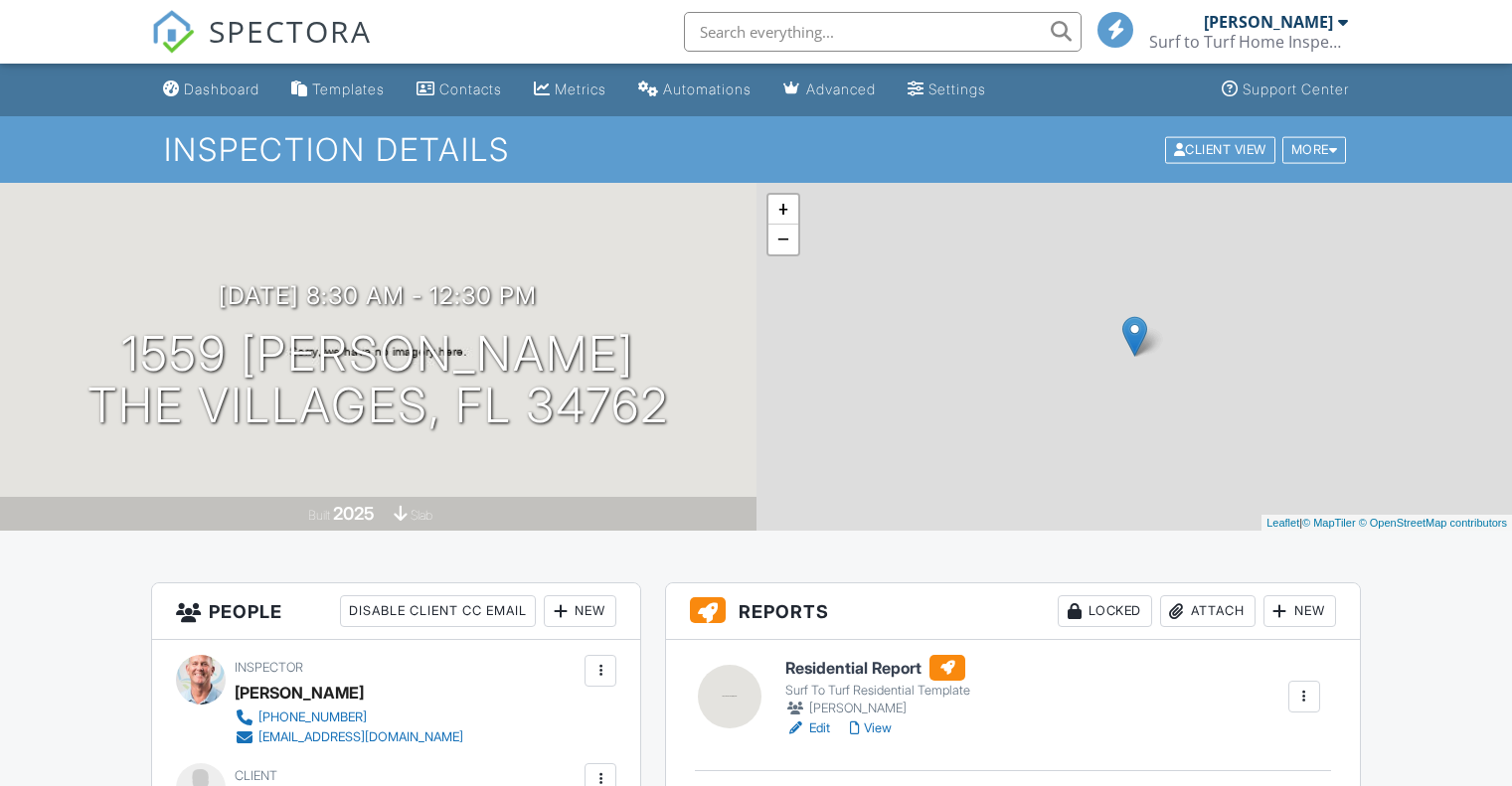 scroll, scrollTop: 0, scrollLeft: 0, axis: both 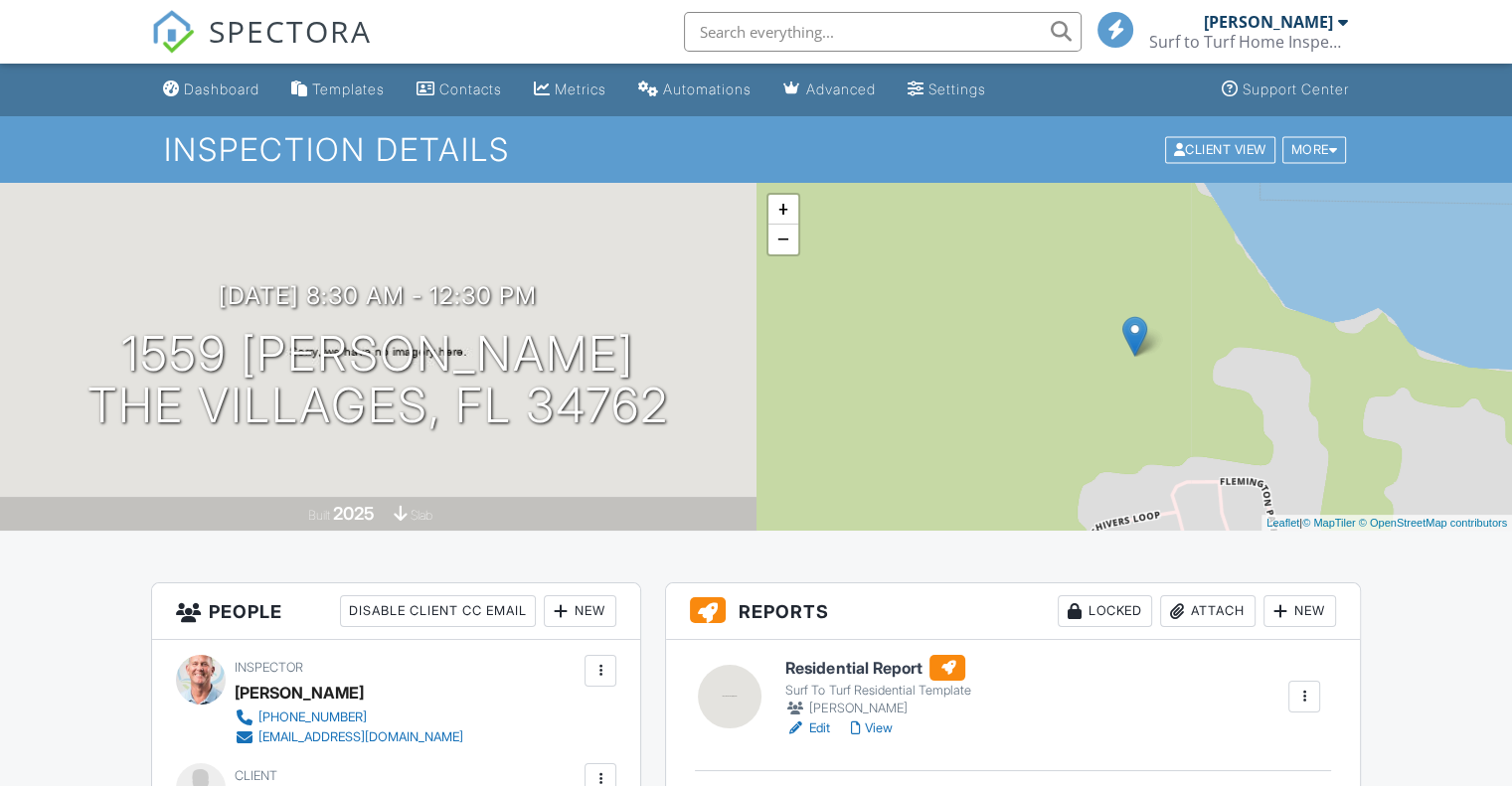 click on "View" at bounding box center (871, 728) 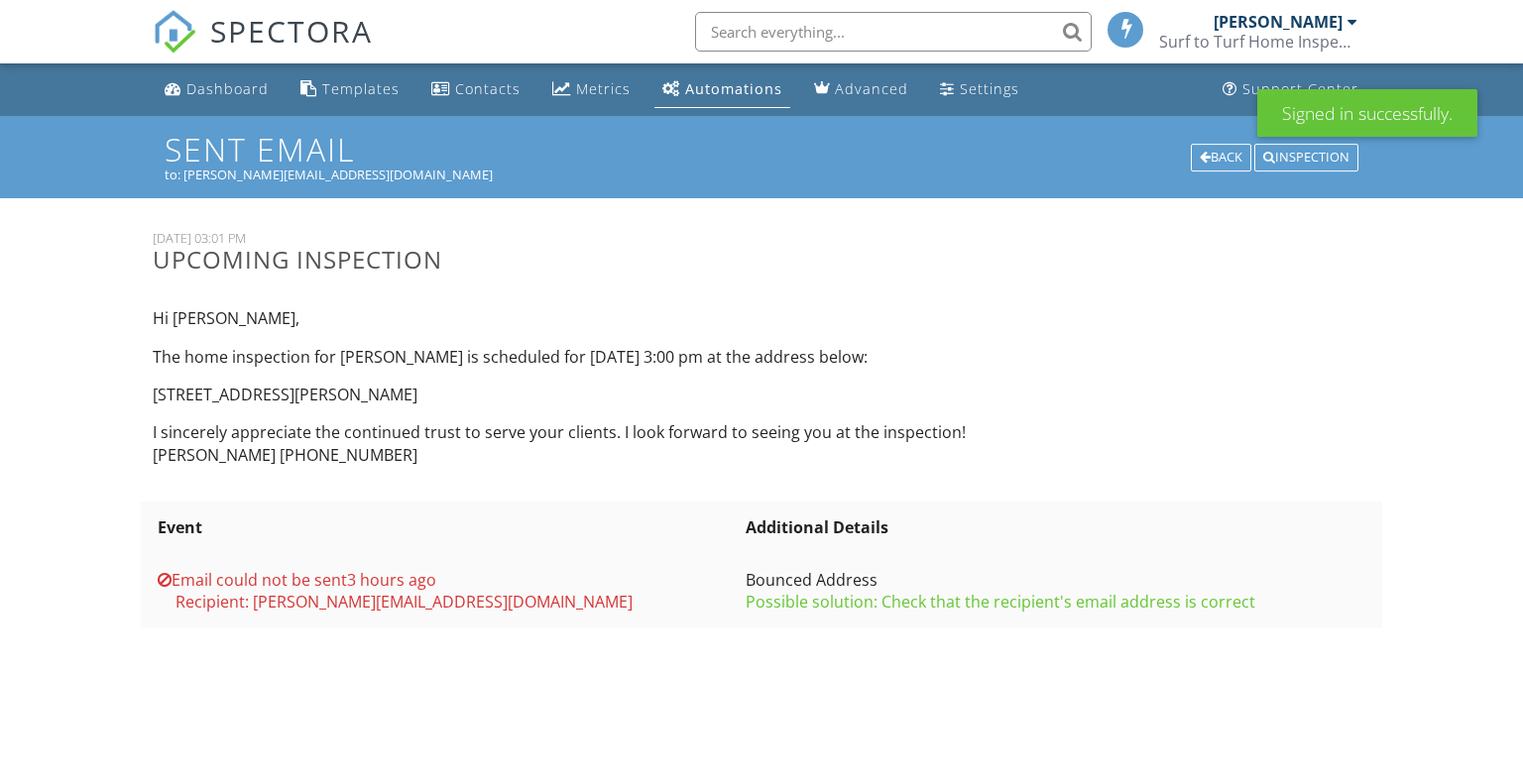 scroll, scrollTop: 0, scrollLeft: 0, axis: both 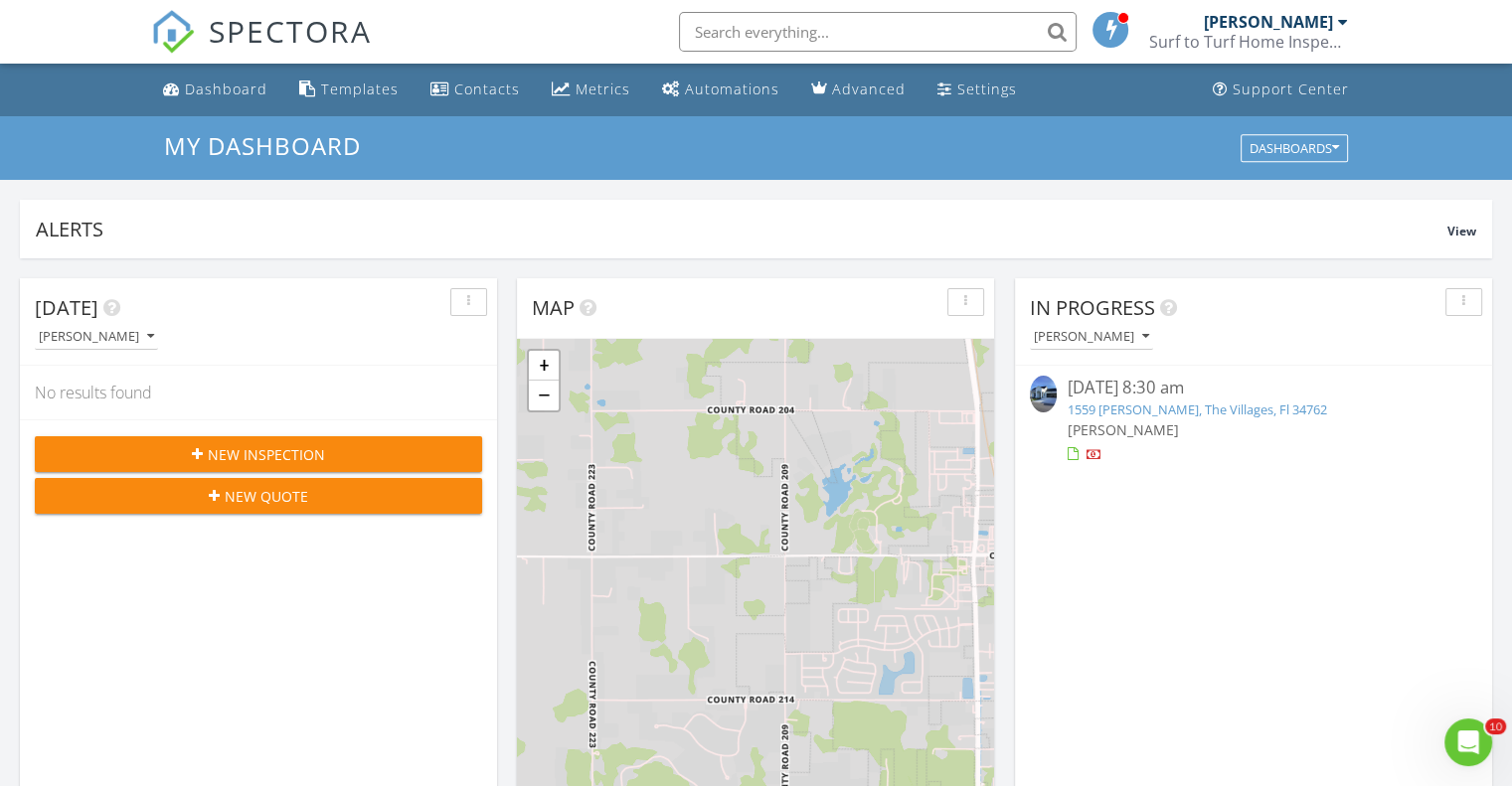 click at bounding box center (1043, 393) 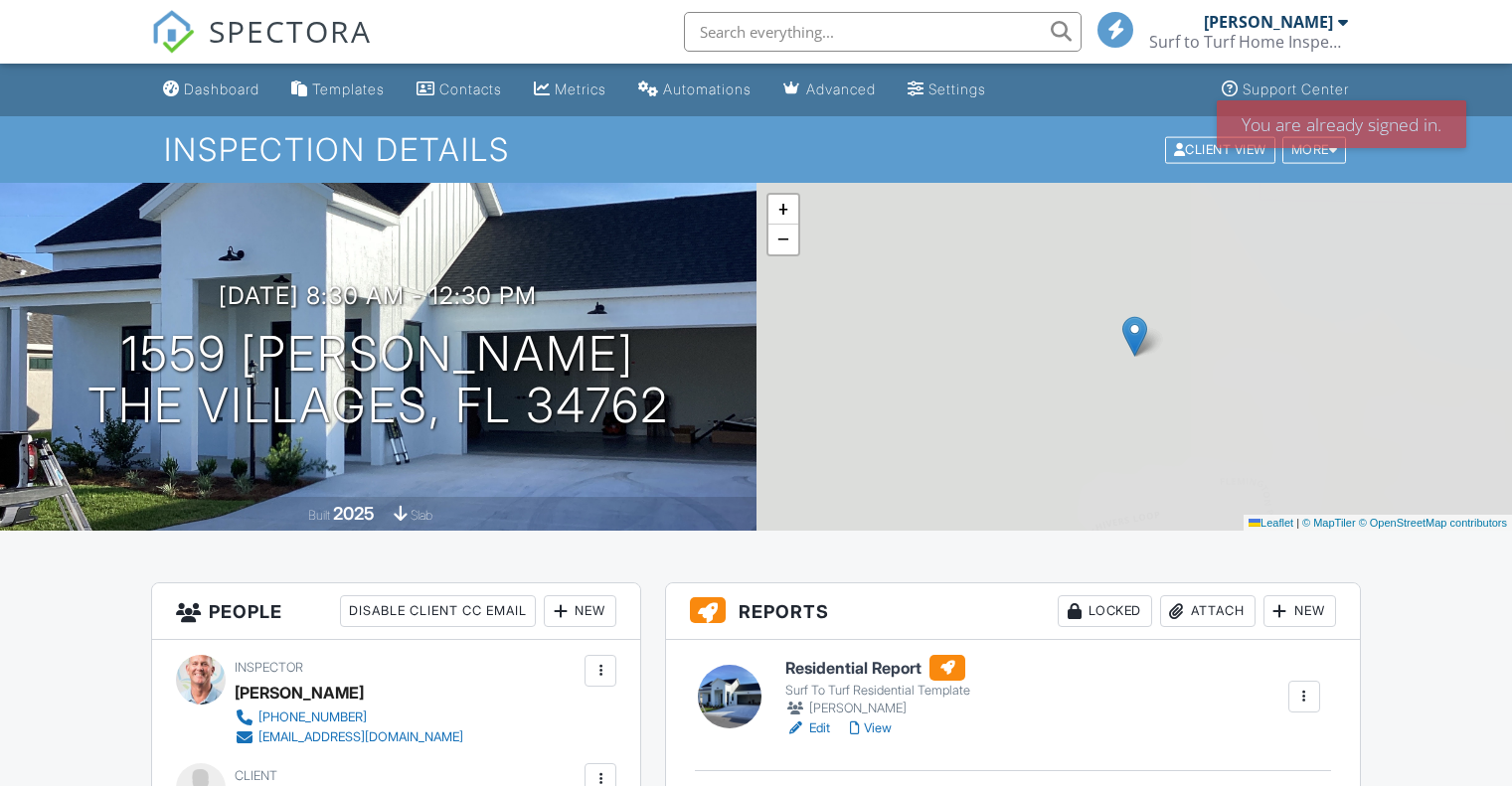 scroll, scrollTop: 0, scrollLeft: 0, axis: both 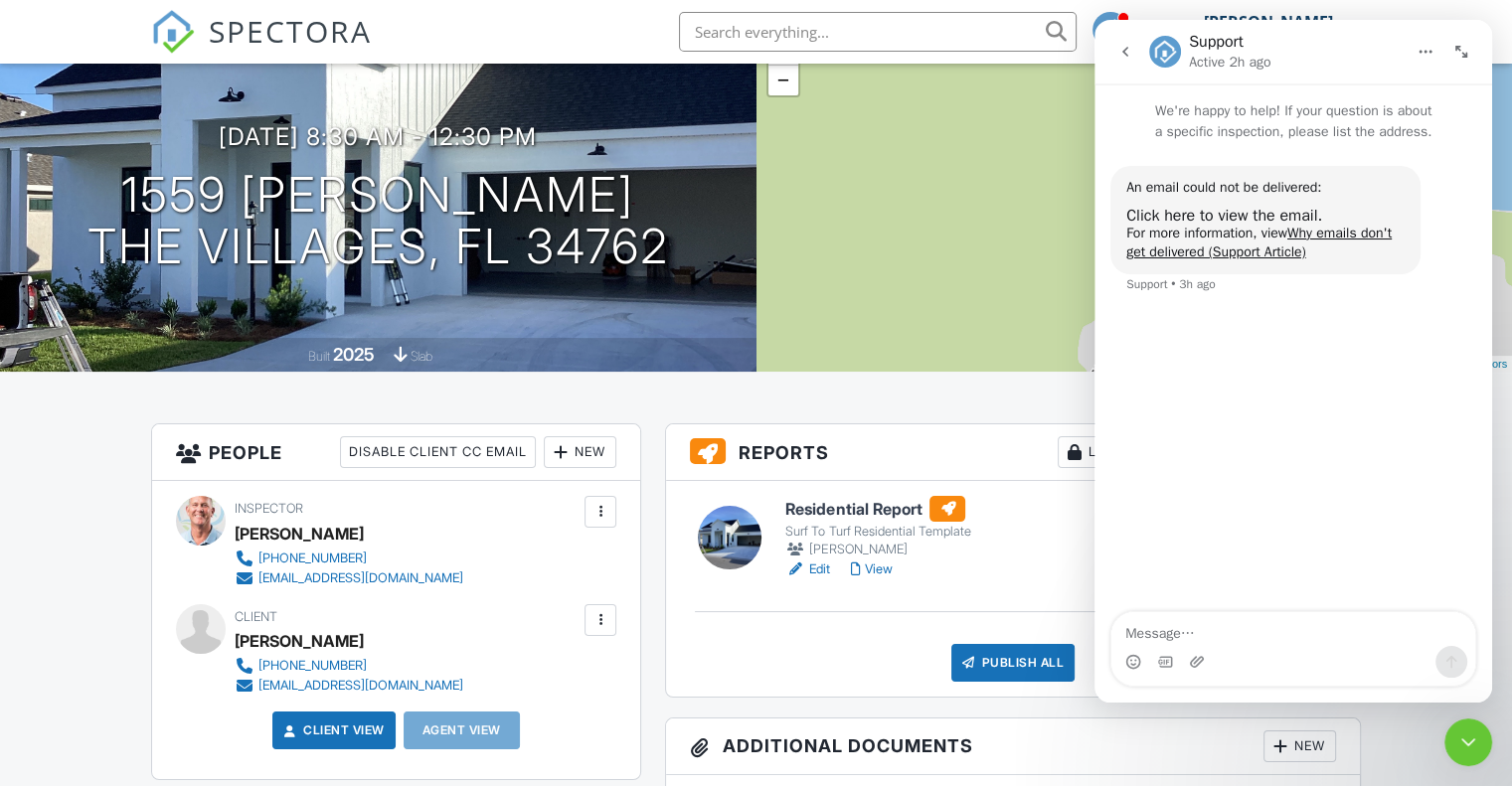 click 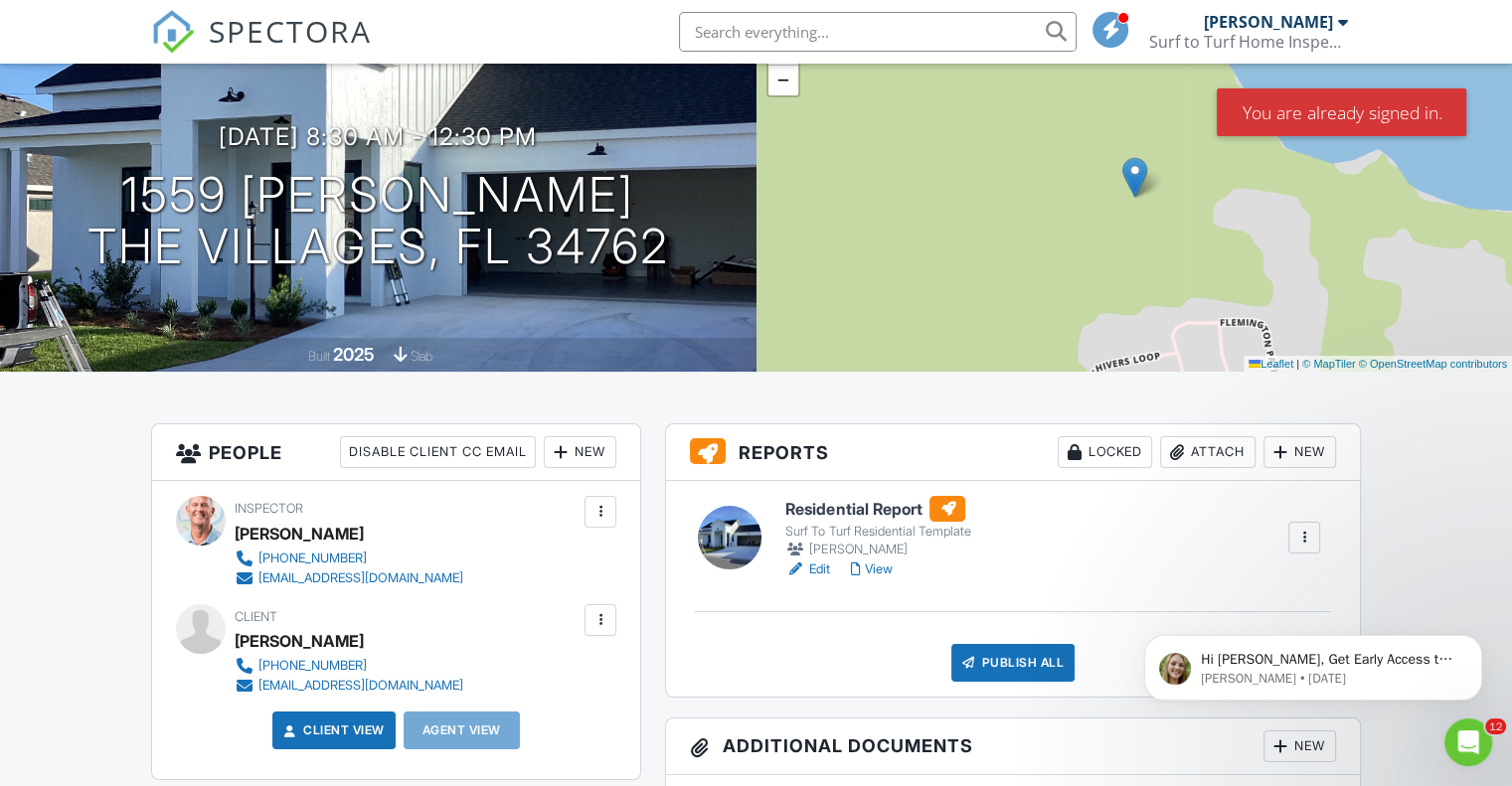 scroll, scrollTop: 0, scrollLeft: 0, axis: both 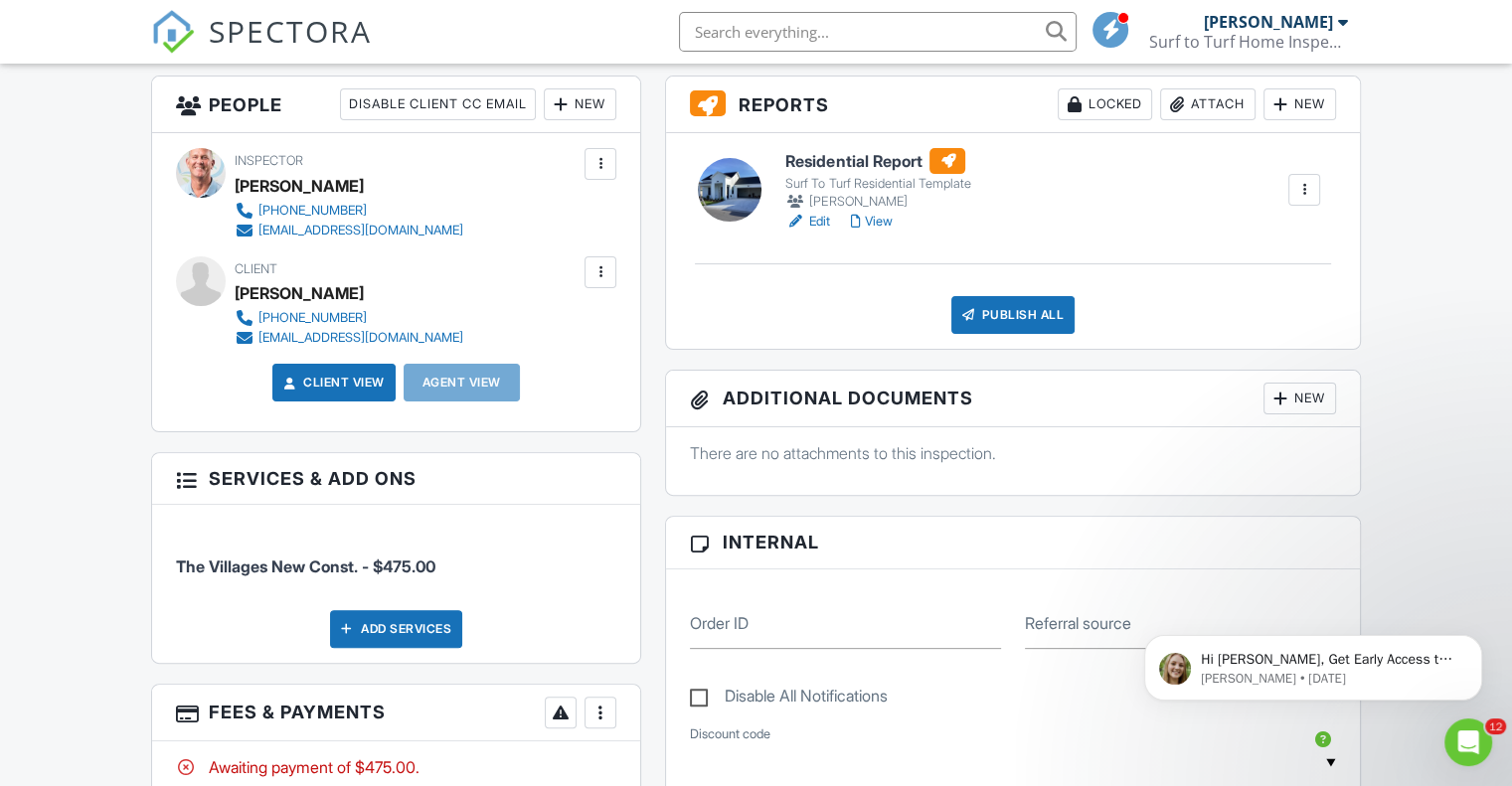 click on "View" at bounding box center [871, 222] 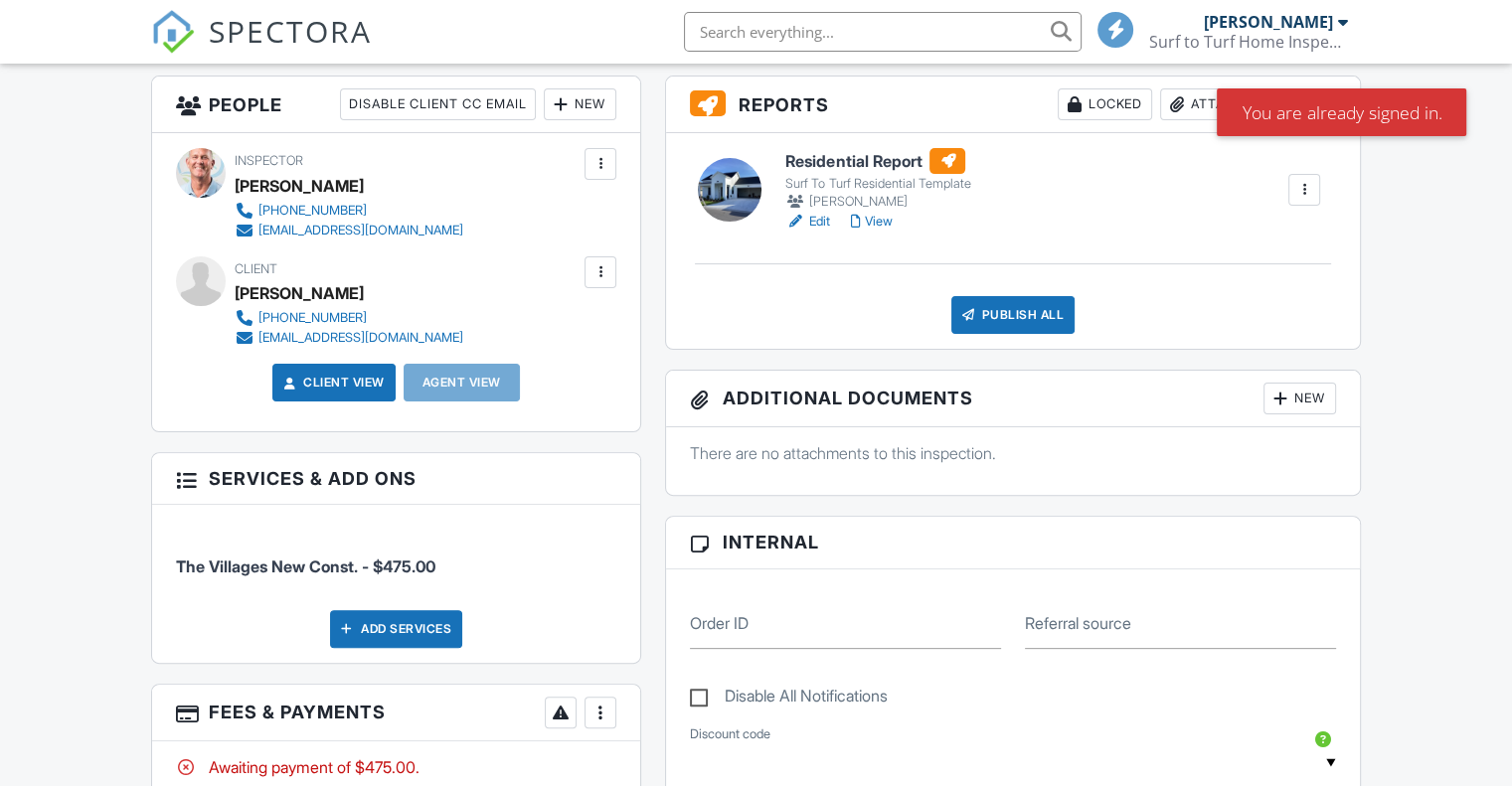 scroll, scrollTop: 507, scrollLeft: 0, axis: vertical 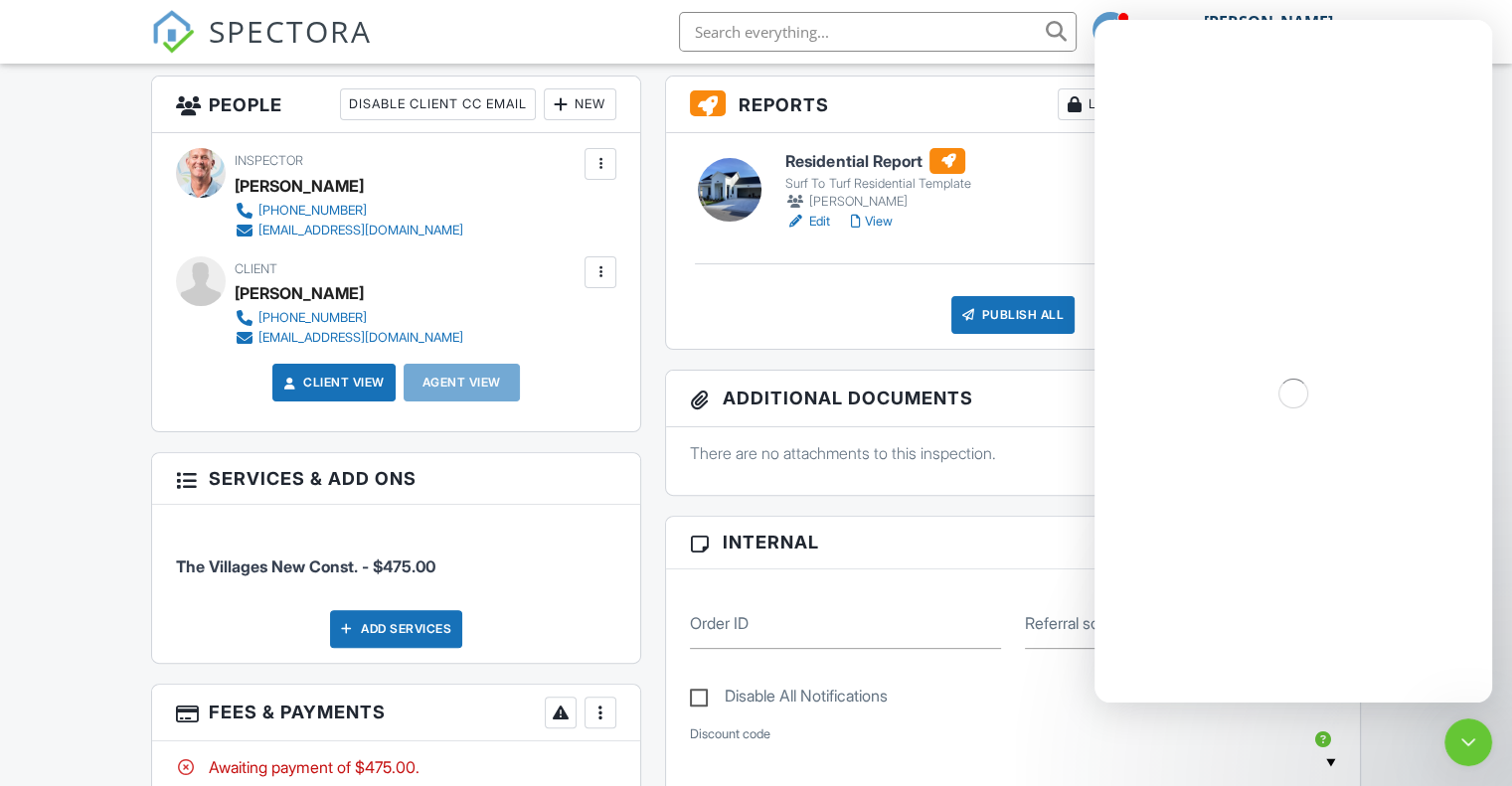 click on "View" at bounding box center [871, 222] 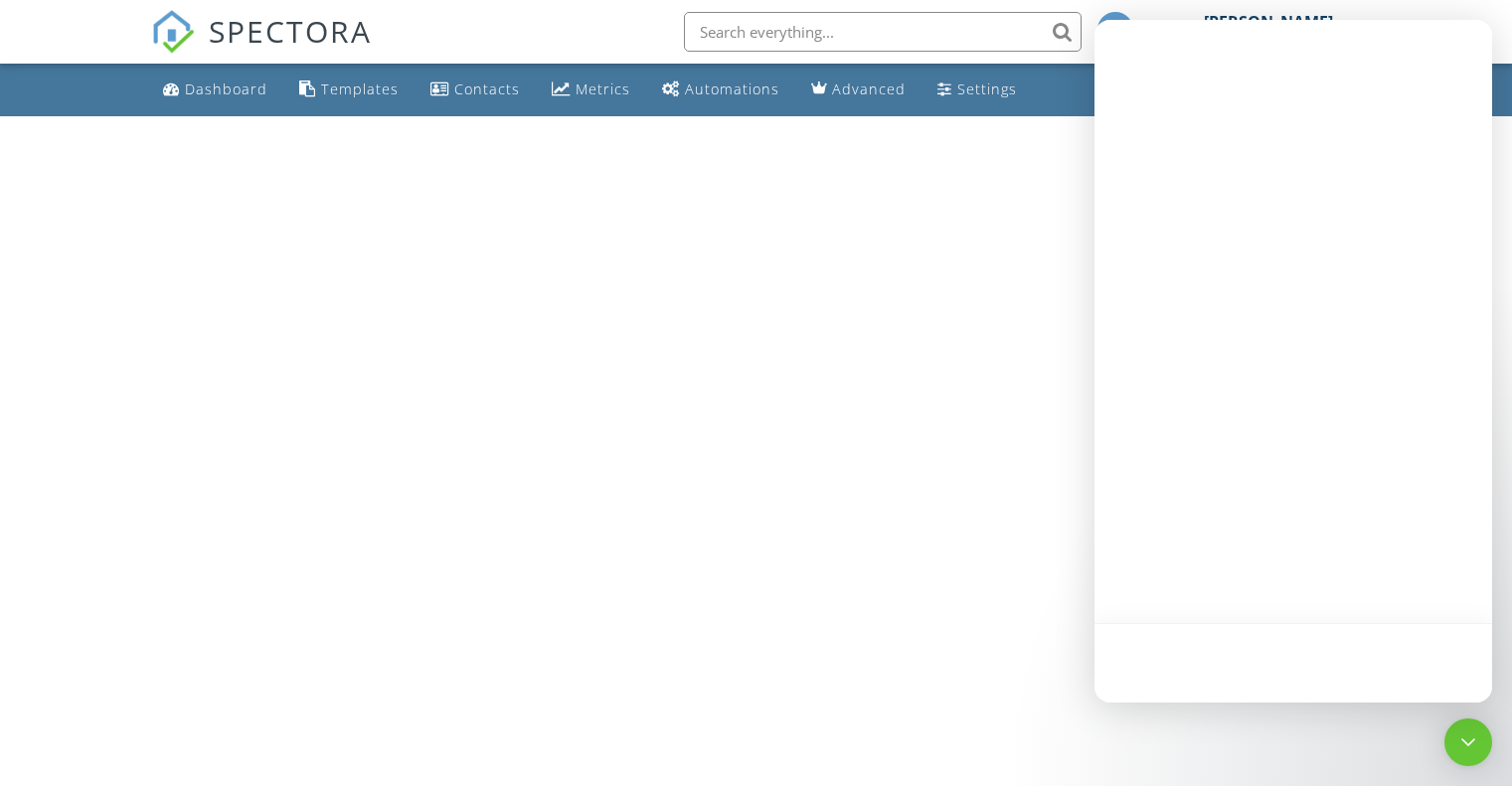 scroll, scrollTop: 0, scrollLeft: 0, axis: both 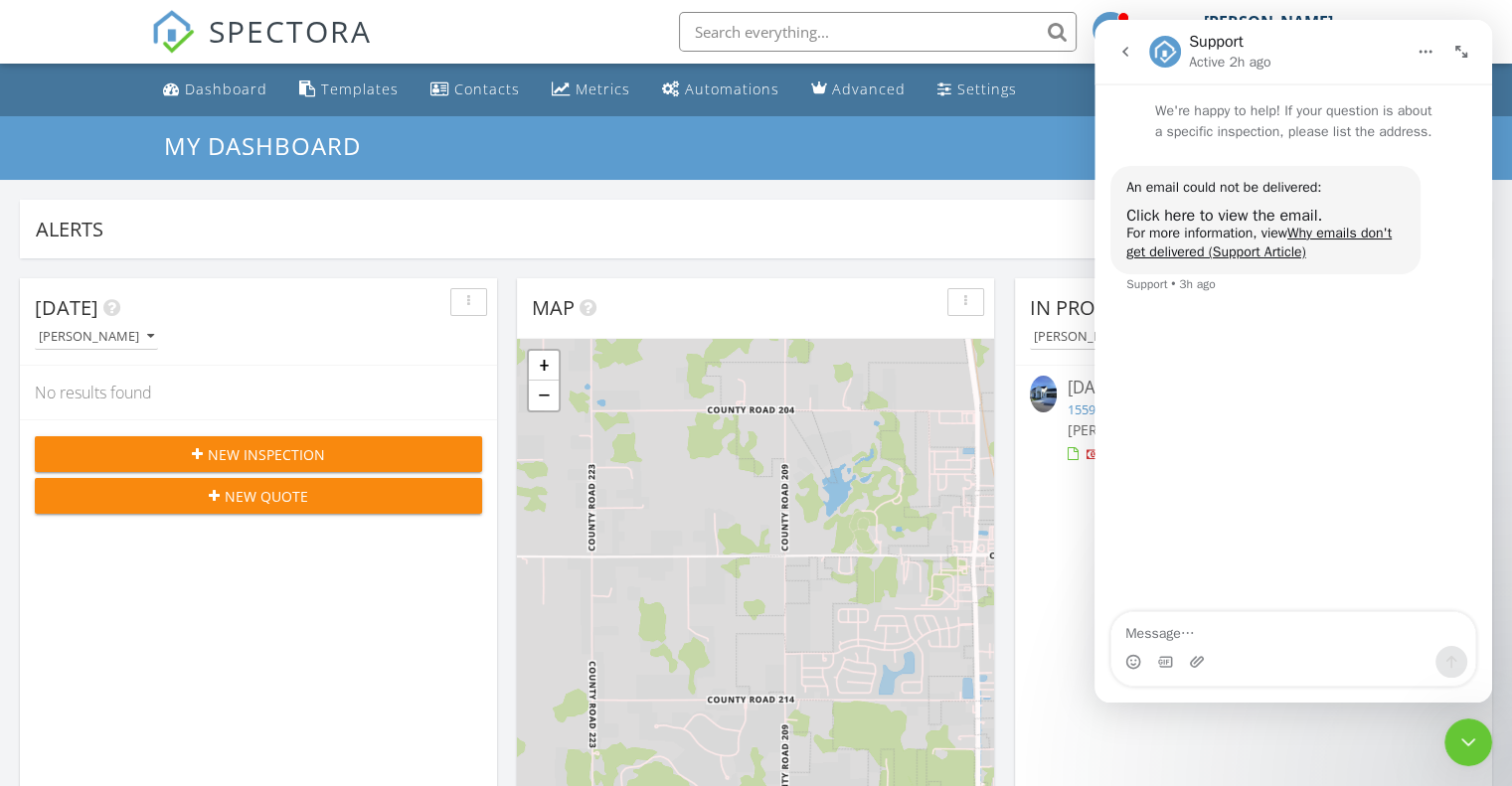 click at bounding box center (1468, 742) 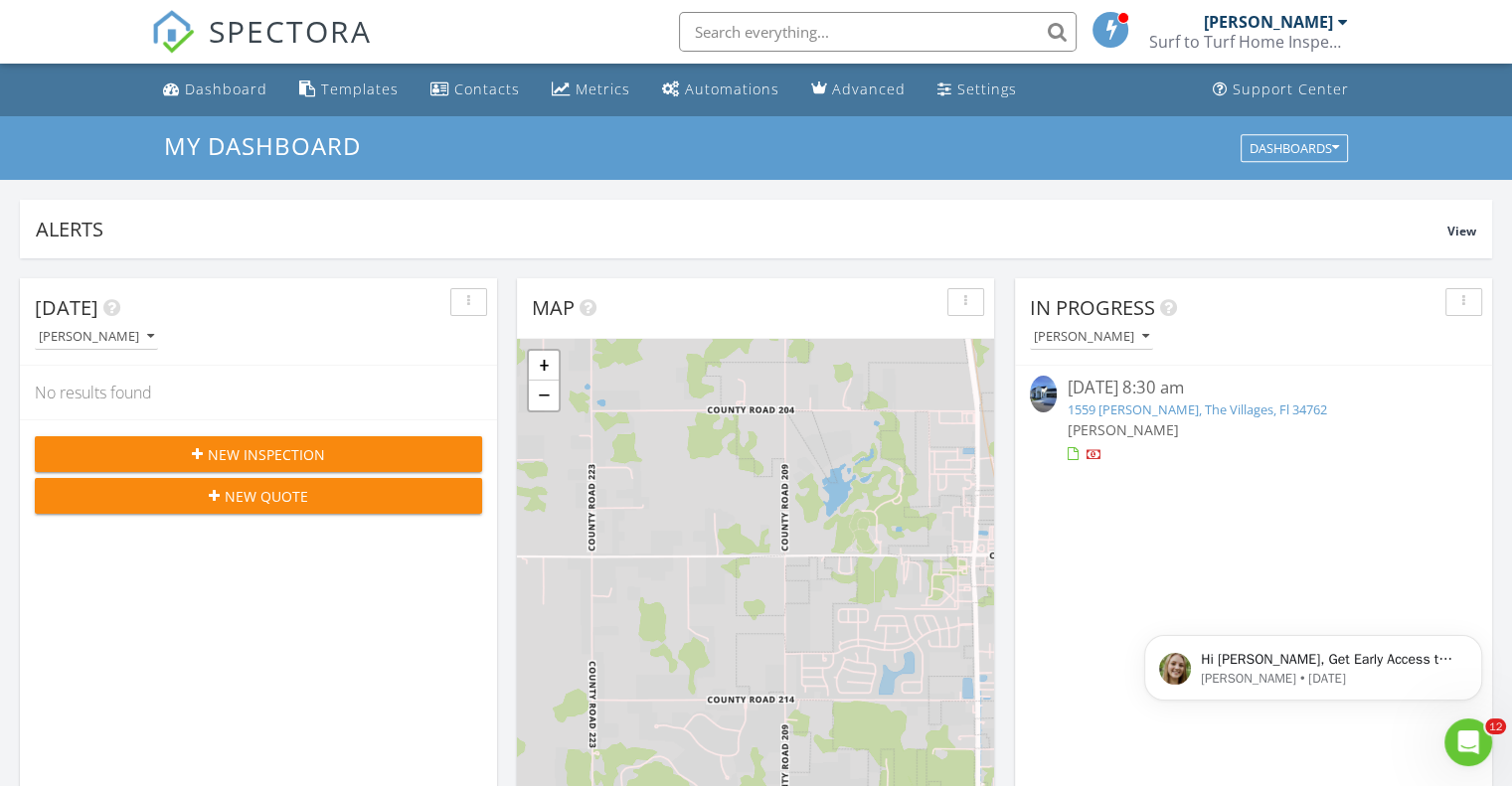 scroll, scrollTop: 0, scrollLeft: 0, axis: both 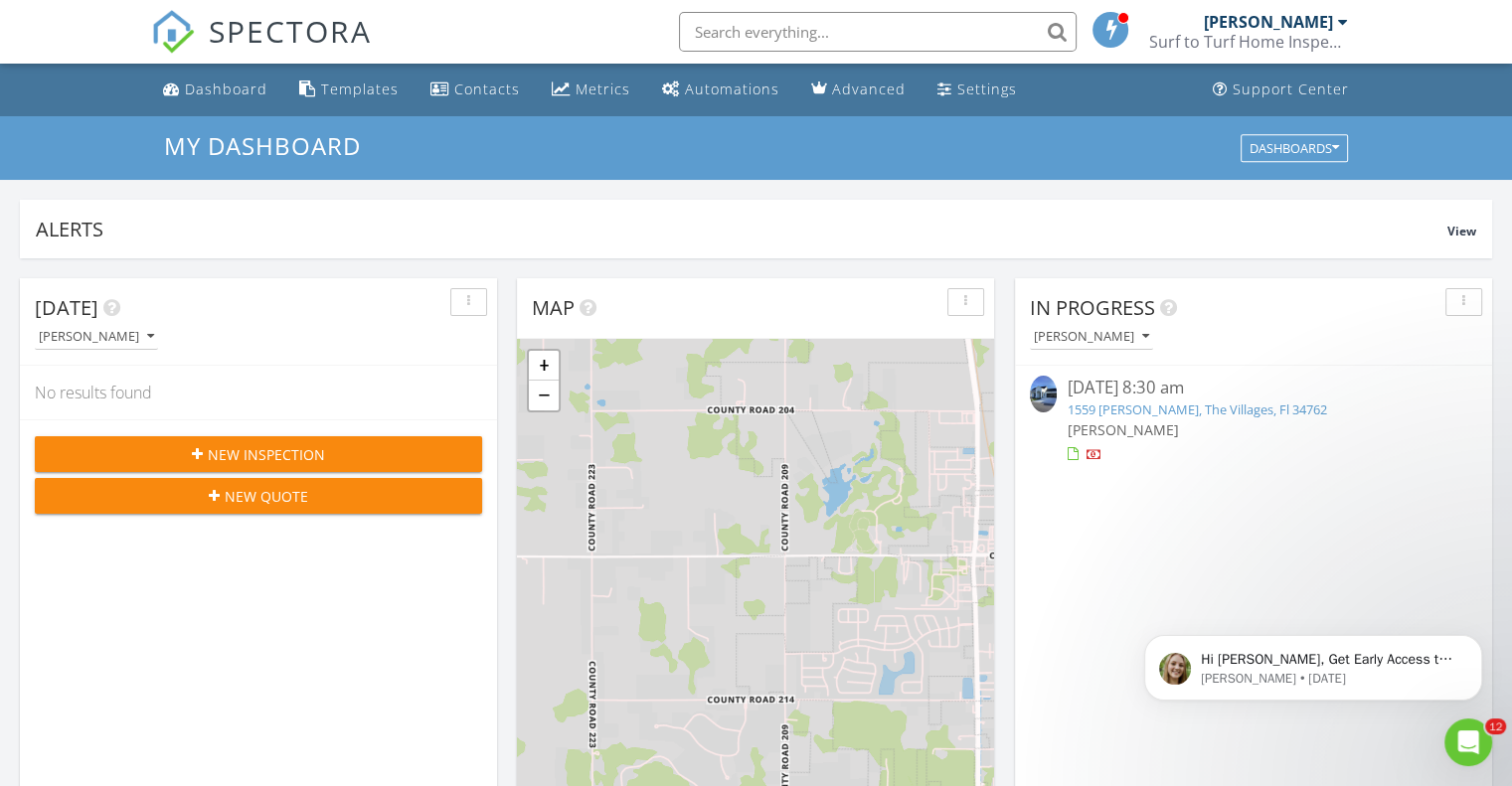 click at bounding box center (1043, 393) 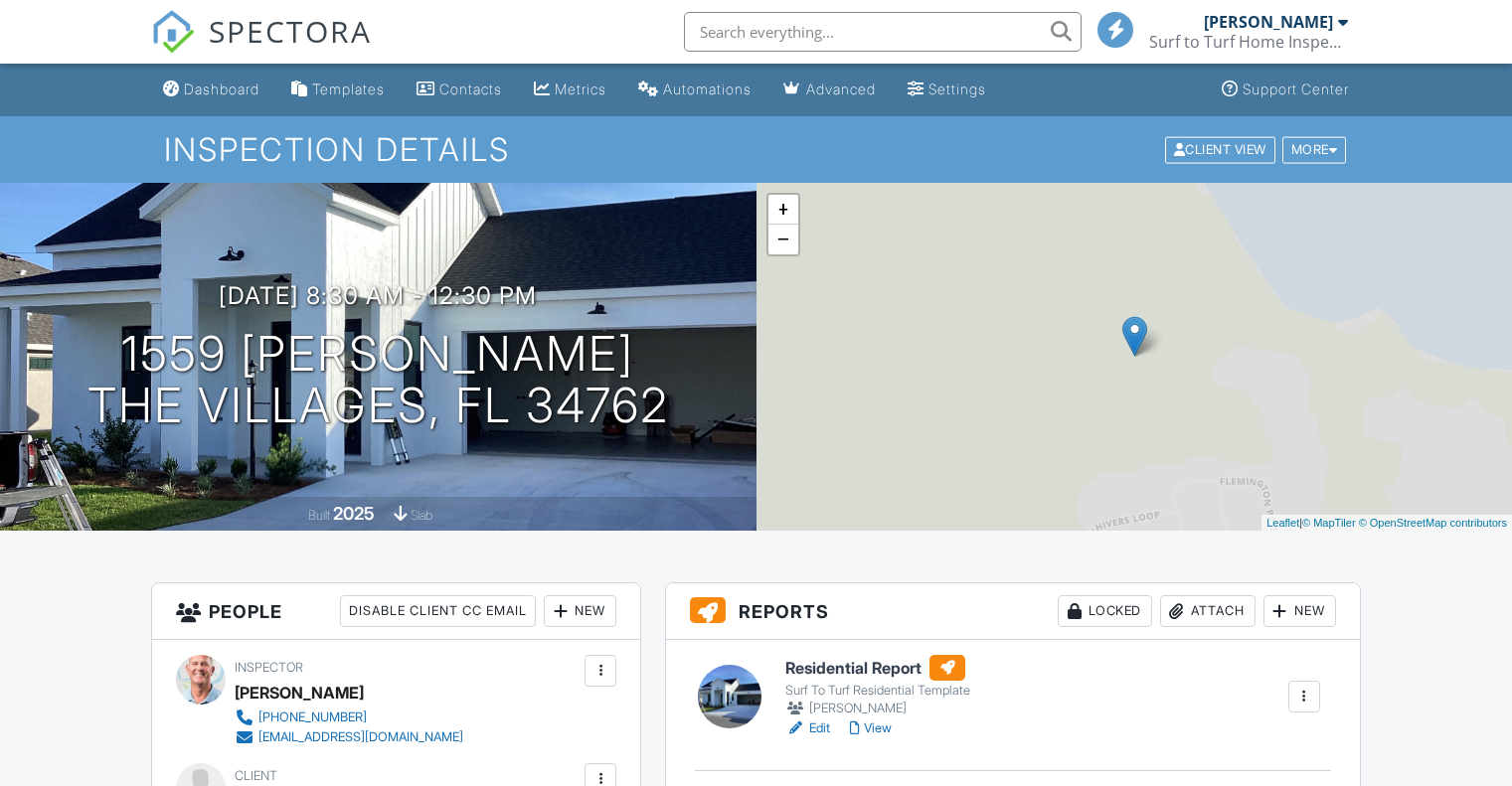 scroll, scrollTop: 0, scrollLeft: 0, axis: both 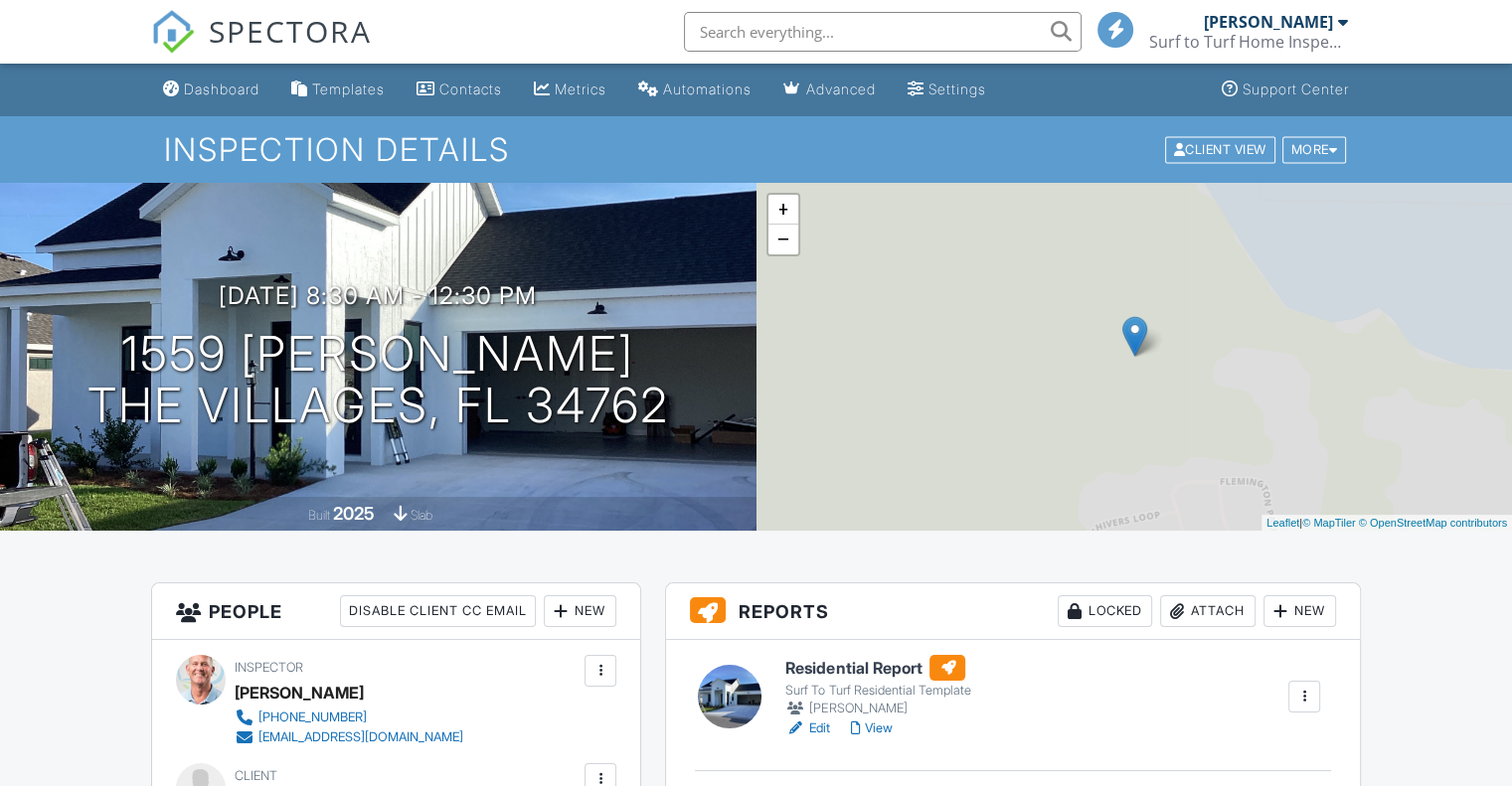 click on "+ − Leaflet  |  © MapTiler   © OpenStreetMap contributors" at bounding box center (1134, 357) 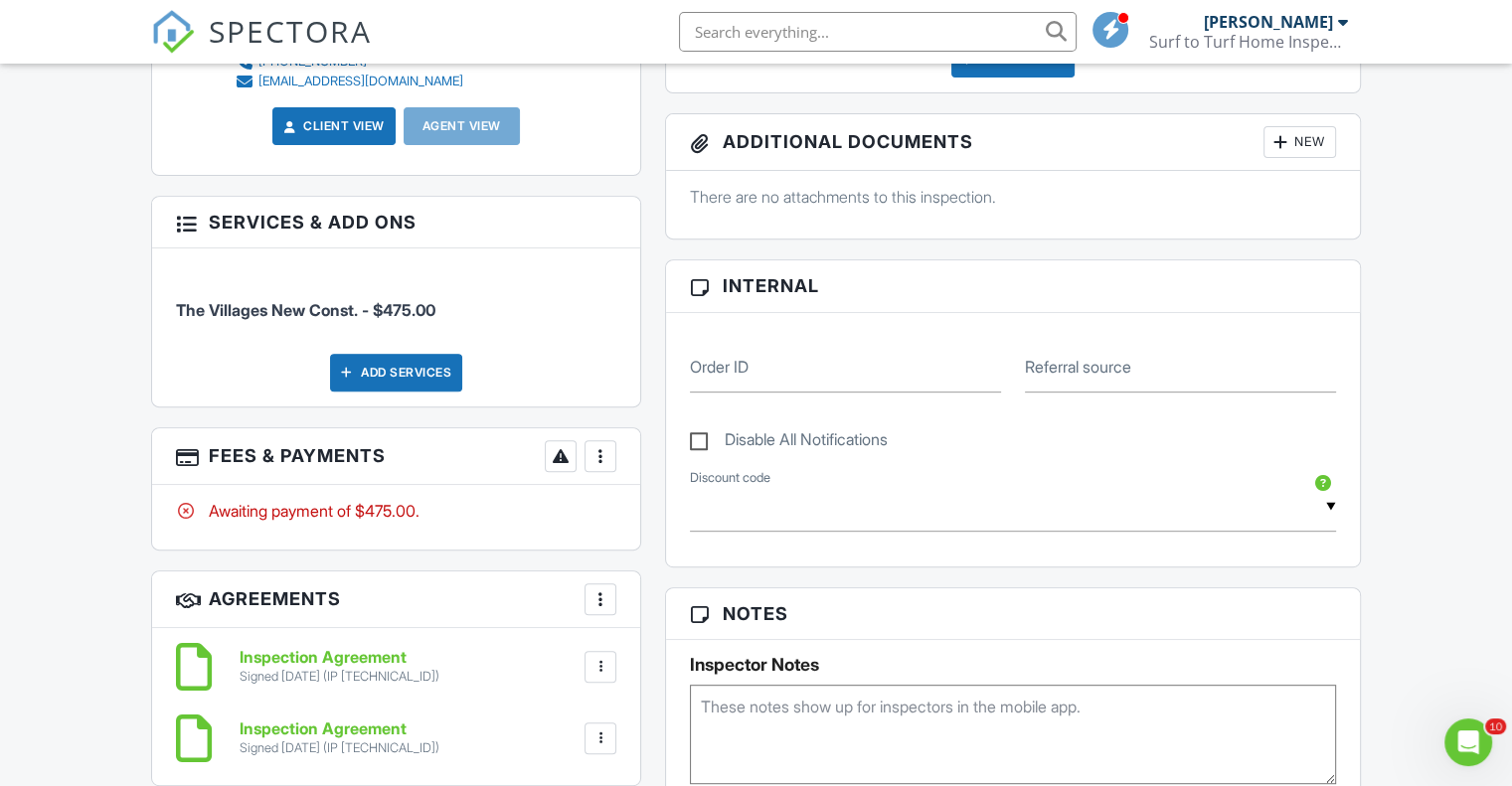 scroll, scrollTop: 0, scrollLeft: 0, axis: both 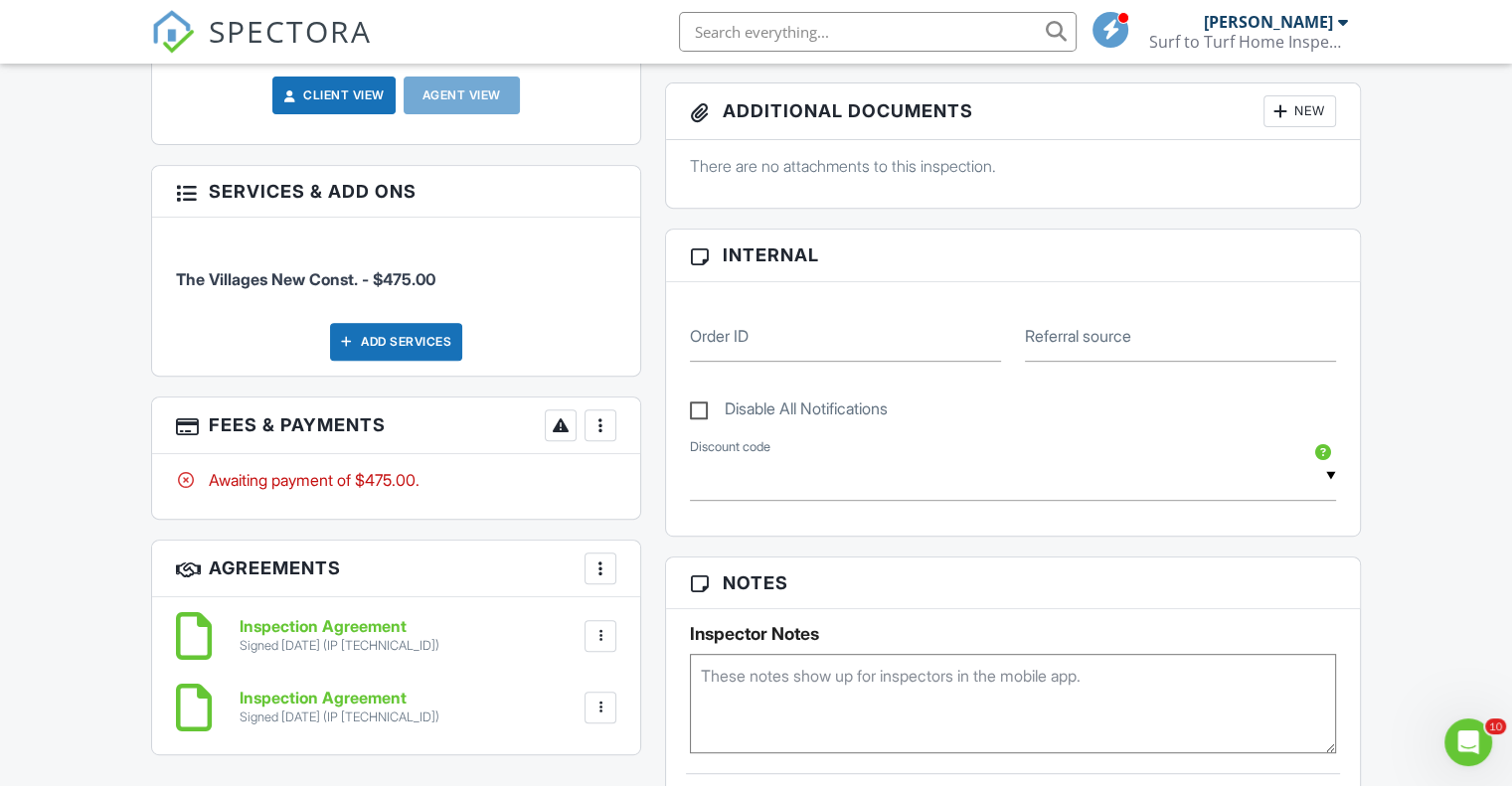 click on "SPECTORA
Tom Stevens
Surf to Turf Home Inspections
Role:
Inspector
Change Role
Dashboard
New Inspection
Inspections
Calendar
Template Editor
Contacts
Automations
Team
Metrics
Payments
Data Exports
Billing
Reporting
Advanced
Settings
What's New
Sign Out
Change Active Role
Your account has more than one possible role. Please choose how you'd like to view the site:
Company/Agency
City
Role
Dashboard
Templates
Contacts
Metrics
Automations
Advanced
Settings
Support Center
Inspection Details
Client View
More
Property Details
Reschedule
Reorder / Copy" at bounding box center (756, 644) 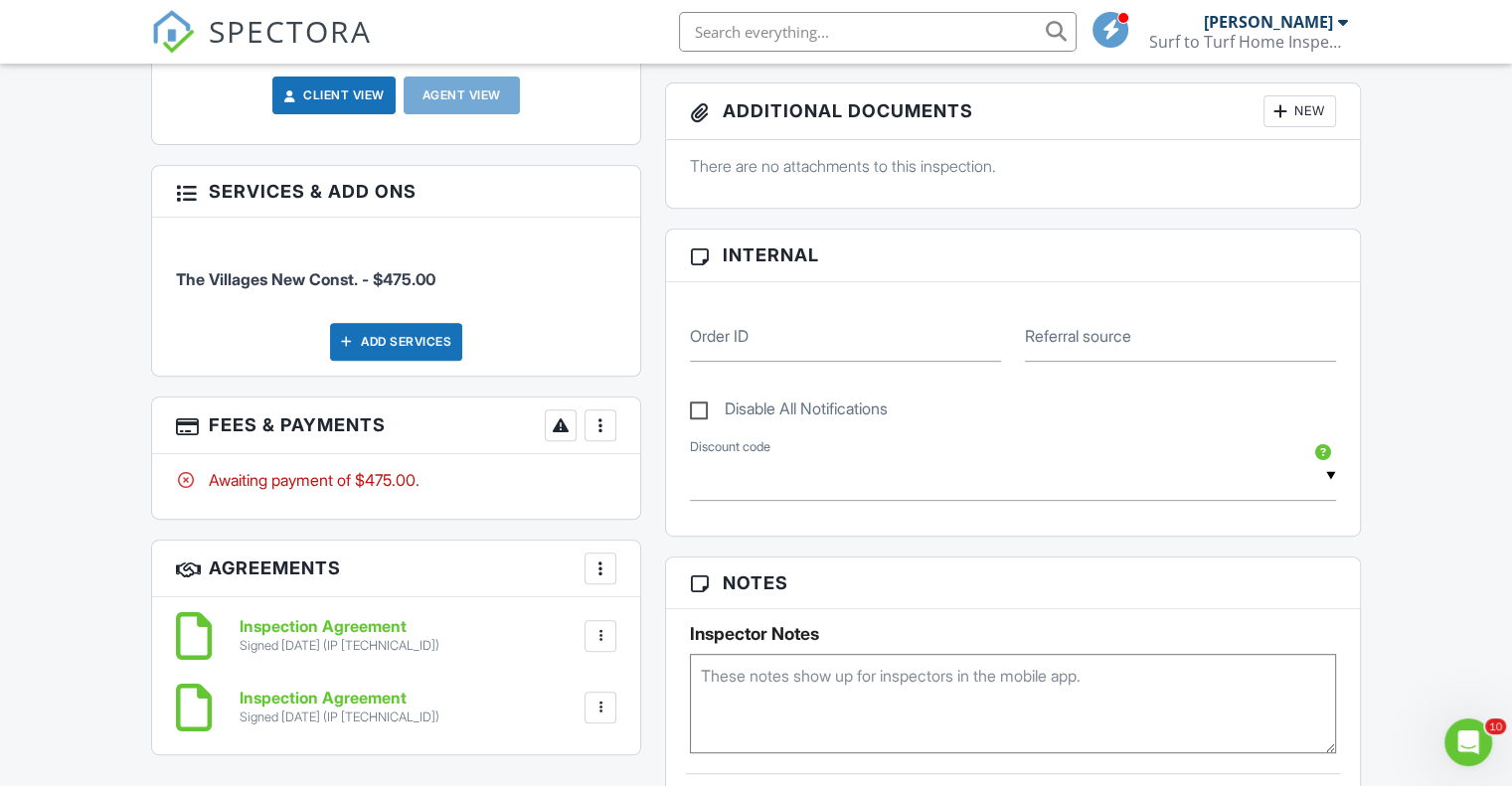 click at bounding box center [600, 425] 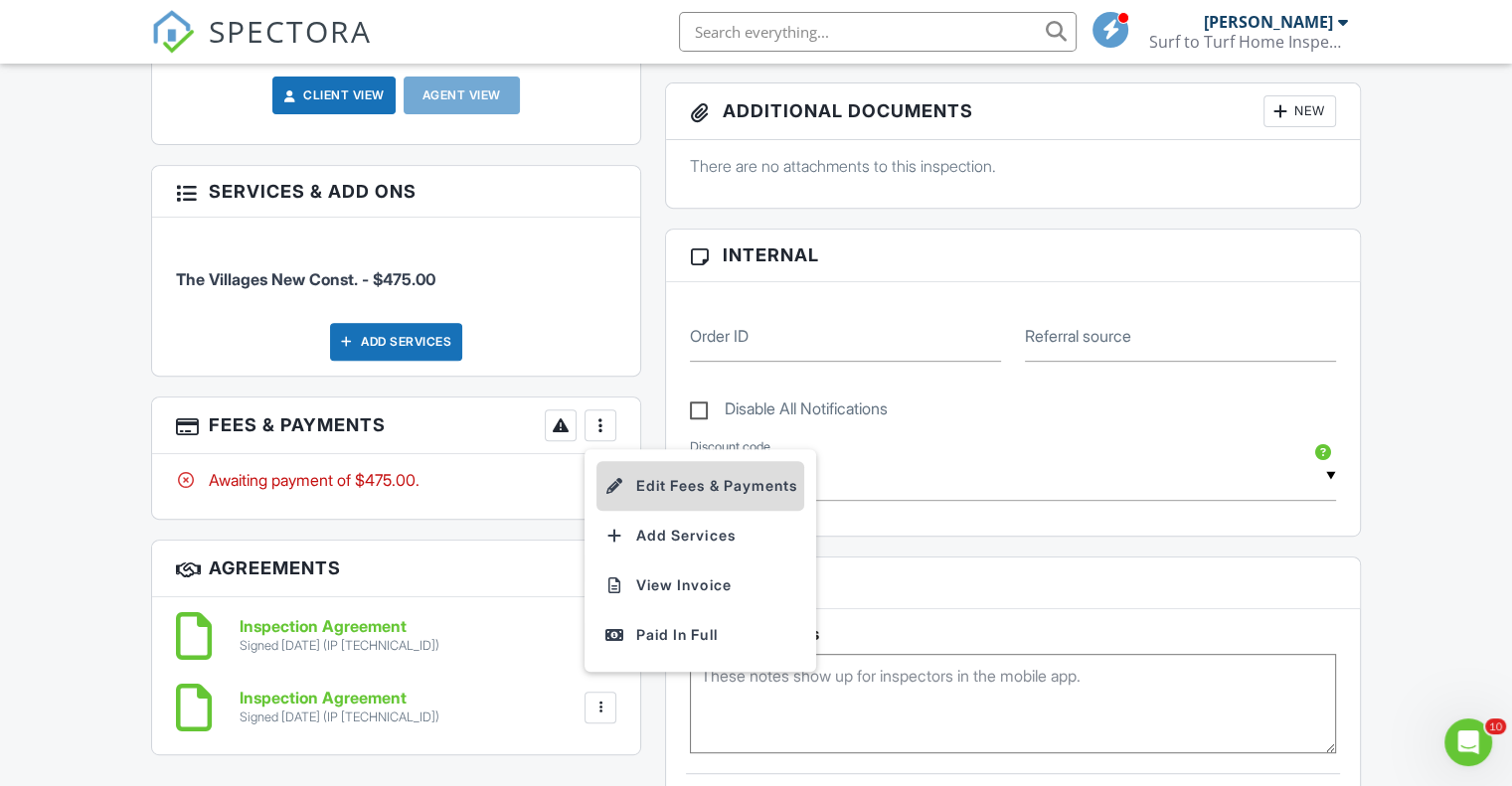click on "Edit Fees & Payments" at bounding box center (700, 486) 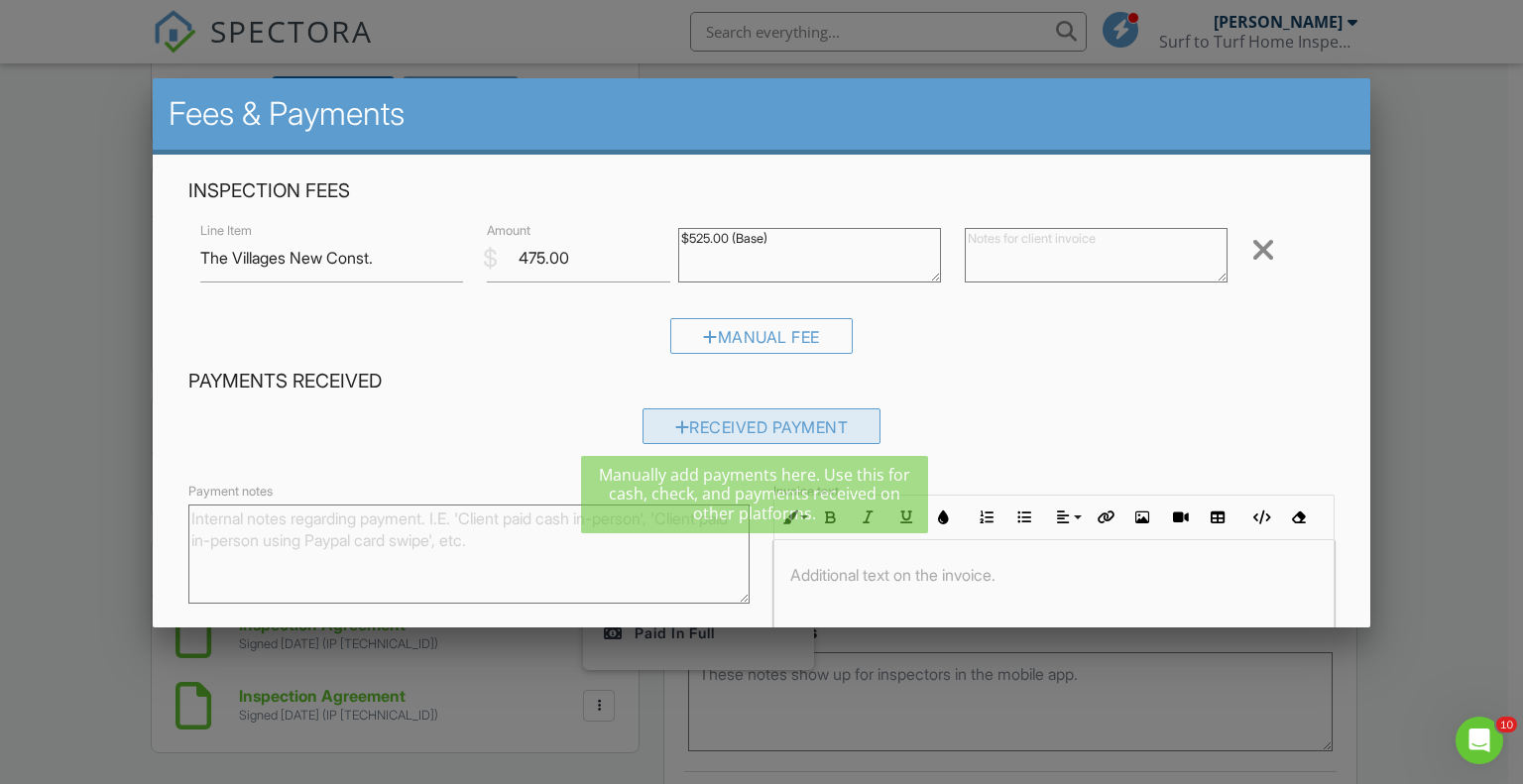 click on "Received Payment" at bounding box center (762, 426) 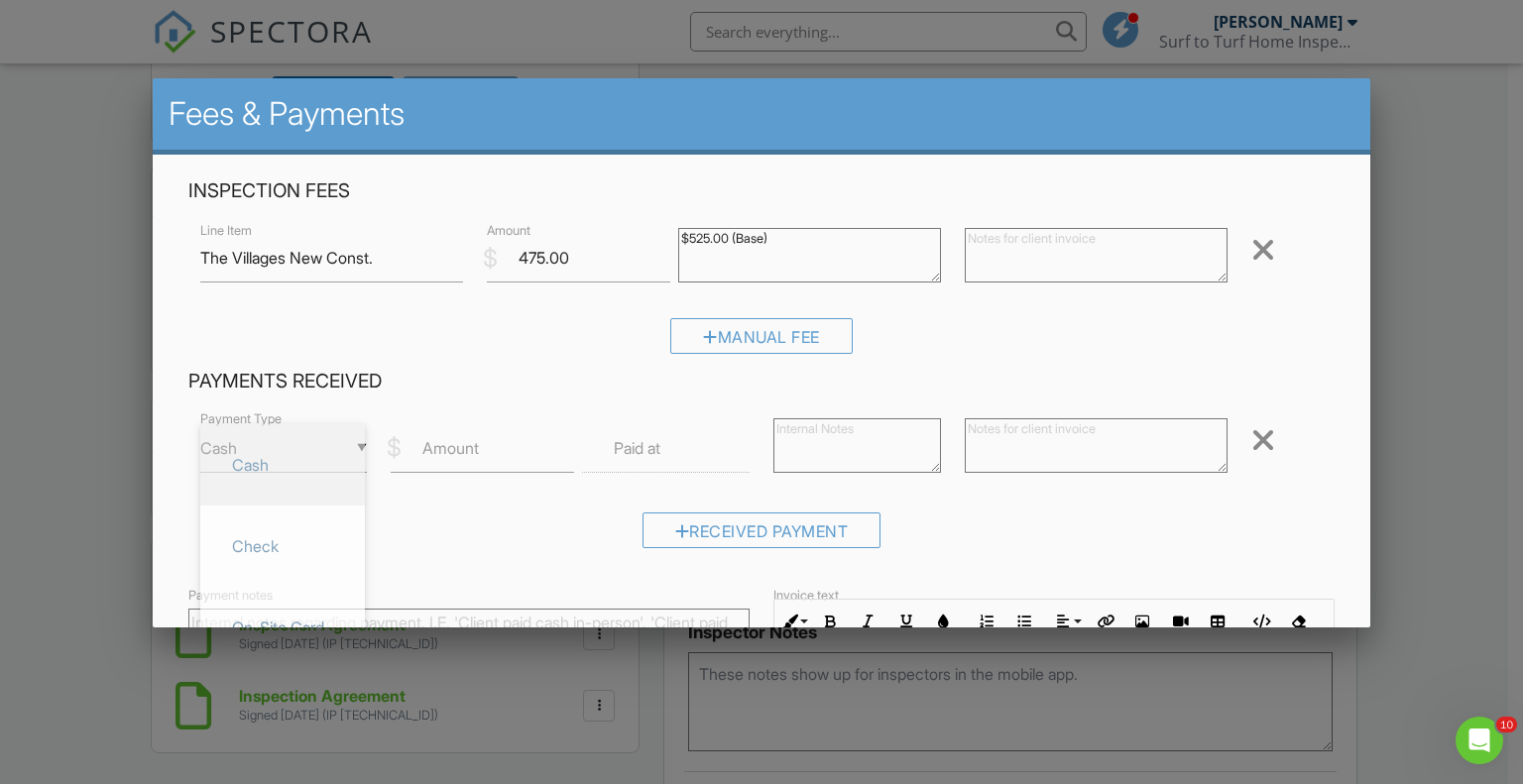 click on "▼ Cash Cash Check On-Site Card Other Cash
Check
On-Site Card
Other" at bounding box center [284, 448] 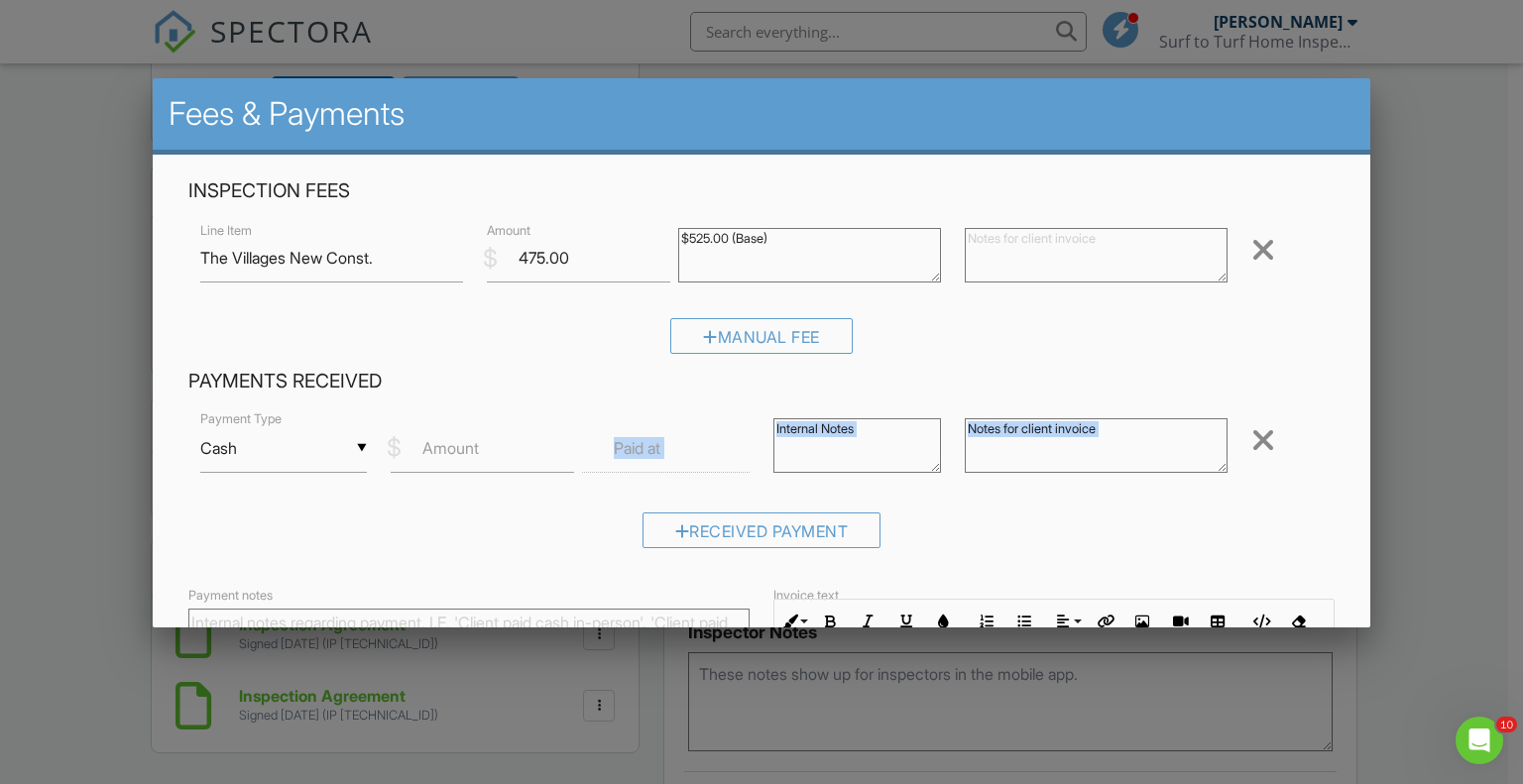drag, startPoint x: 336, startPoint y: 542, endPoint x: 444, endPoint y: 464, distance: 133.22162 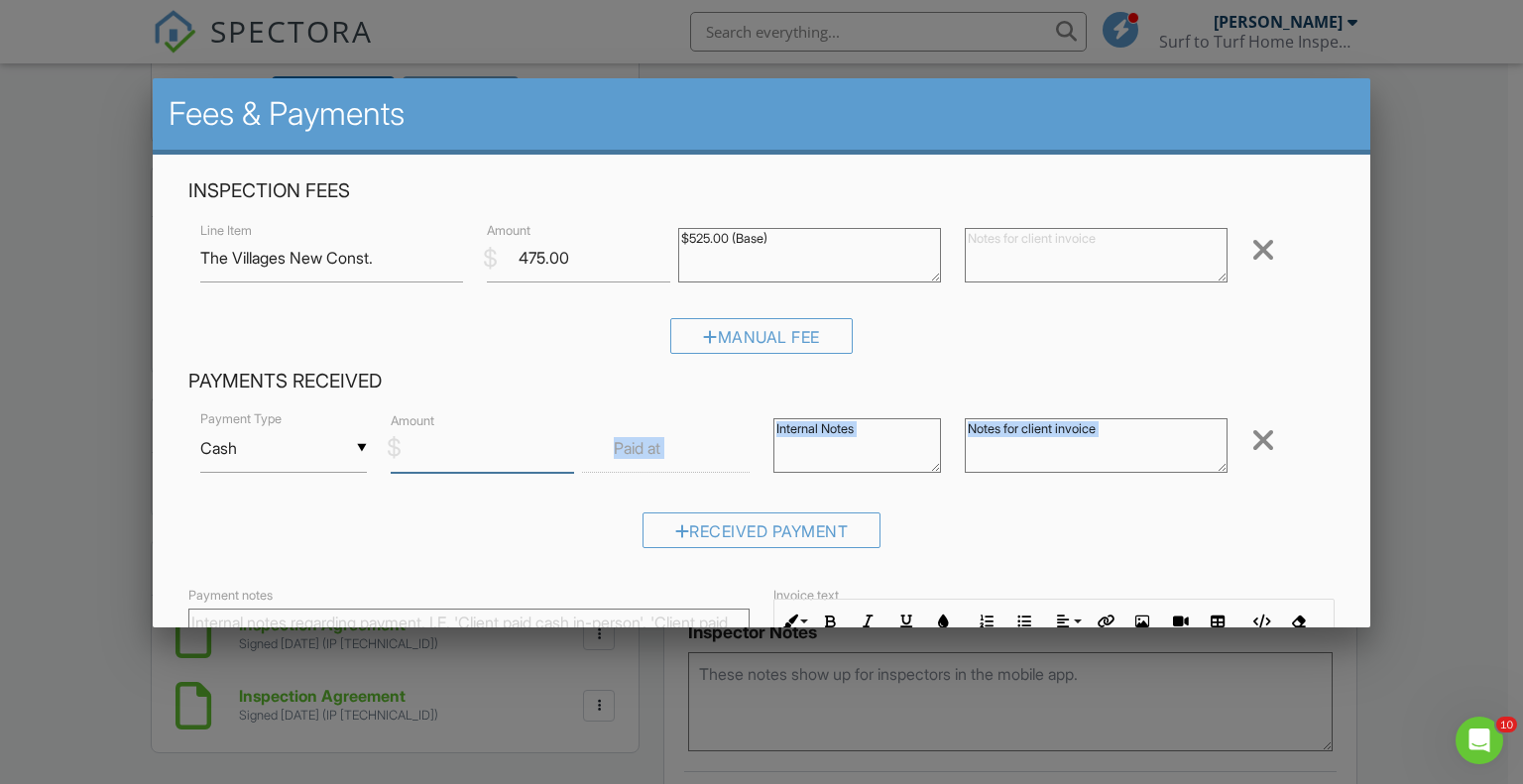 click on "Amount" at bounding box center (482, 448) 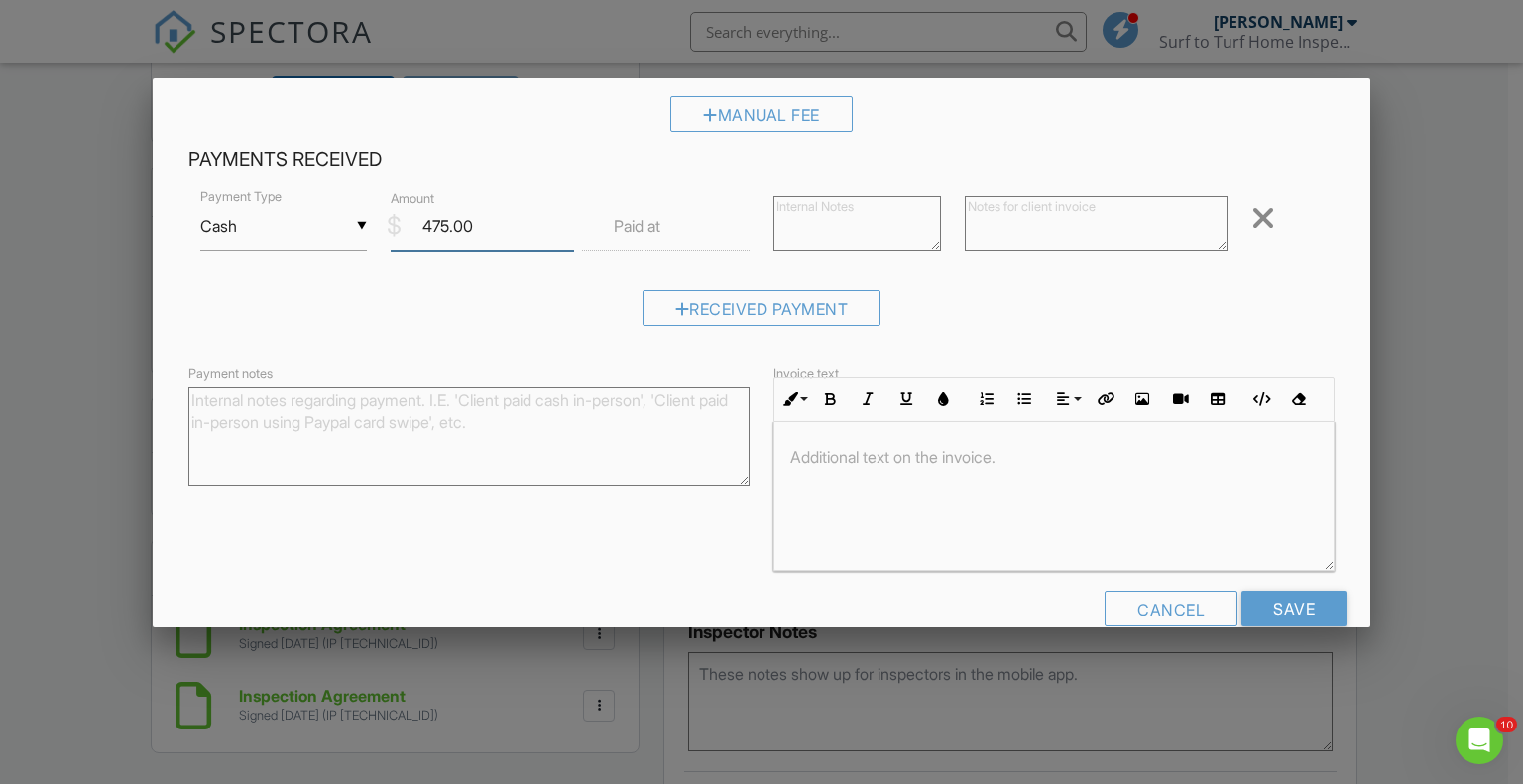 scroll, scrollTop: 259, scrollLeft: 0, axis: vertical 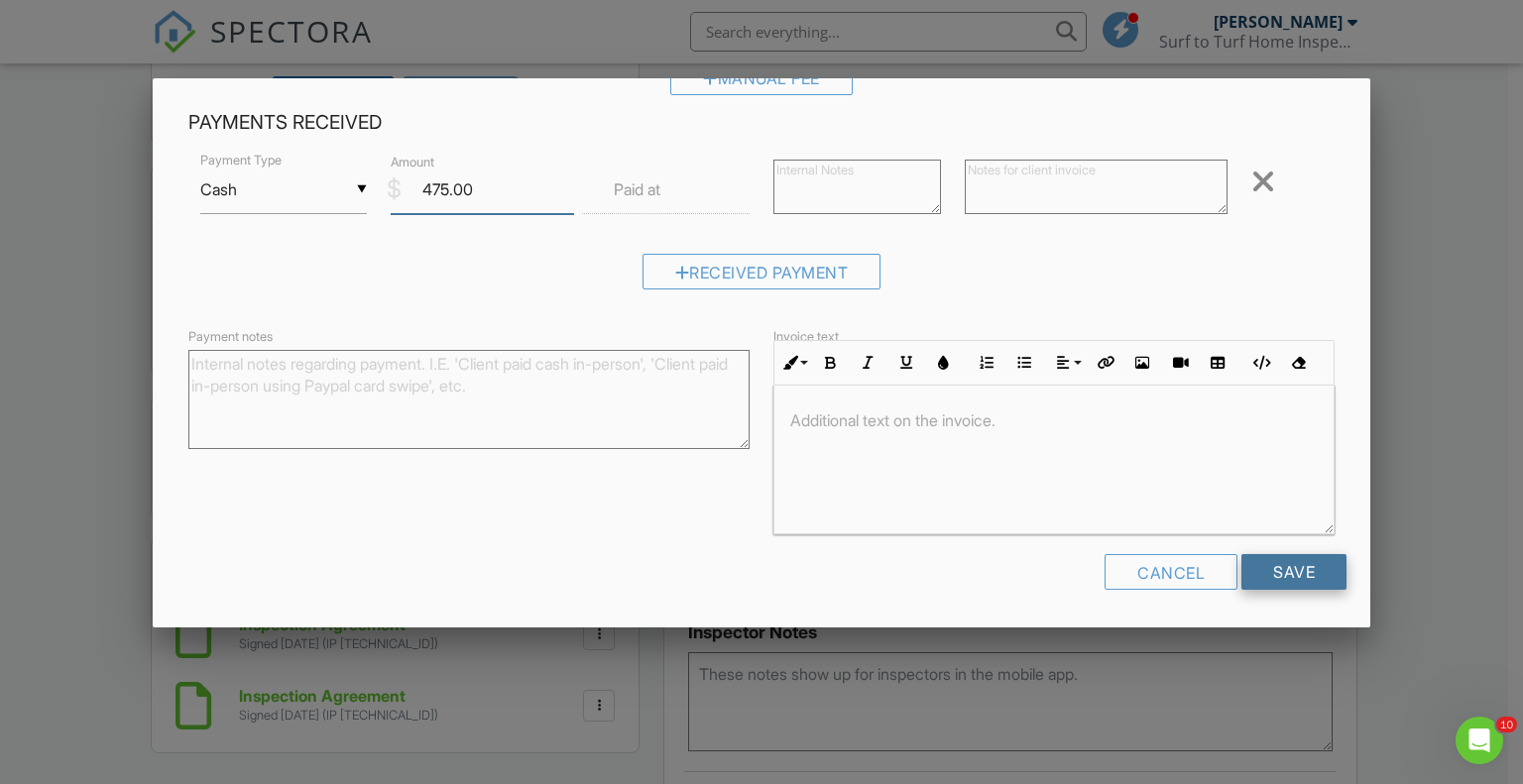 type on "475.00" 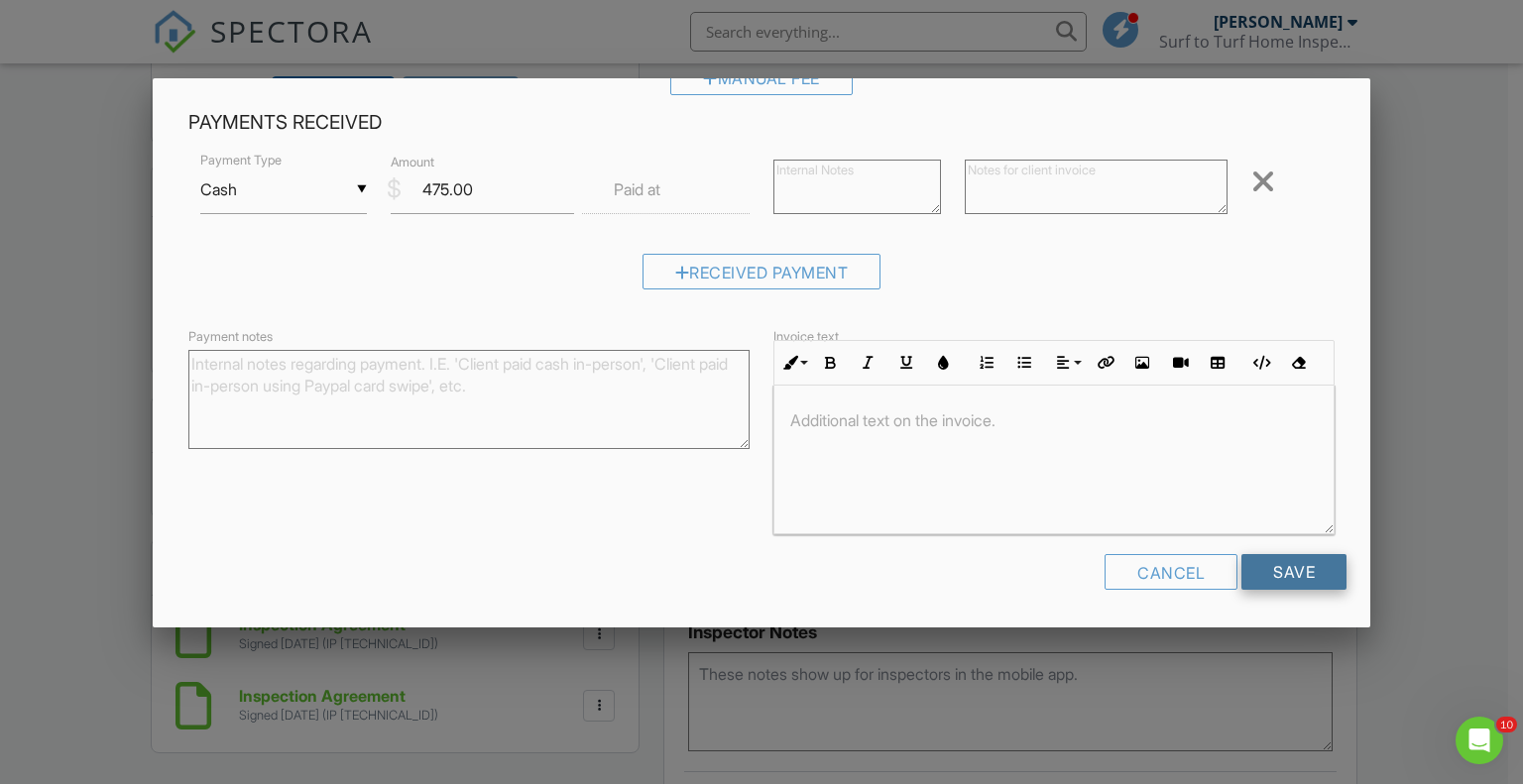 click on "Save" at bounding box center (1294, 572) 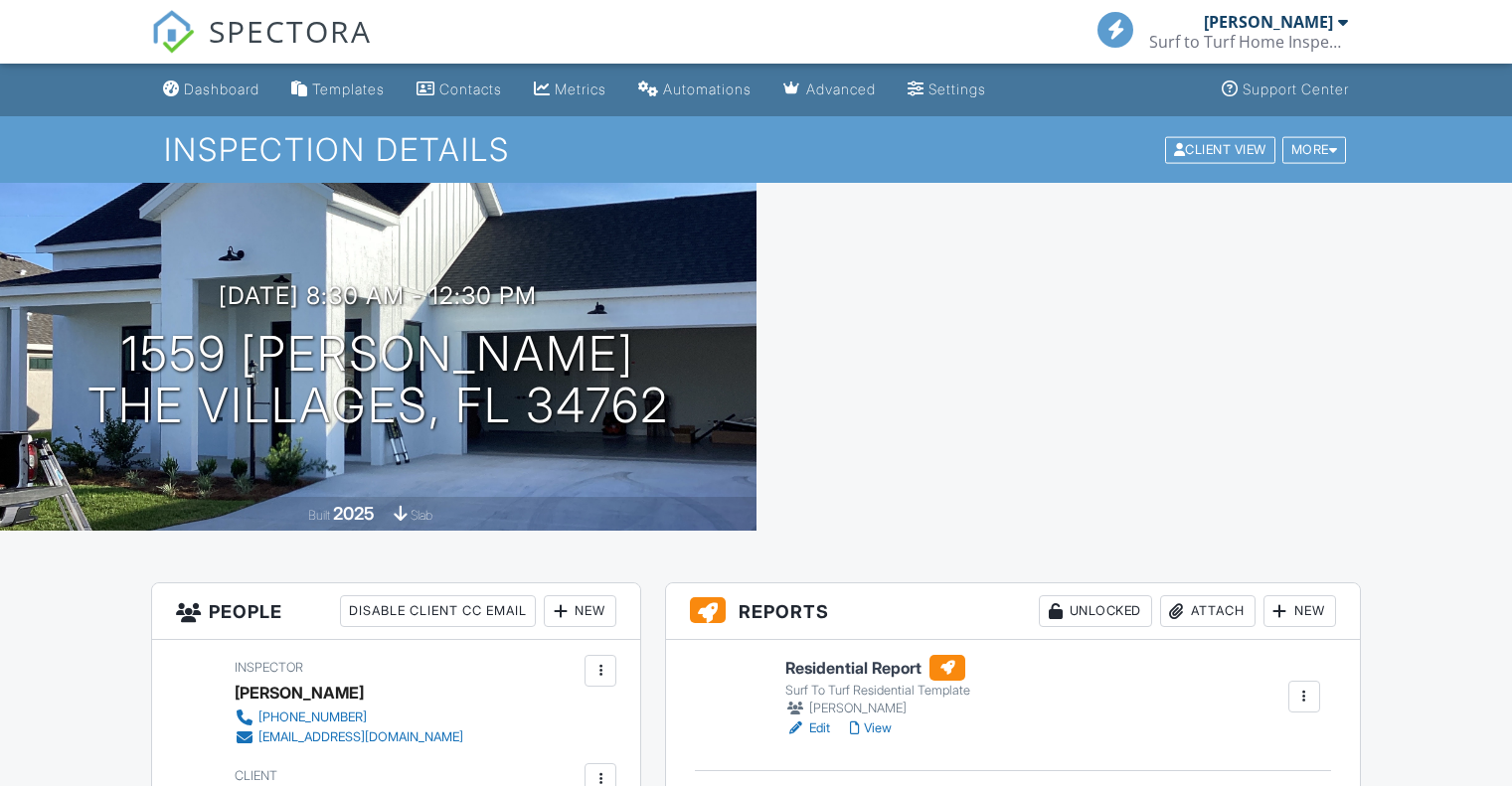 scroll, scrollTop: 0, scrollLeft: 0, axis: both 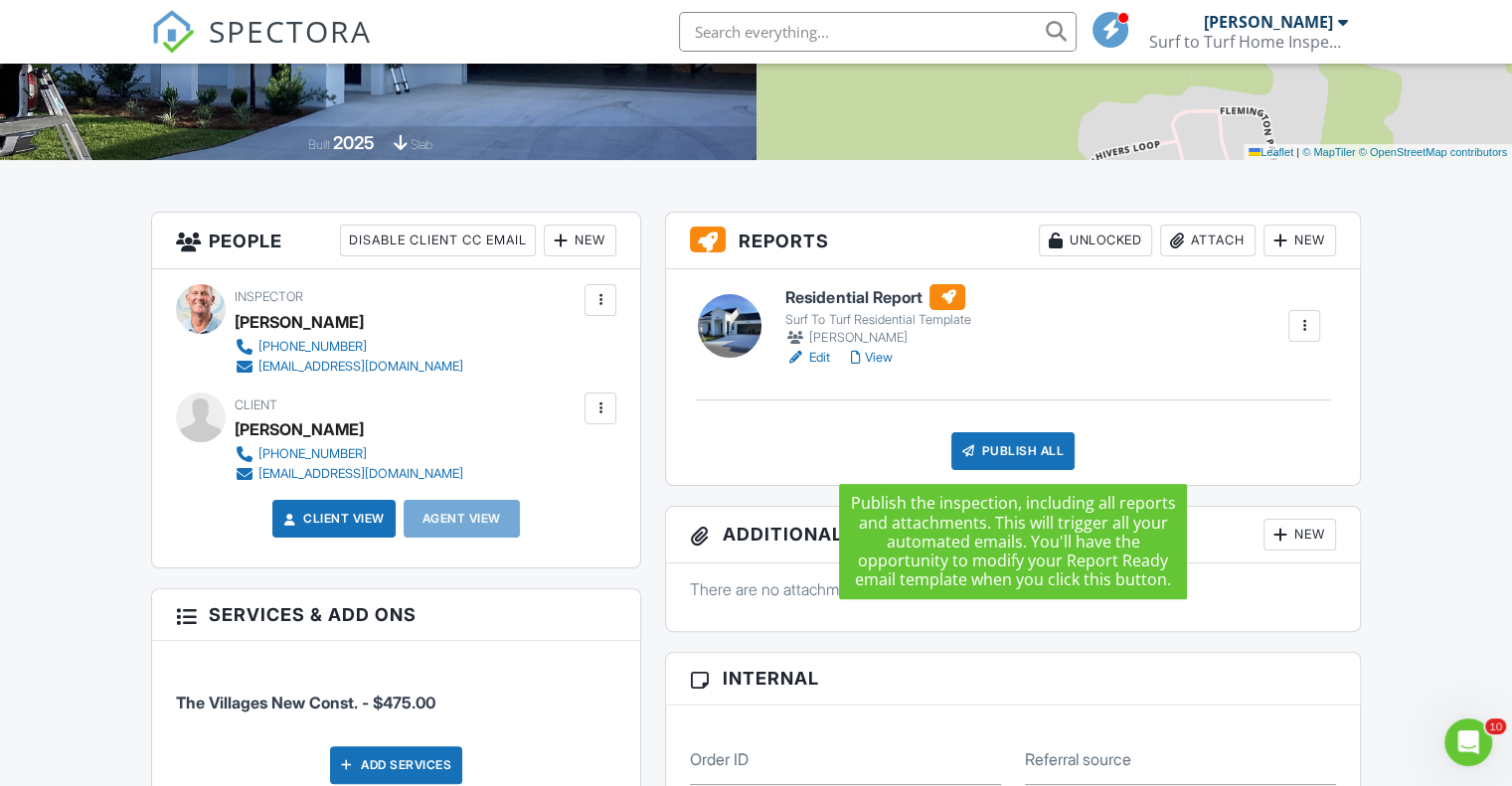 click on "Publish All" at bounding box center (1013, 451) 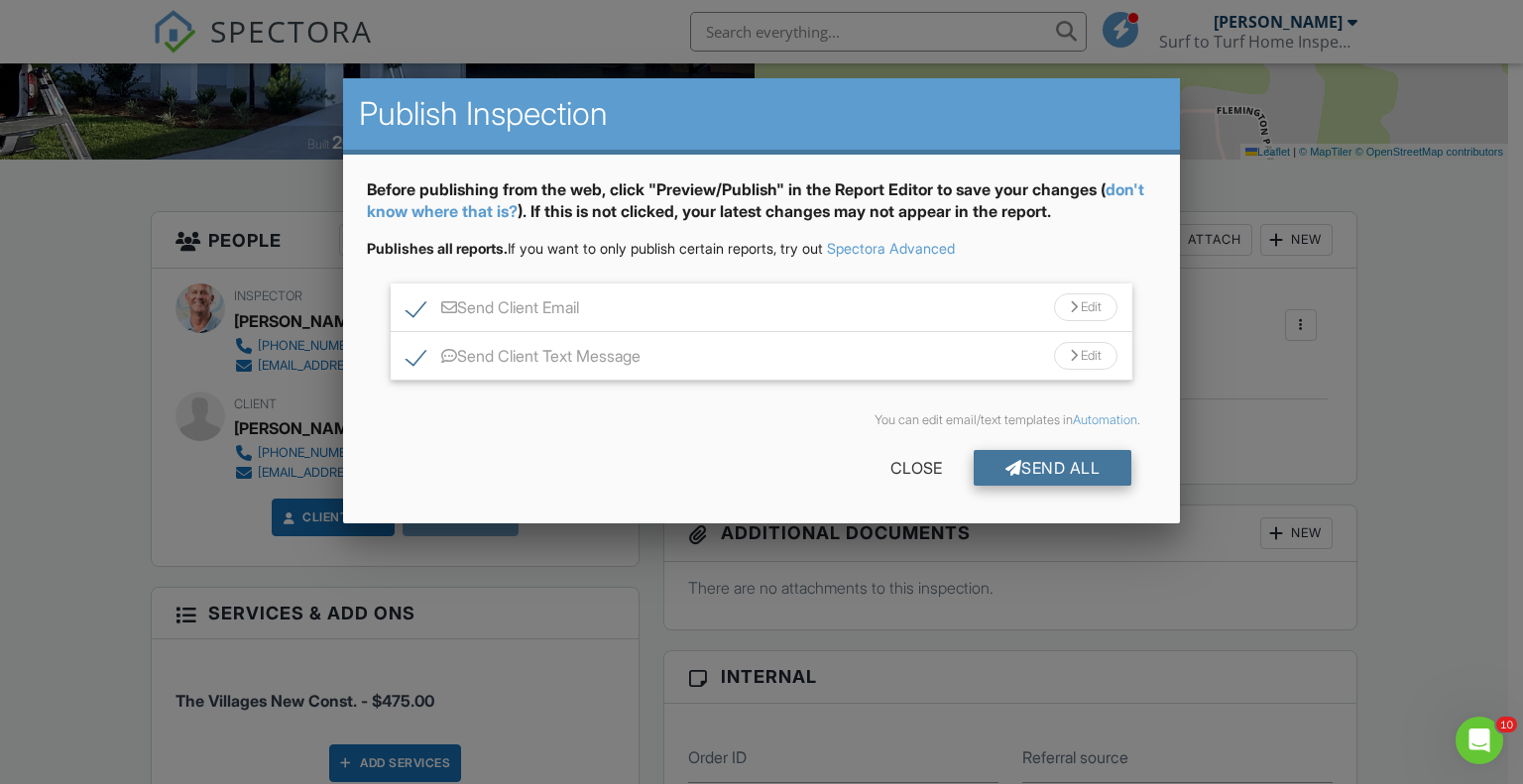 click on "Send All" at bounding box center [1053, 468] 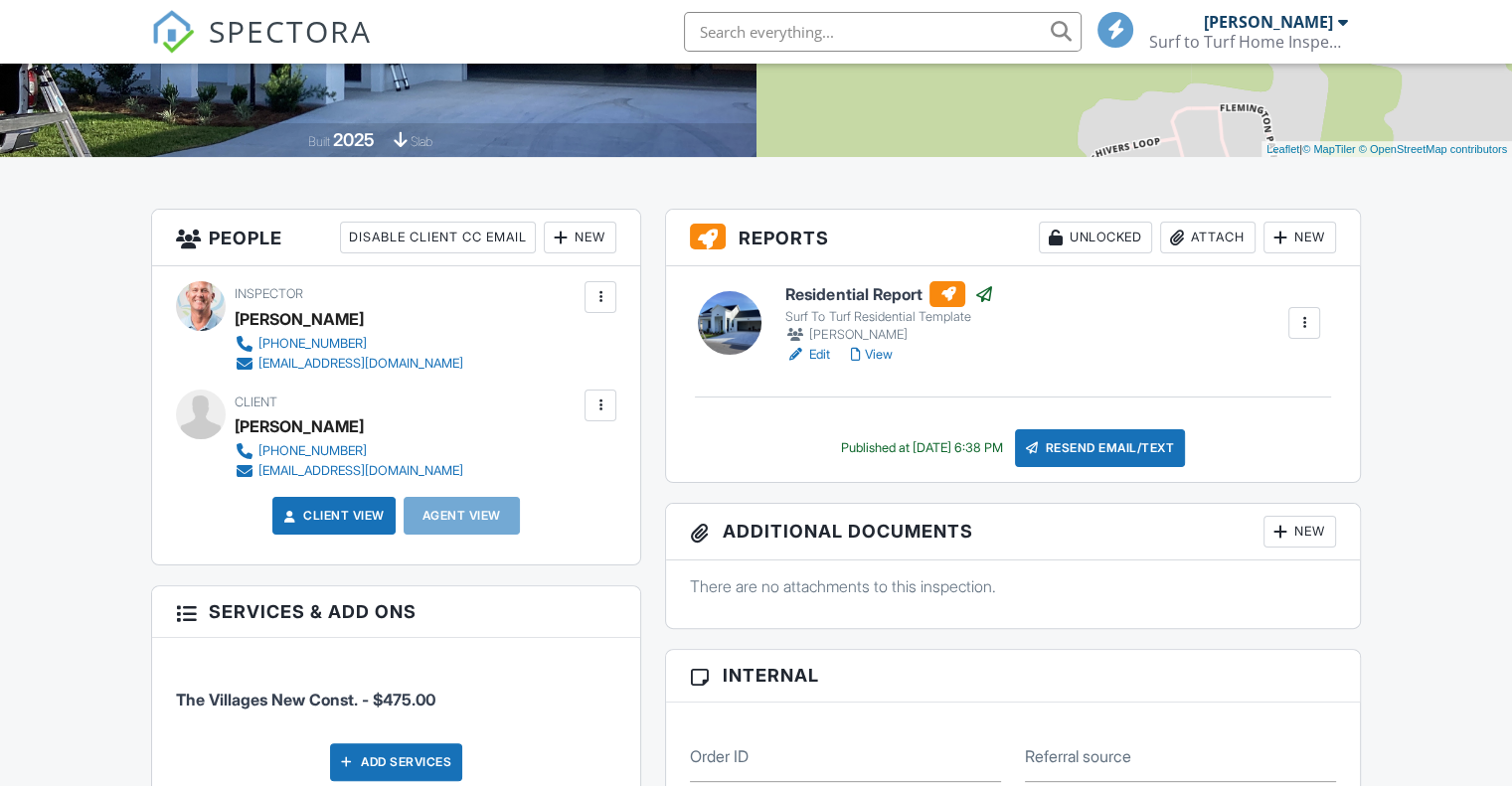 scroll, scrollTop: 374, scrollLeft: 0, axis: vertical 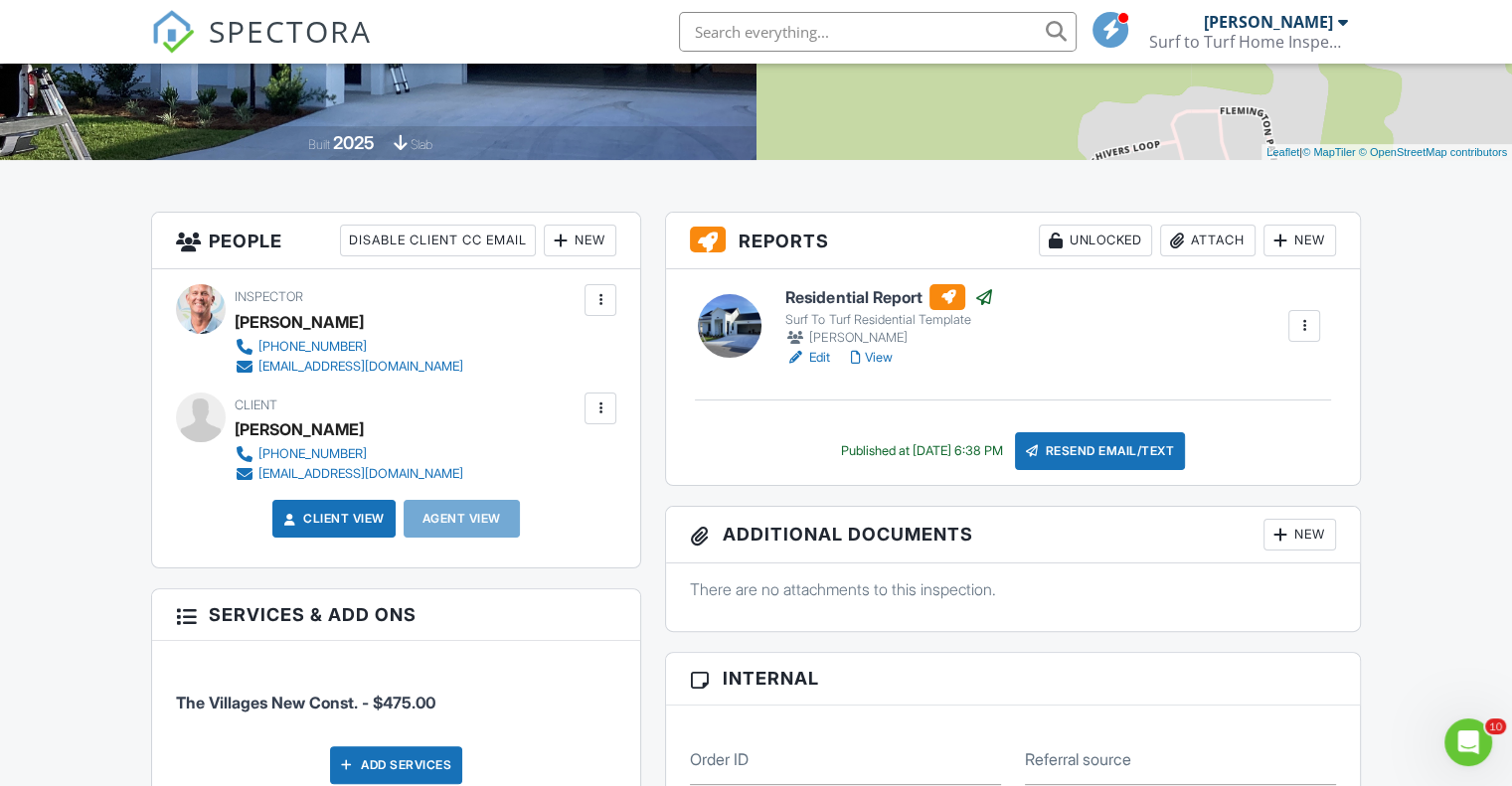 click on "Tom Stevens
Surf to Turf Home Inspections" at bounding box center [1251, 32] 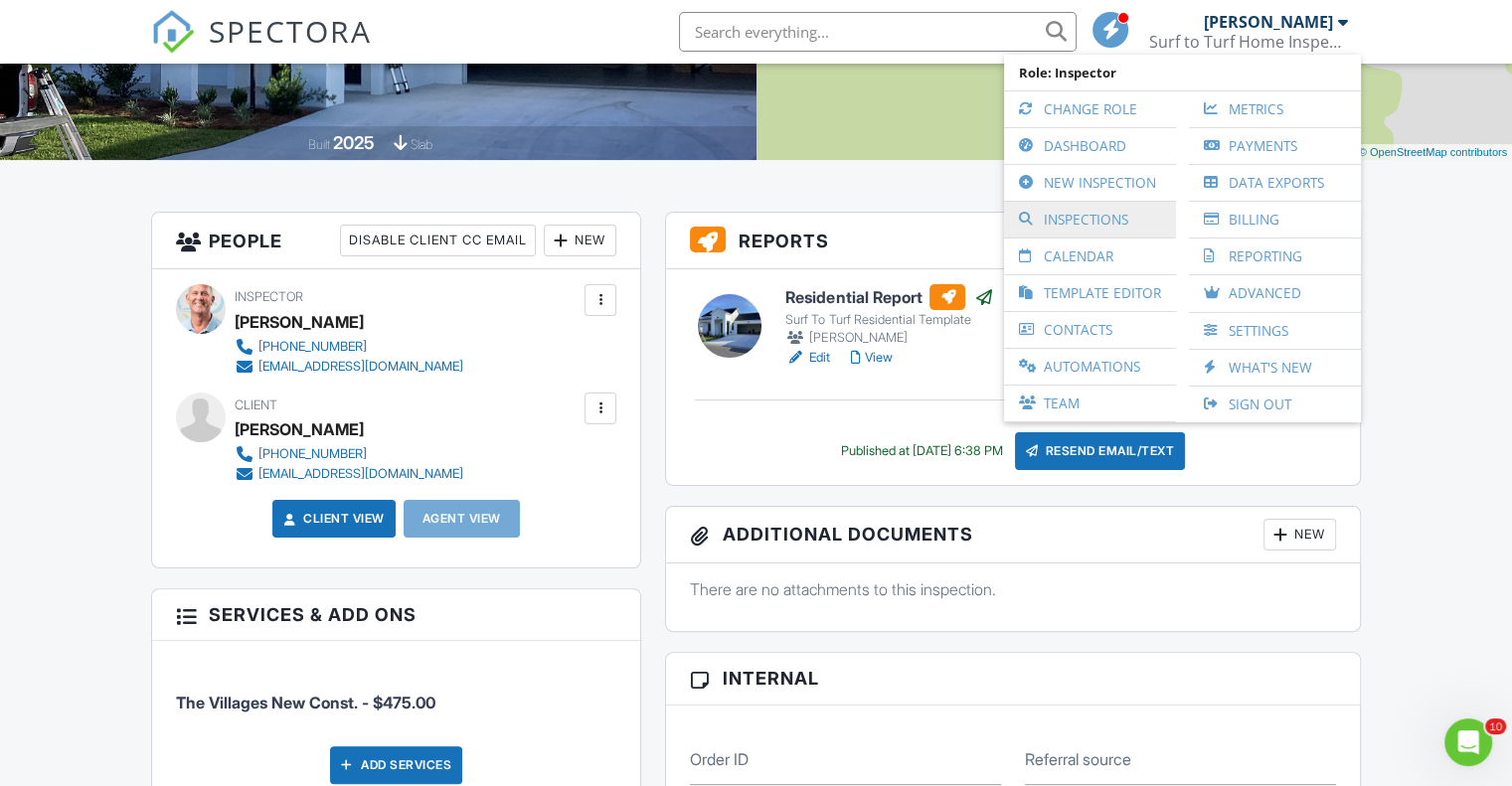 click on "Inspections" at bounding box center [1090, 220] 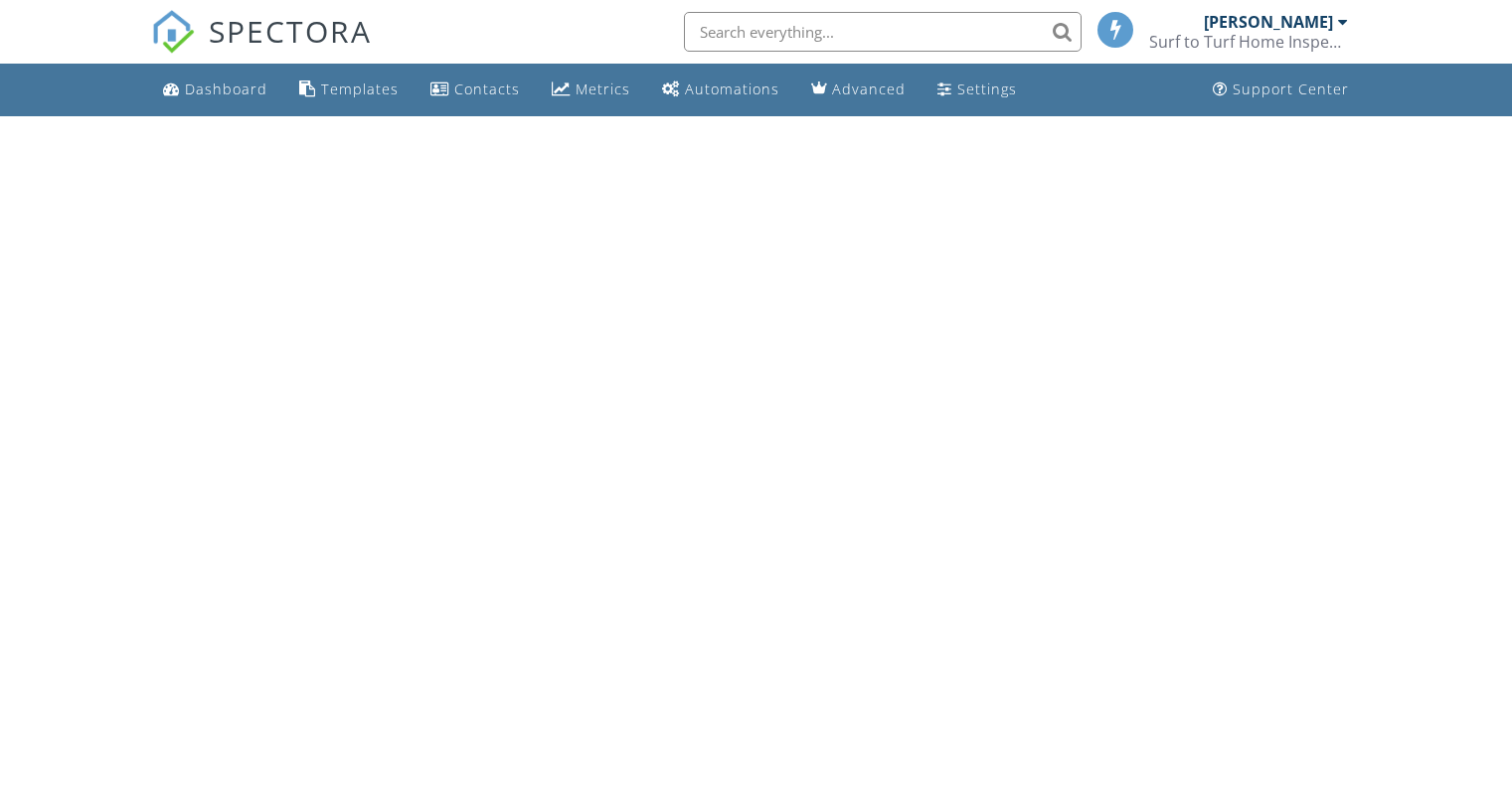 scroll, scrollTop: 0, scrollLeft: 0, axis: both 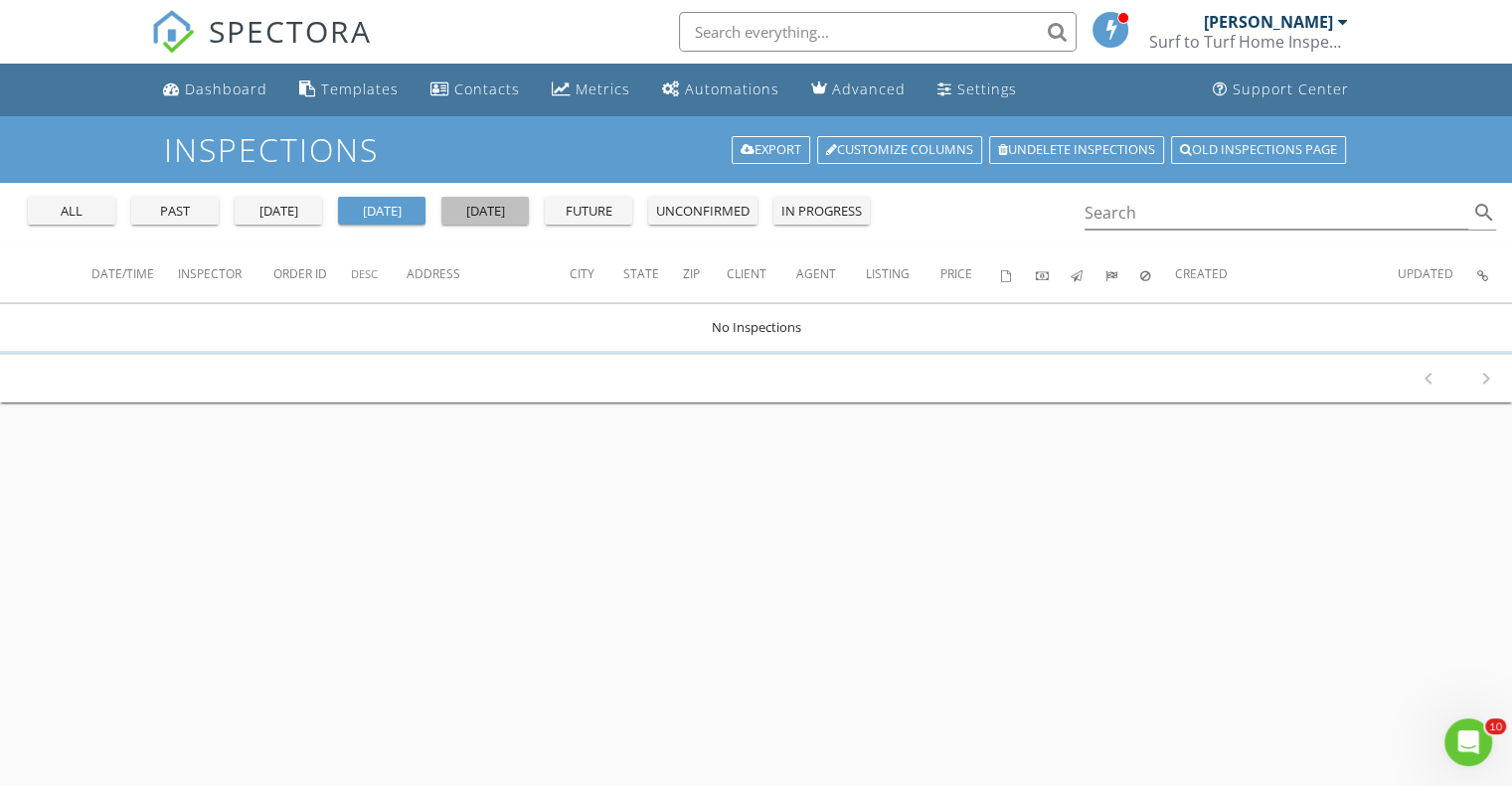 click on "[DATE]" at bounding box center (485, 212) 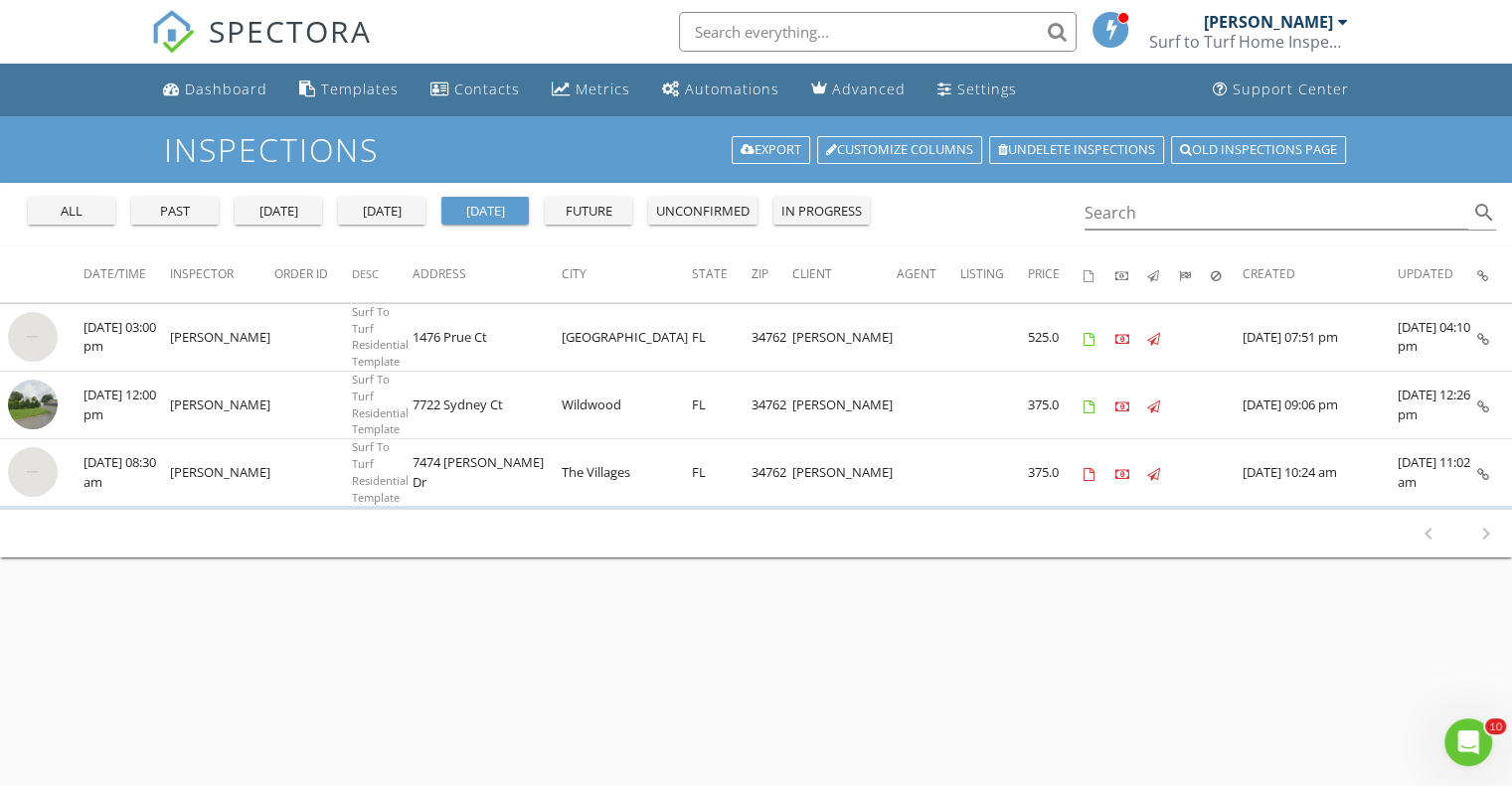 click at bounding box center (1343, 22) 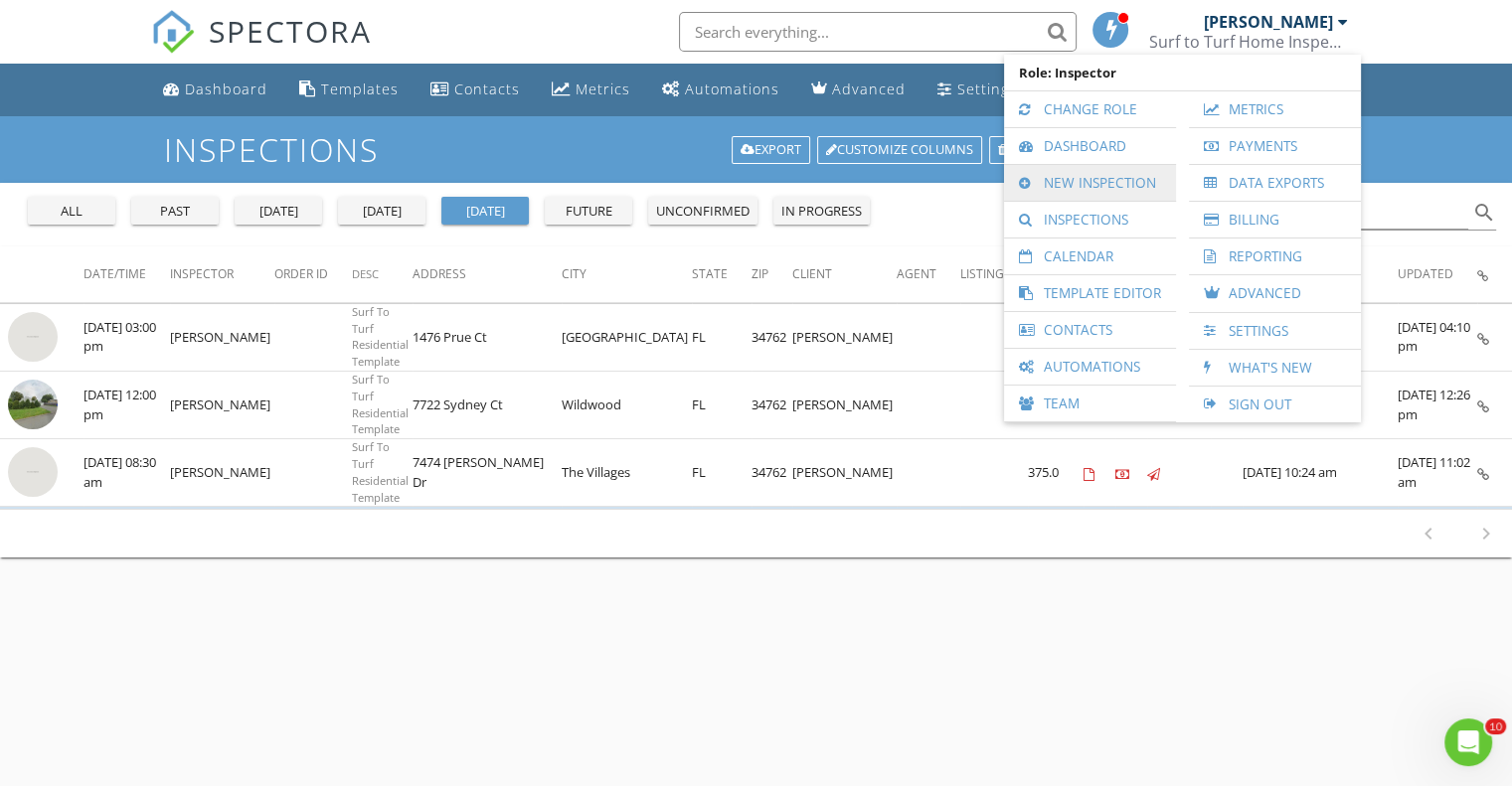 click on "New Inspection" at bounding box center [1090, 183] 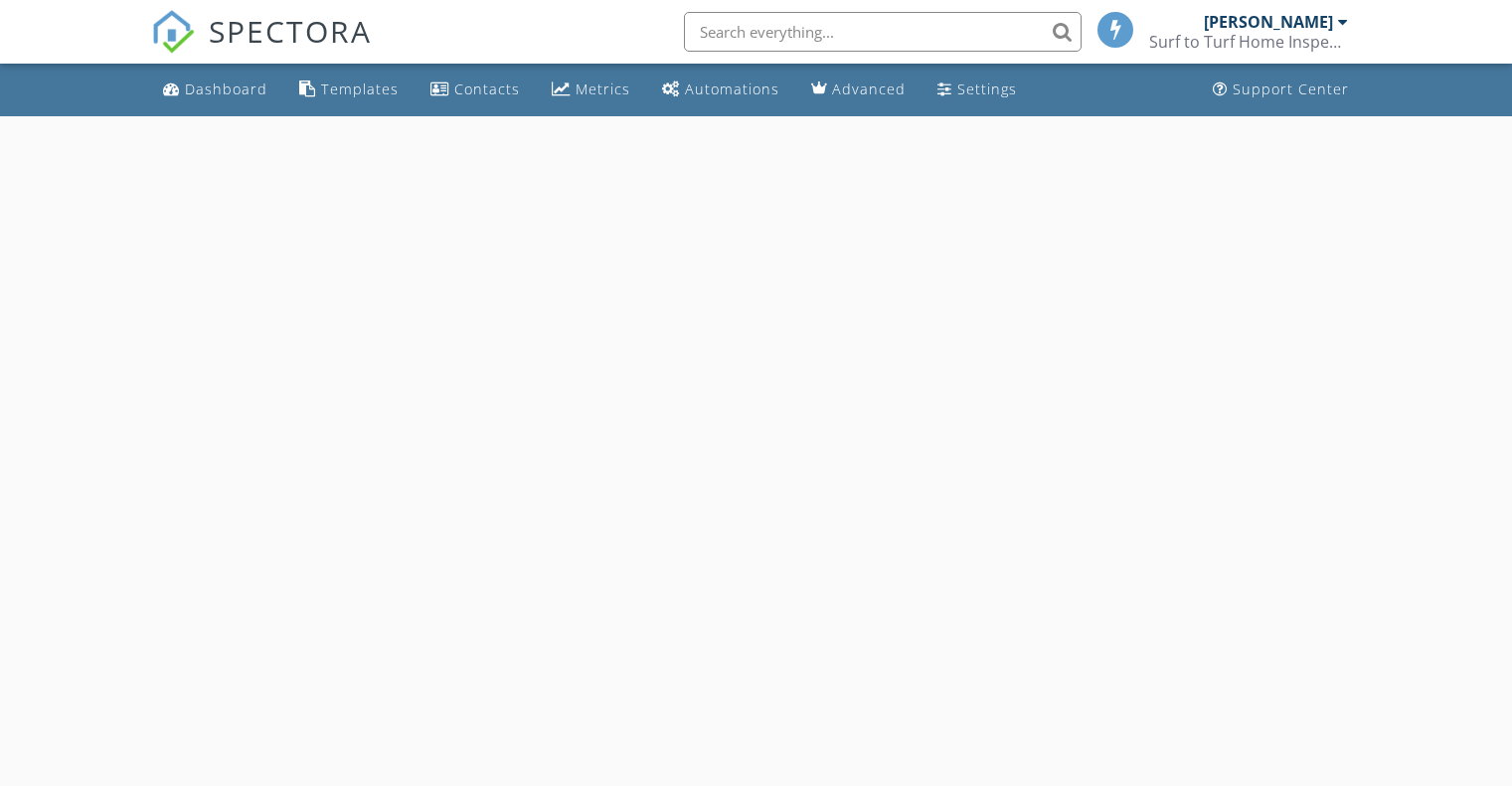 scroll, scrollTop: 0, scrollLeft: 0, axis: both 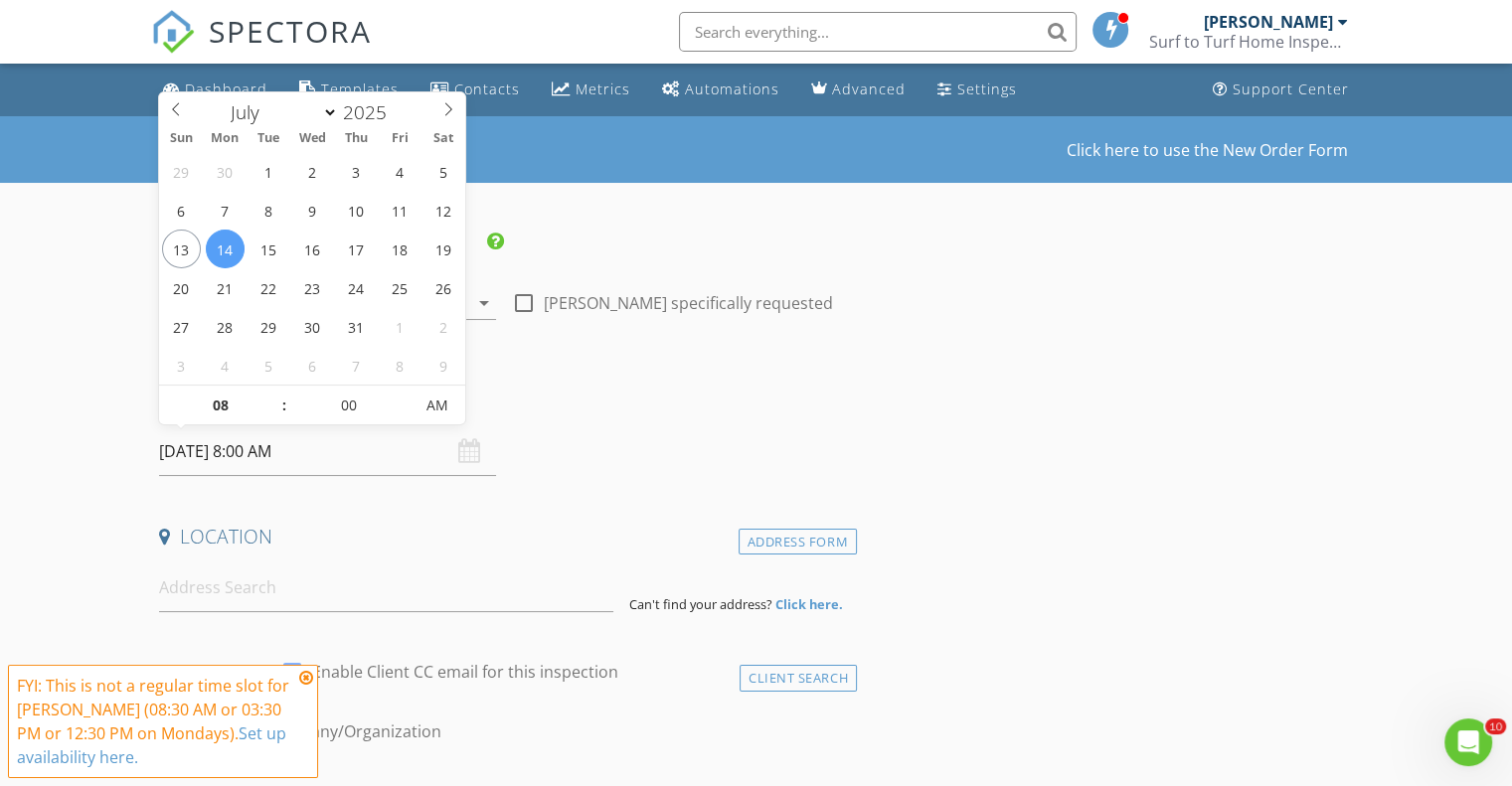 click on "07/14/2025 8:00 AM" at bounding box center [327, 451] 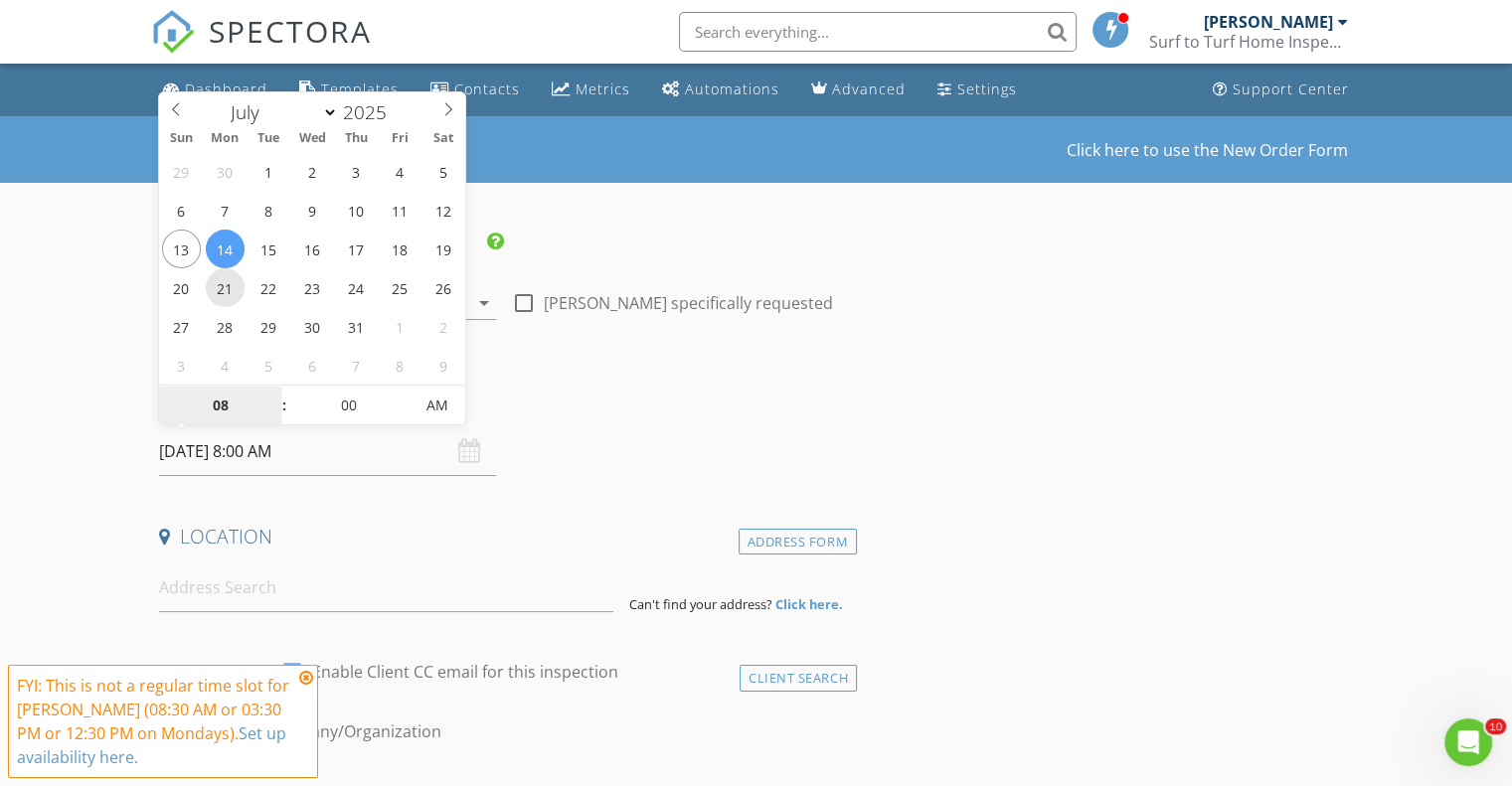 type on "07/21/2025 8:00 AM" 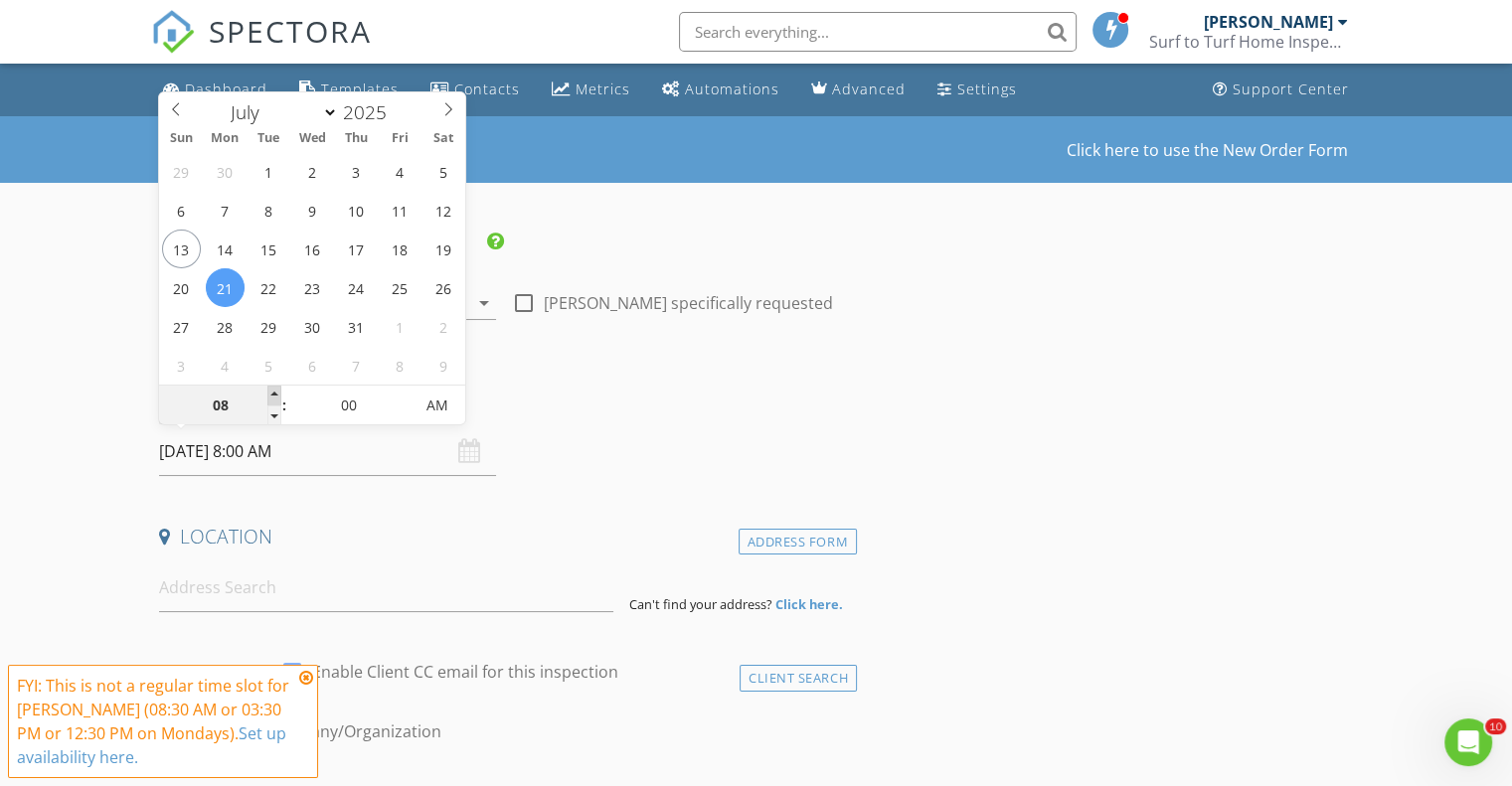 type on "09" 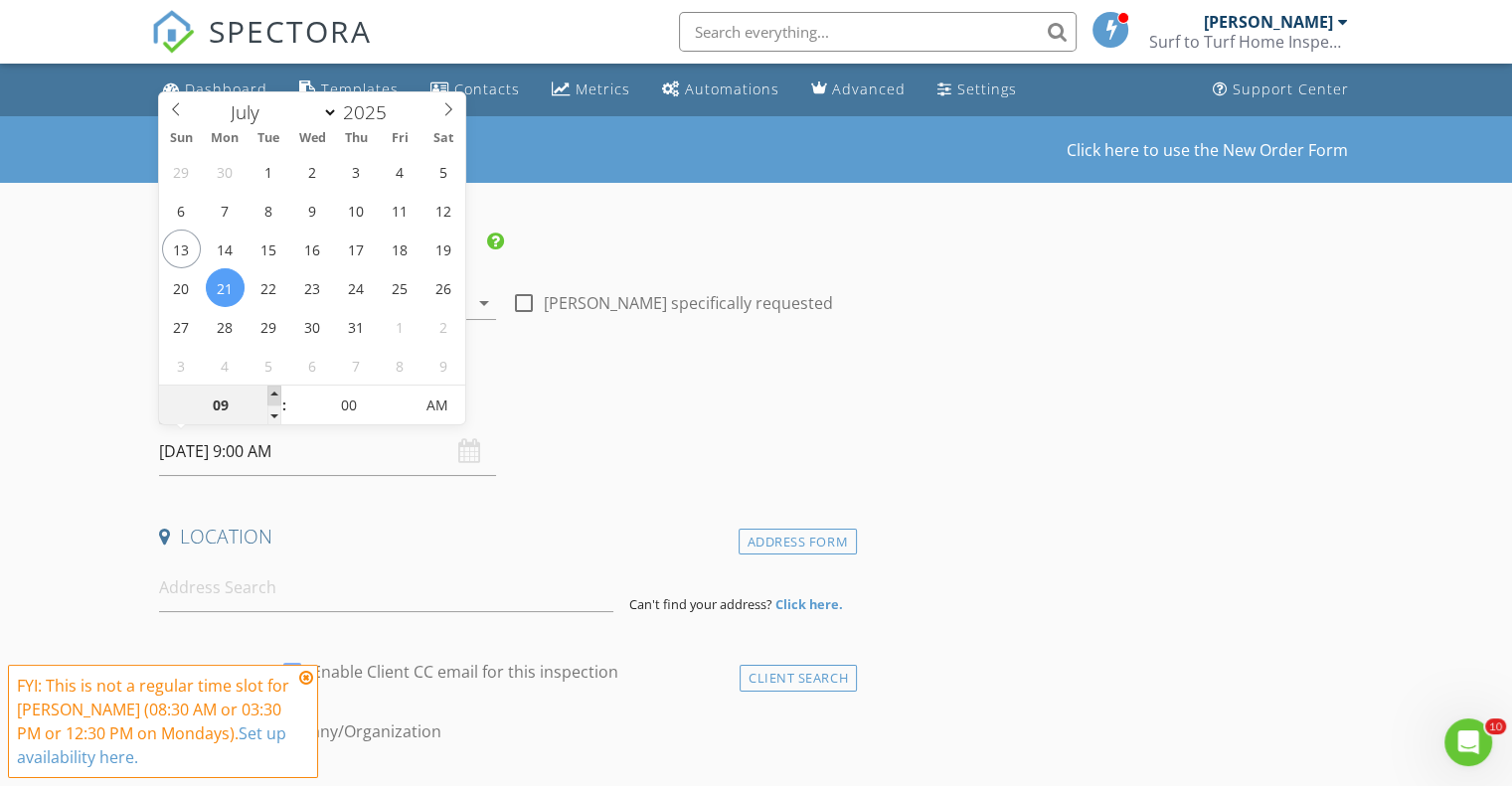click at bounding box center (274, 395) 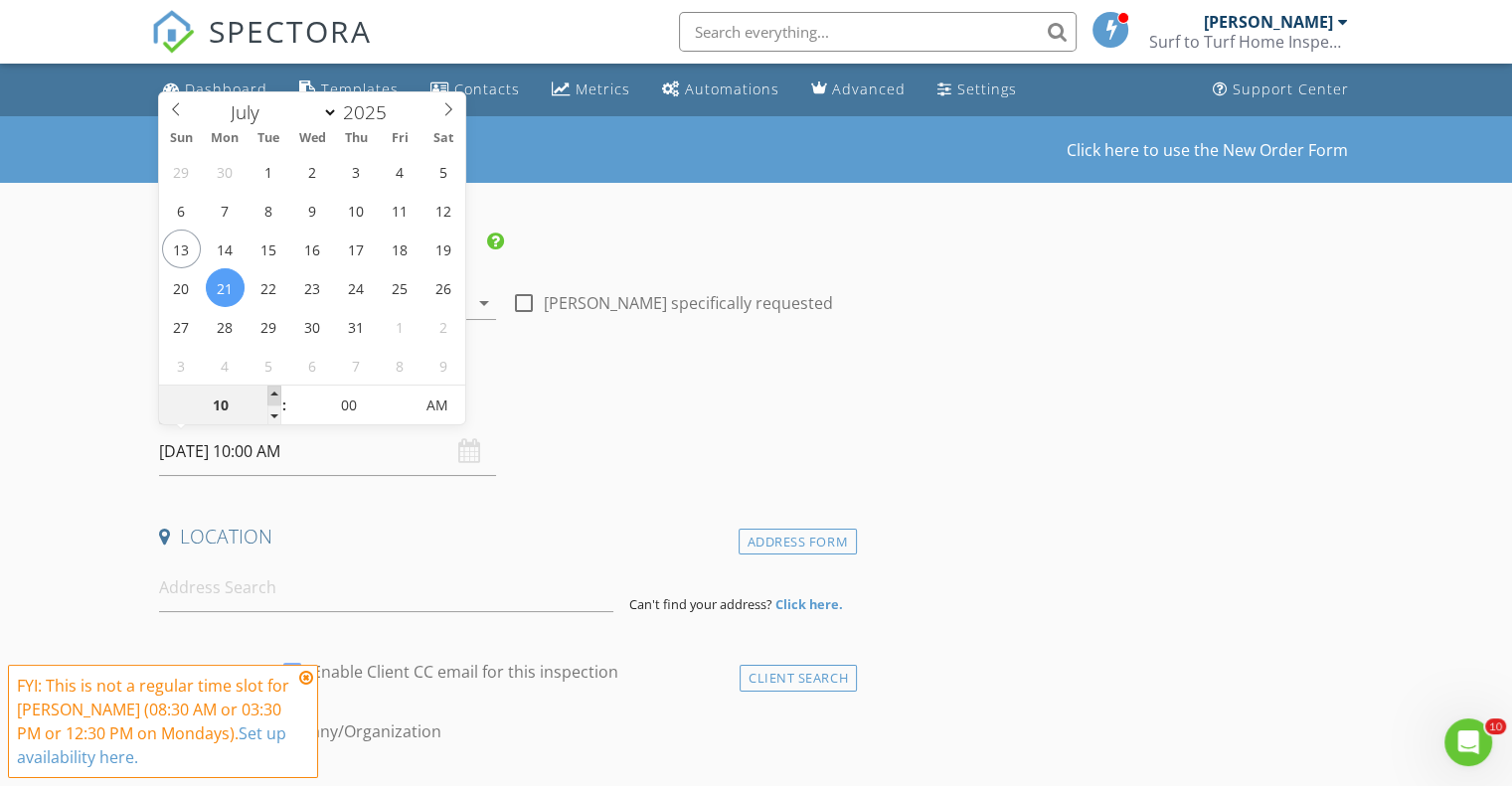 click at bounding box center (274, 395) 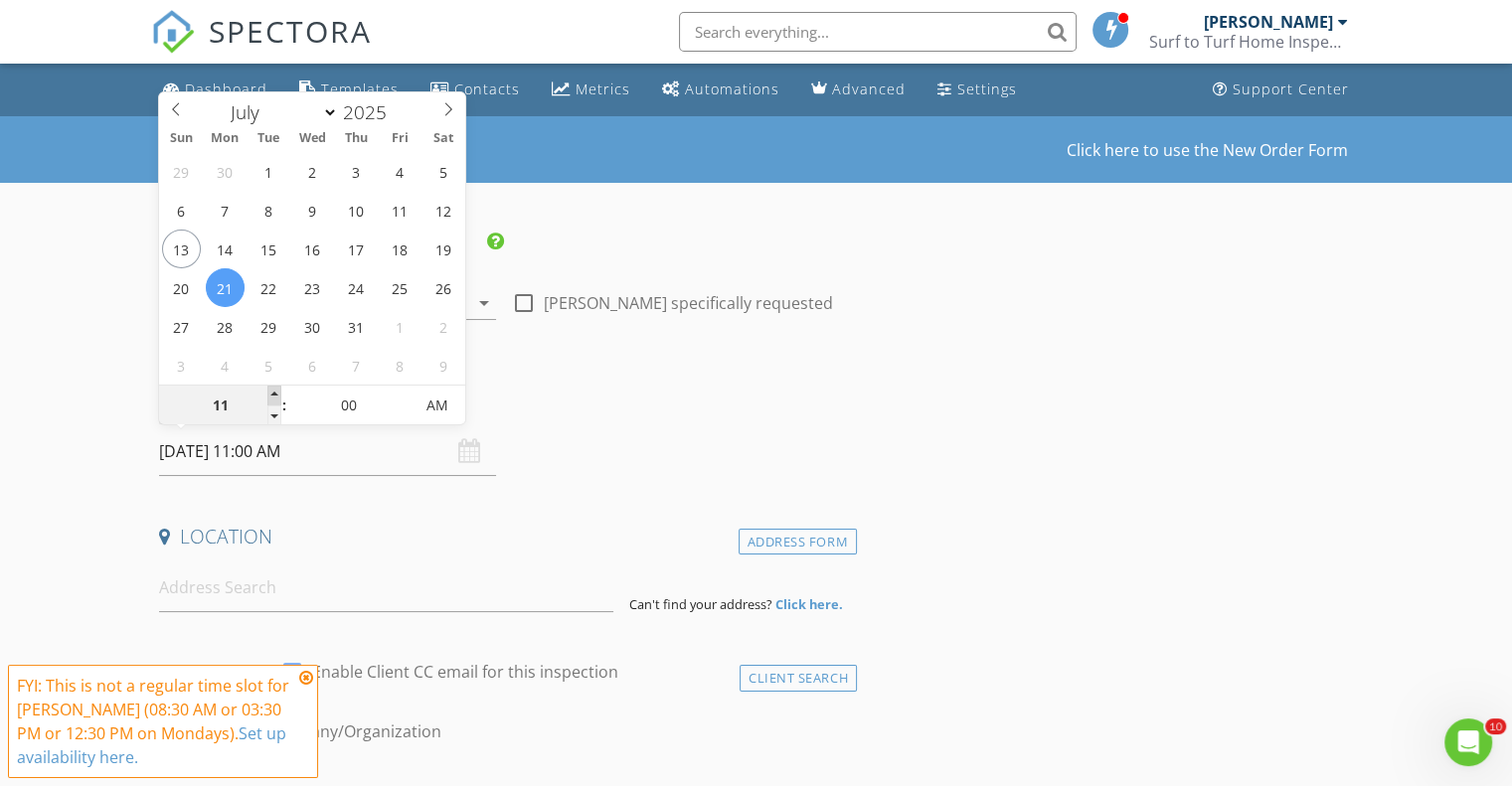 click at bounding box center (274, 395) 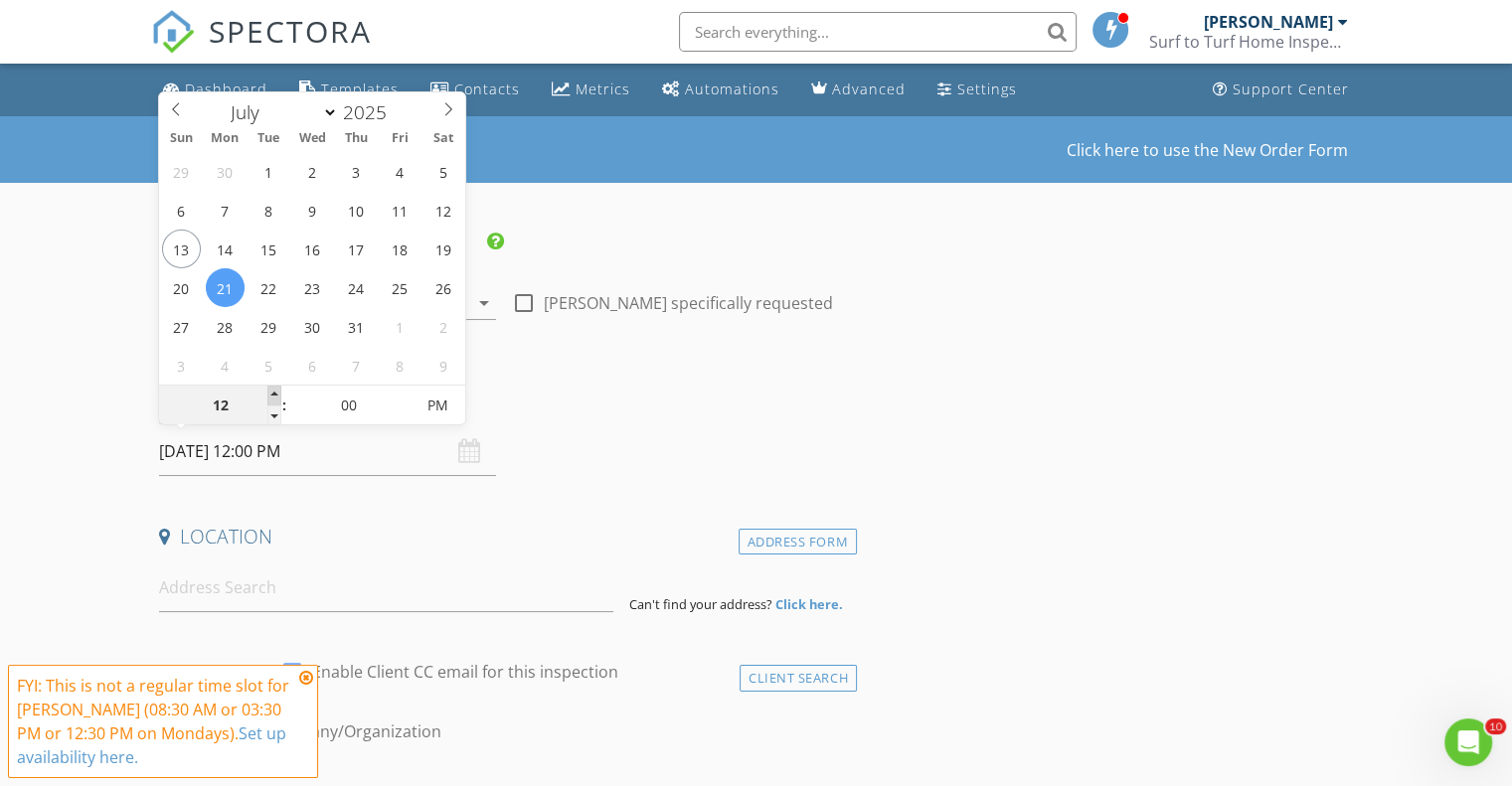 click at bounding box center (274, 395) 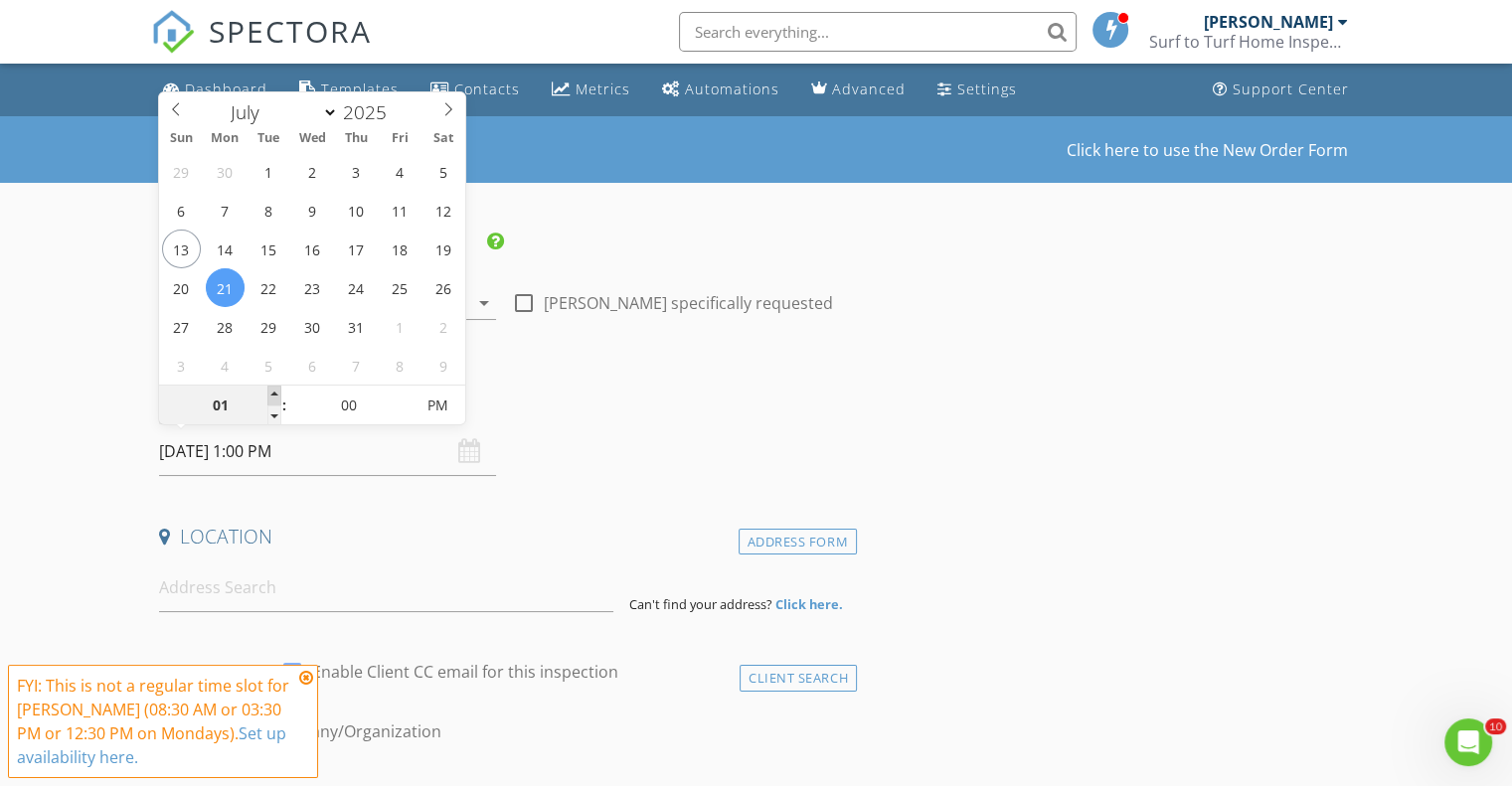 click at bounding box center (274, 395) 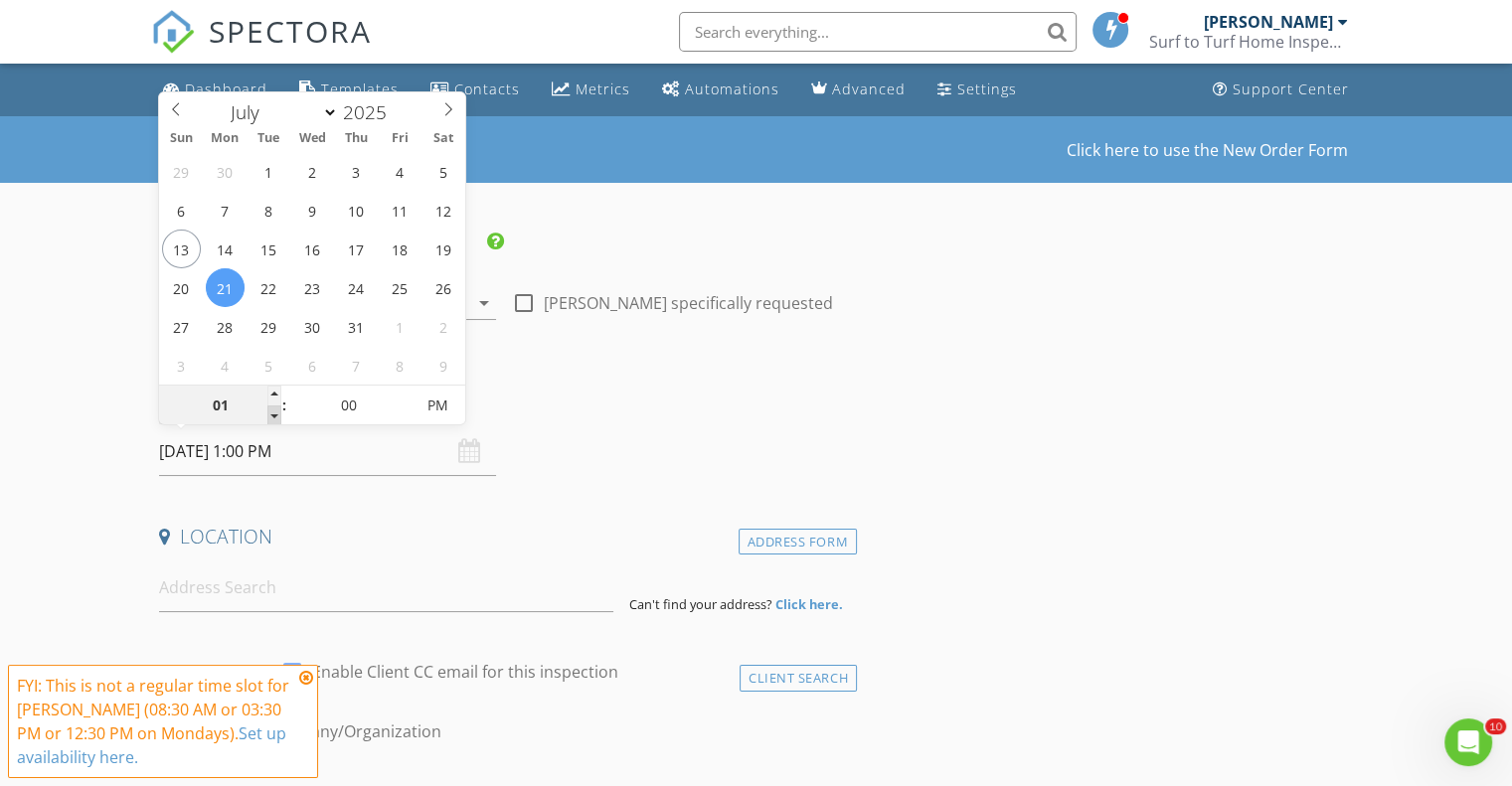 type on "12" 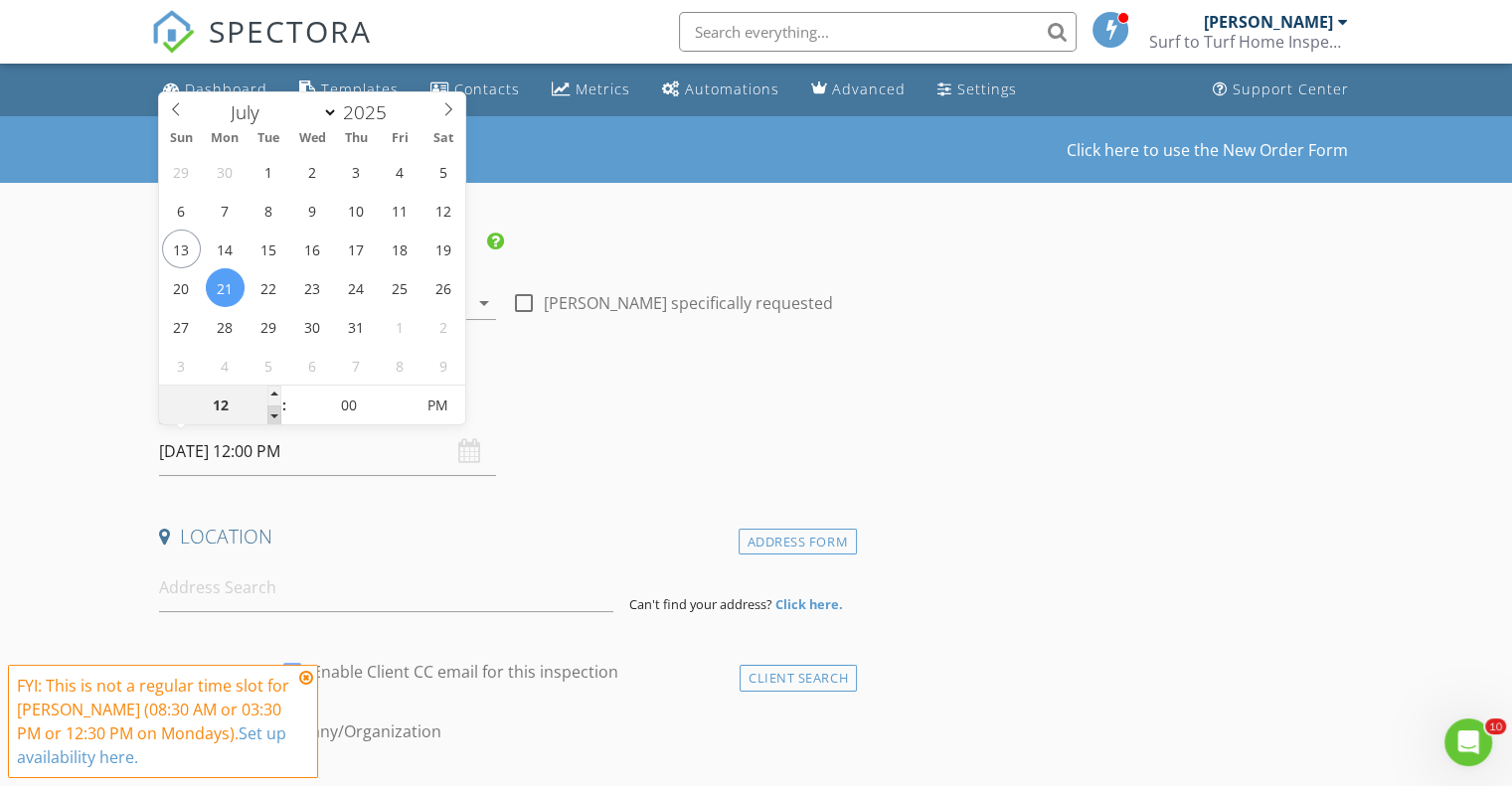 click at bounding box center (274, 415) 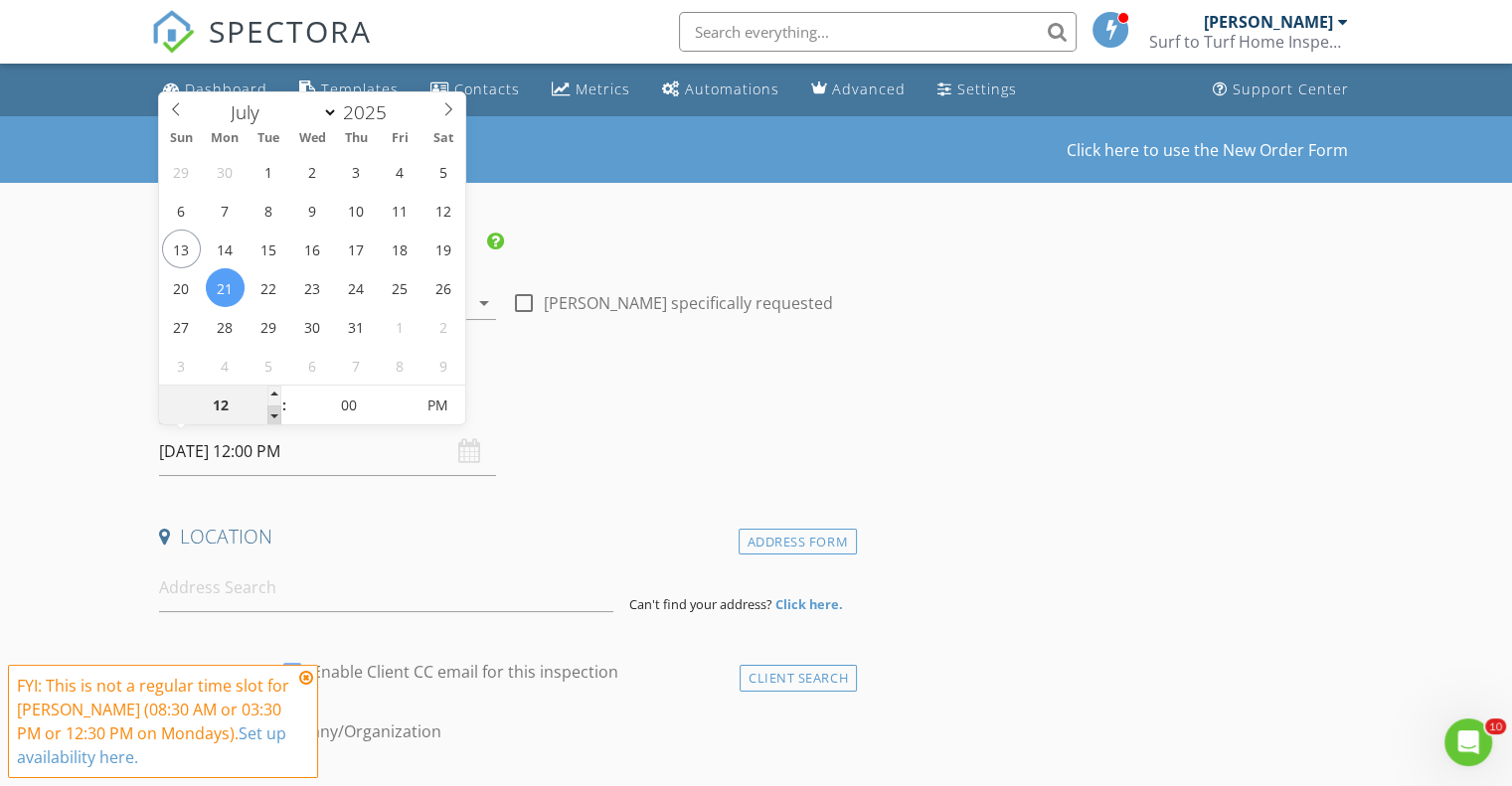type on "11" 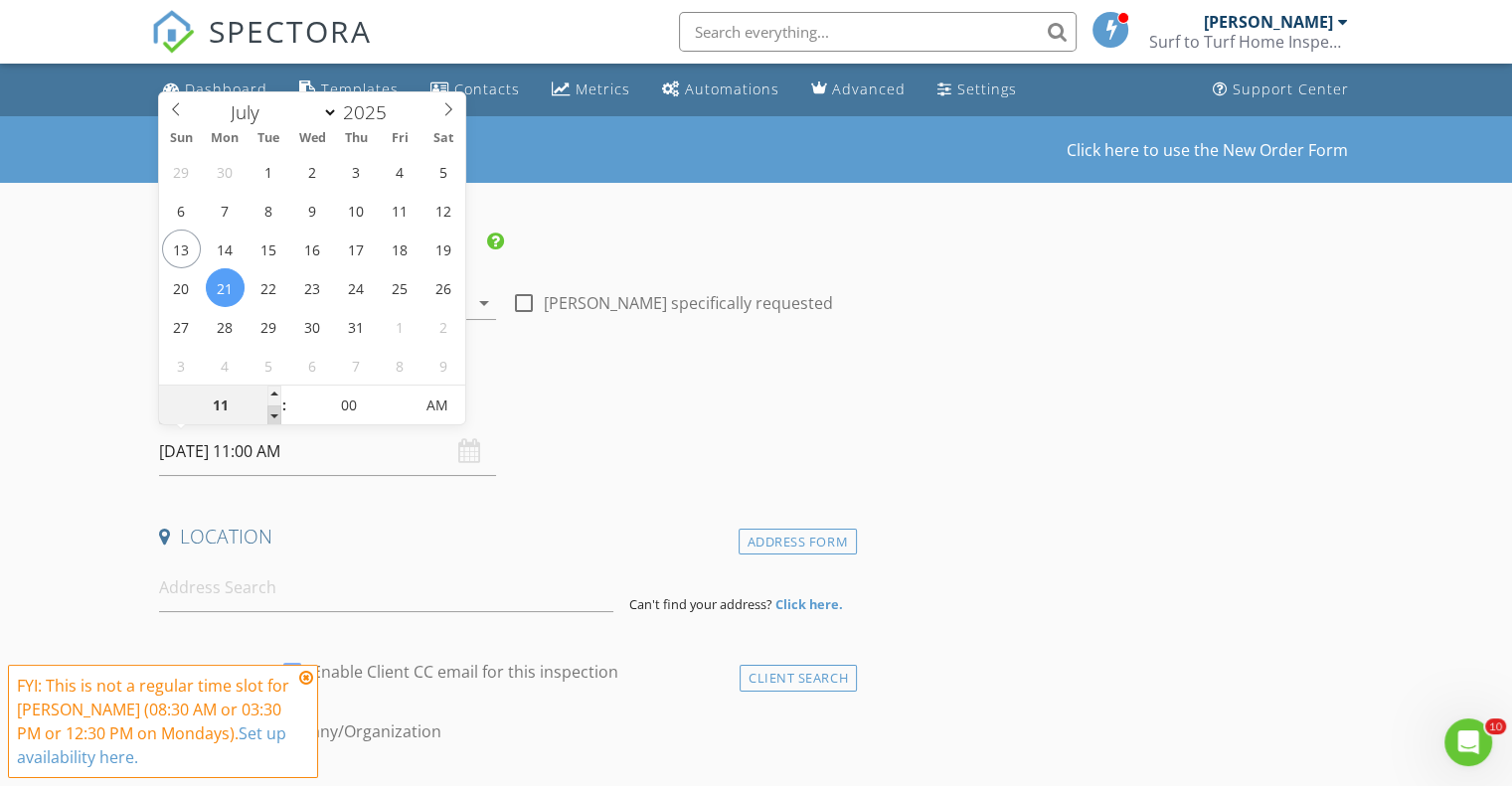 click at bounding box center (274, 415) 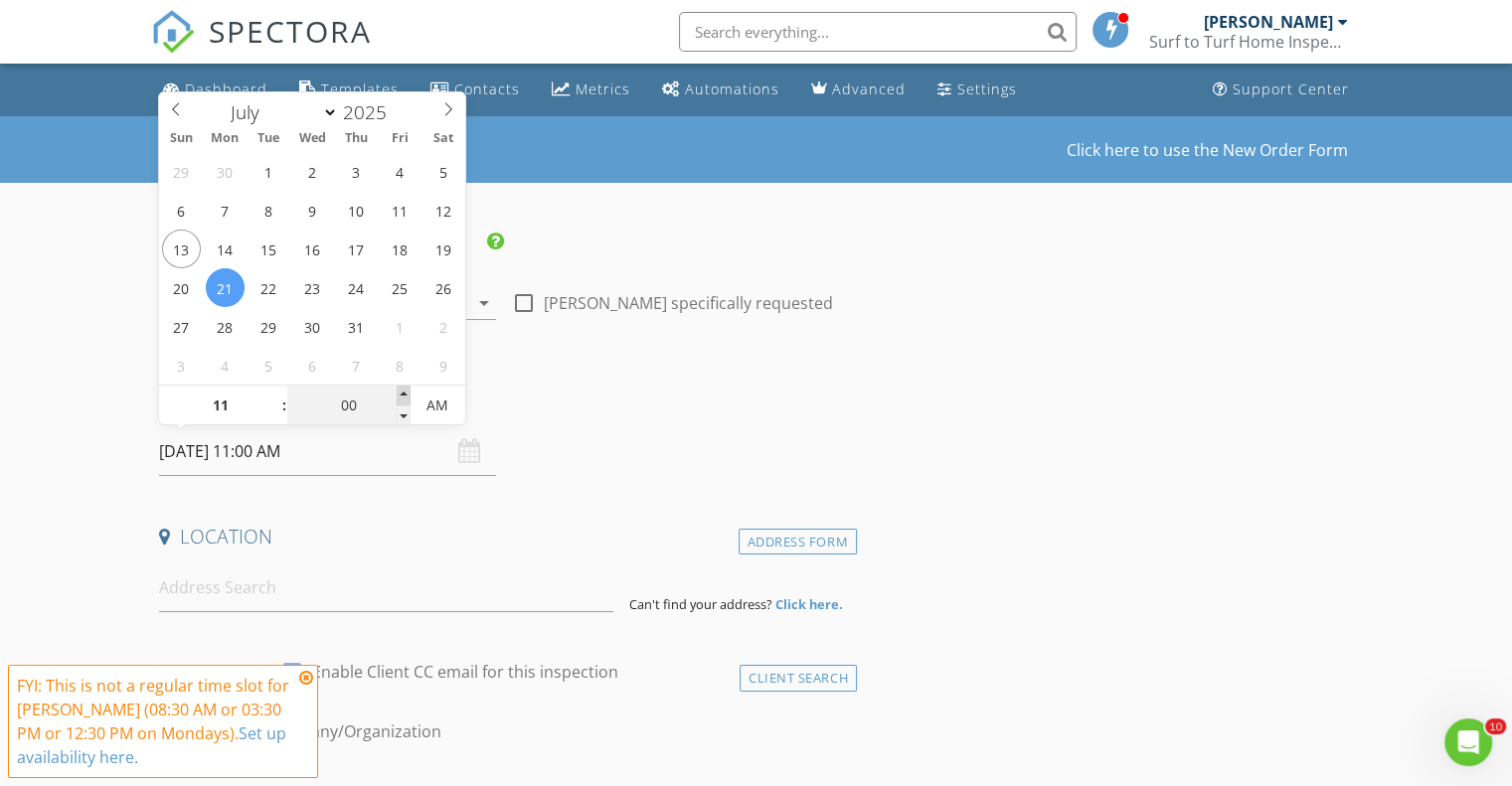 type on "05" 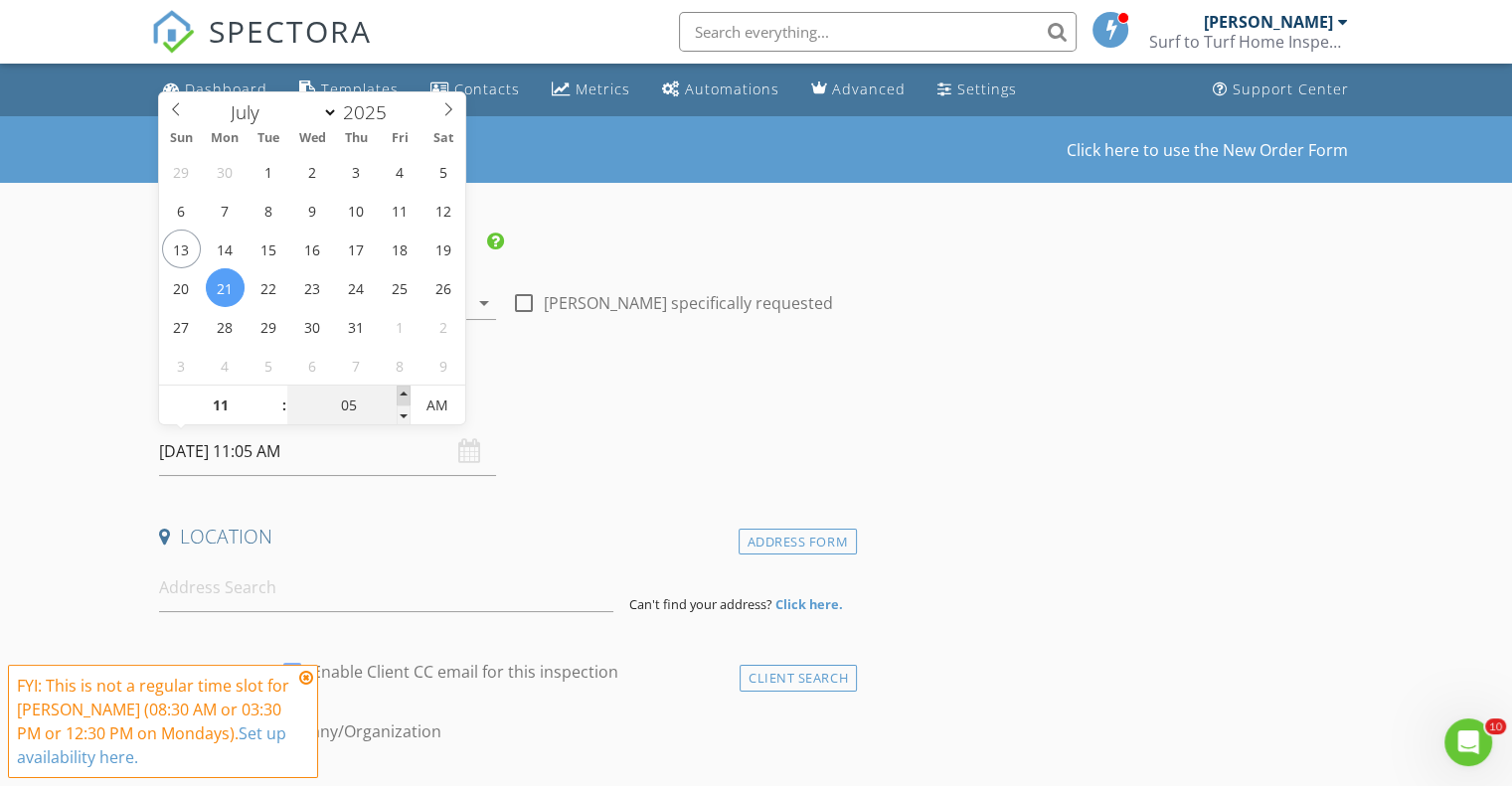 click at bounding box center (404, 395) 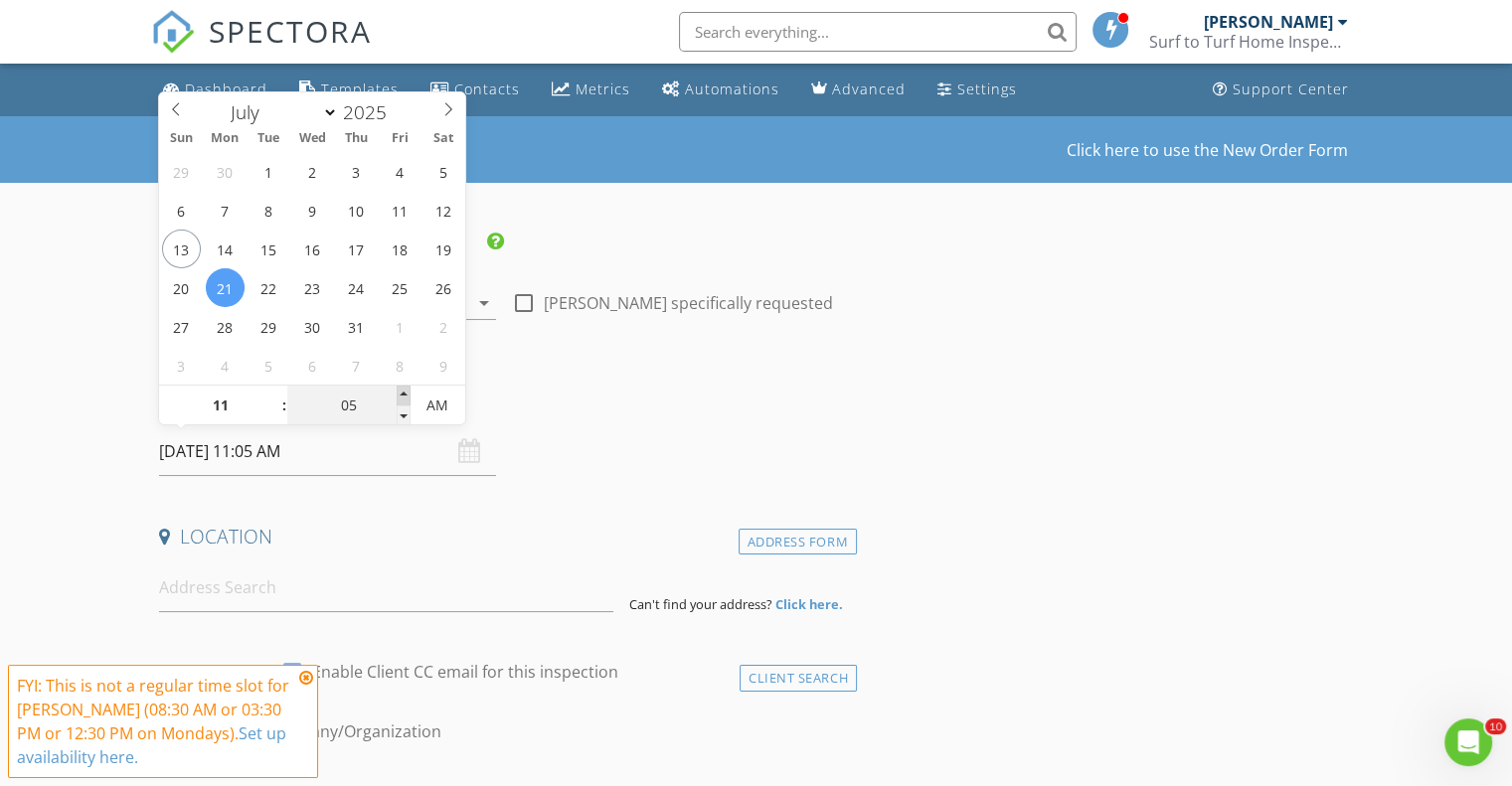 type on "10" 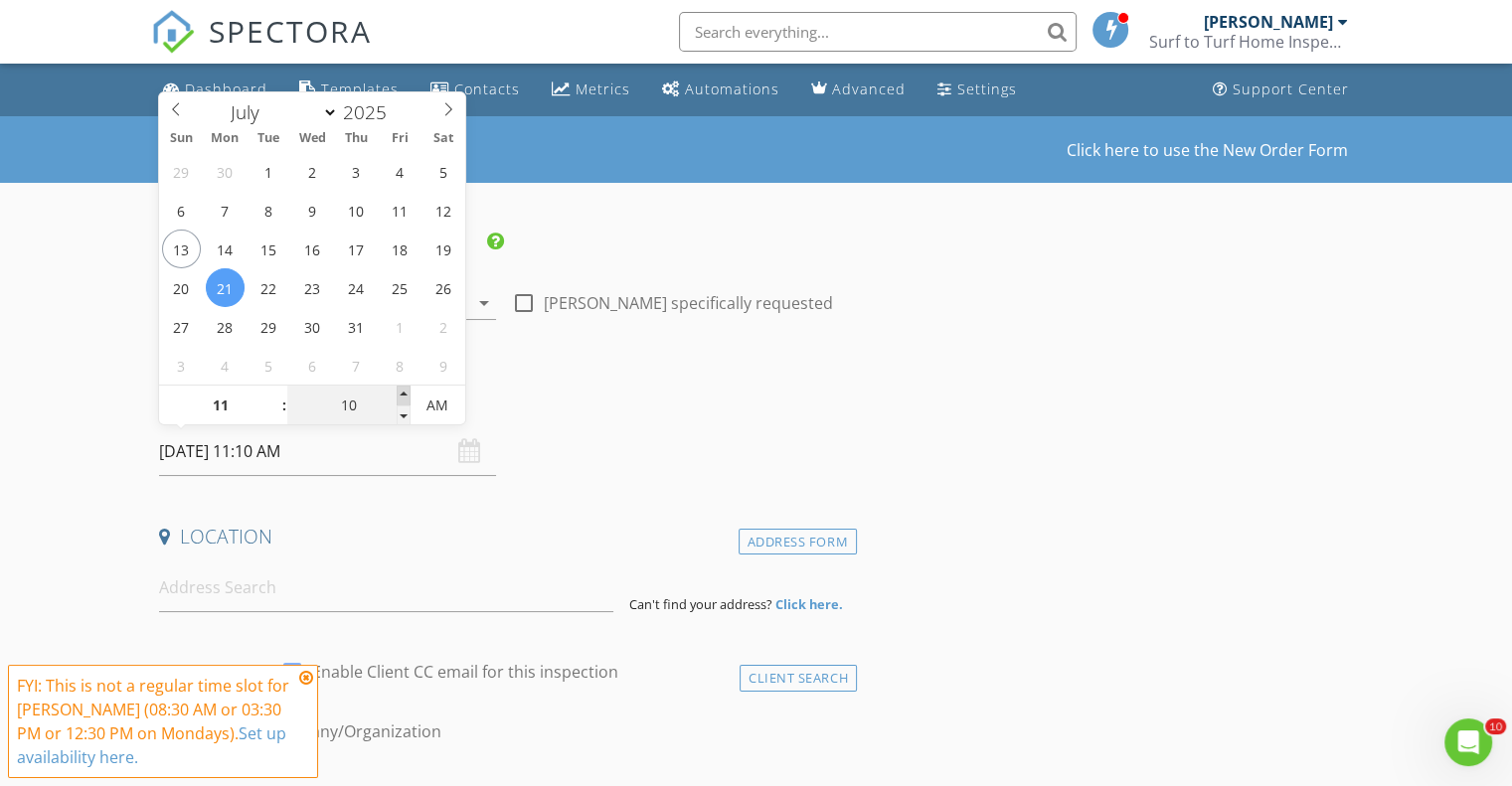 click at bounding box center [404, 395] 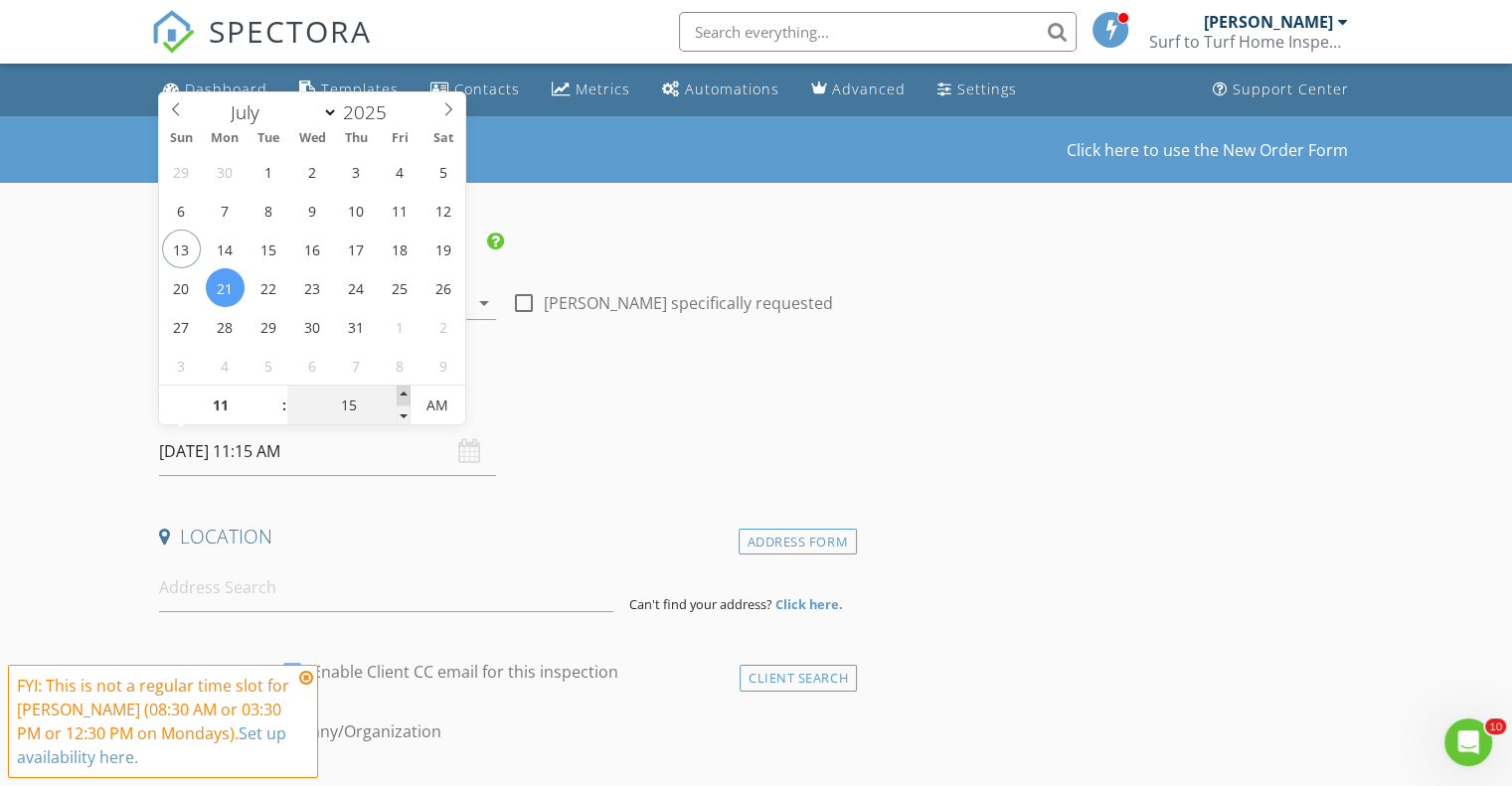 click at bounding box center [404, 395] 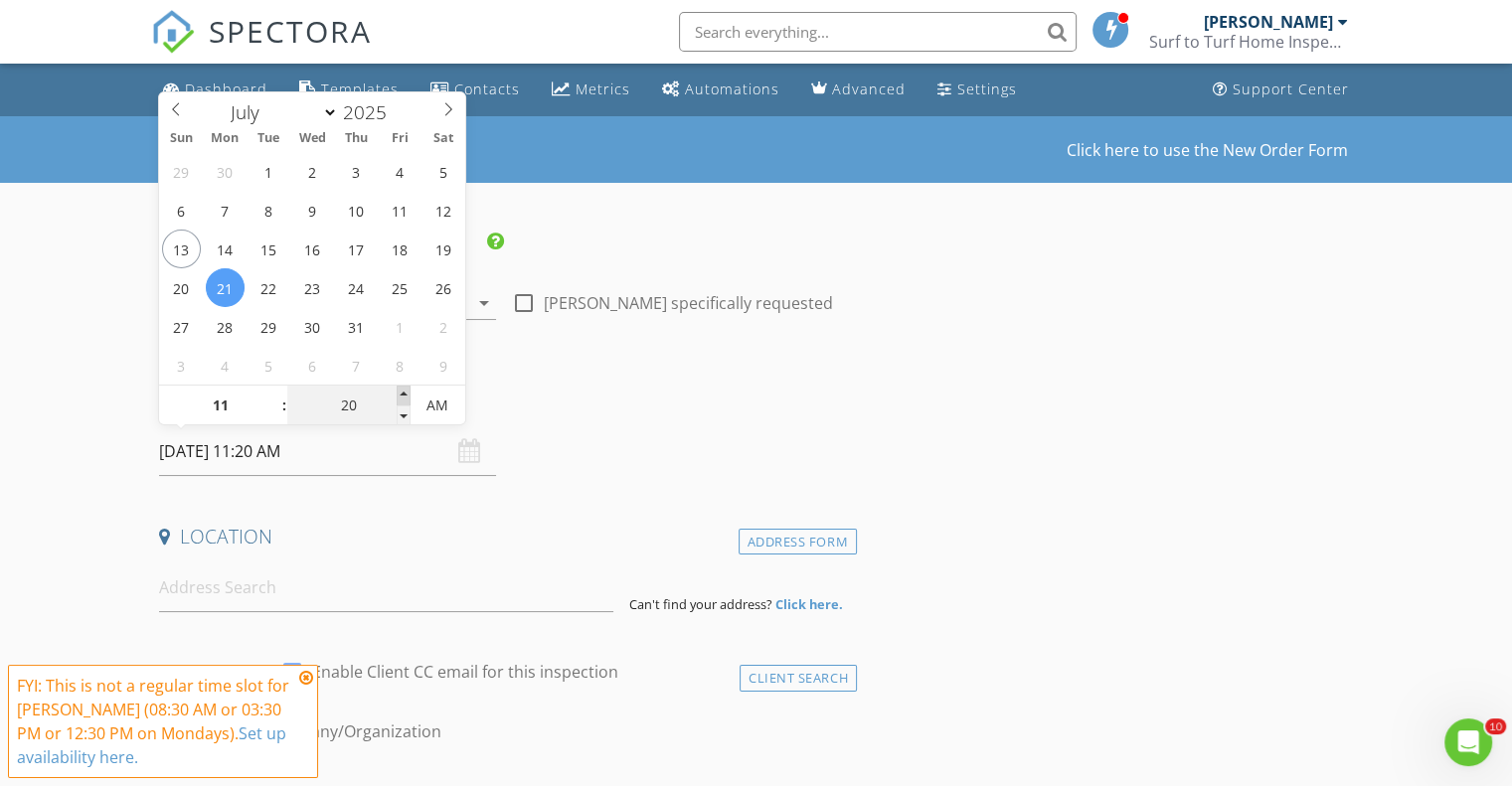 click at bounding box center (404, 395) 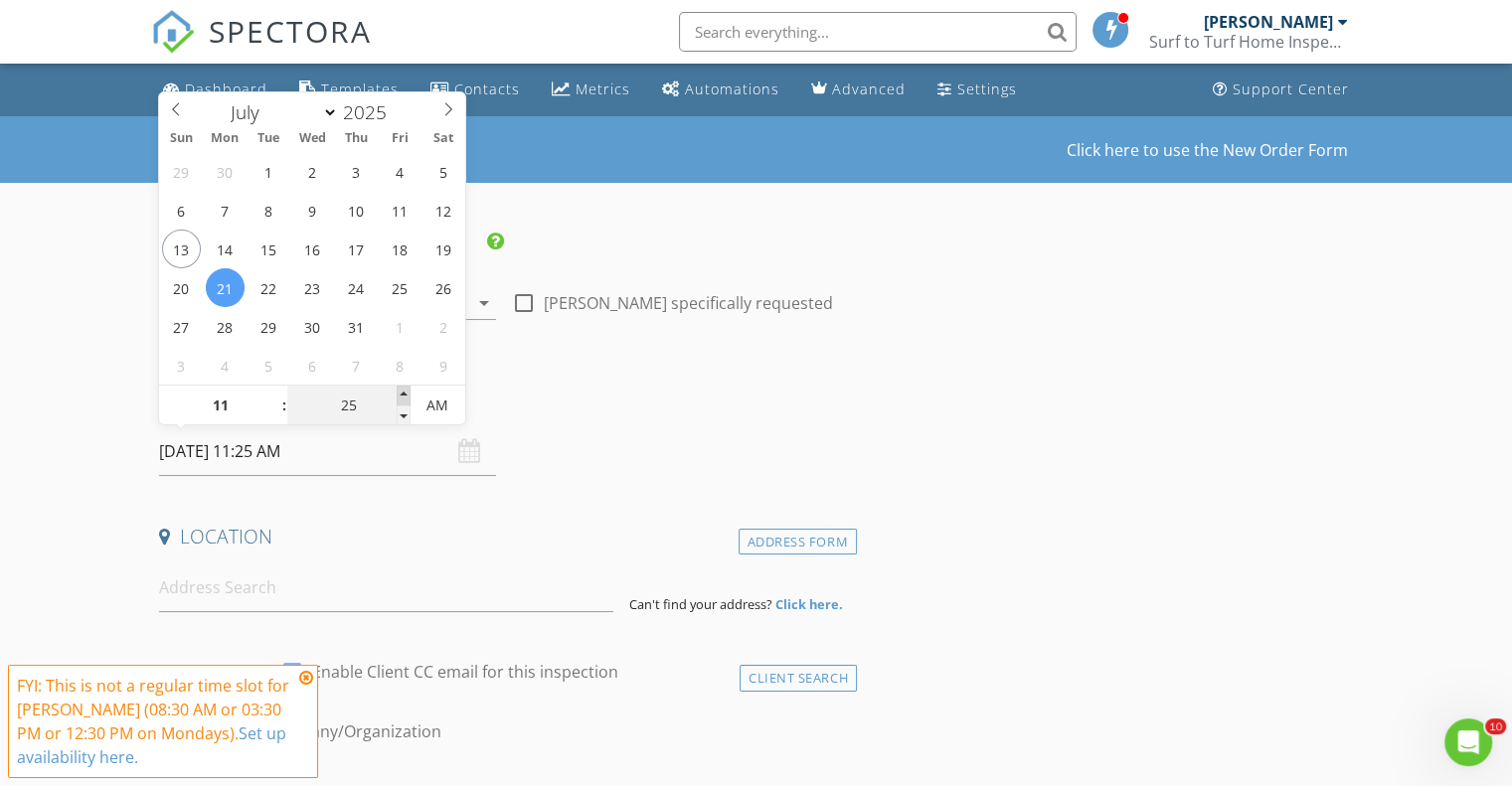 click at bounding box center [404, 395] 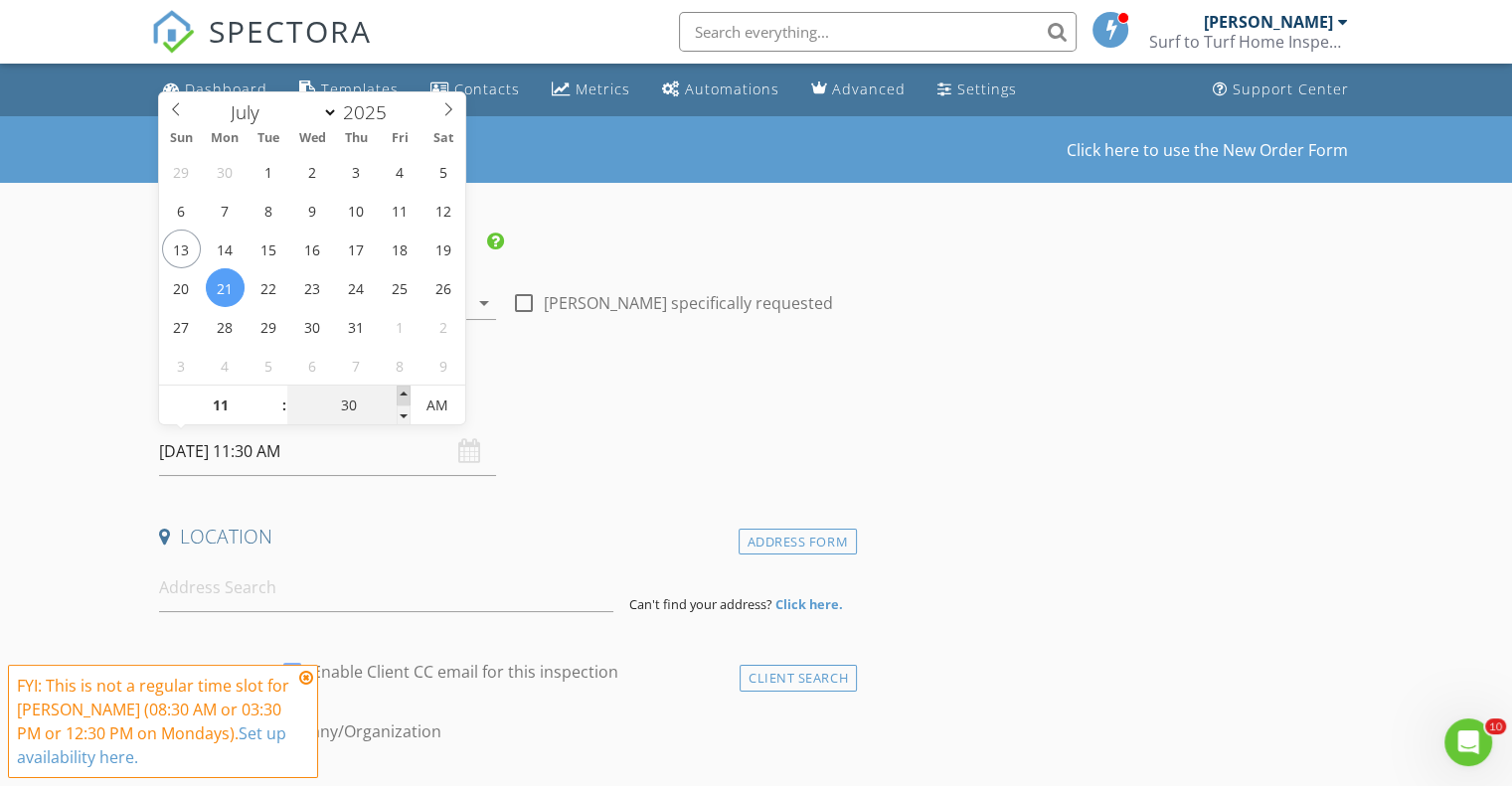 click at bounding box center (404, 395) 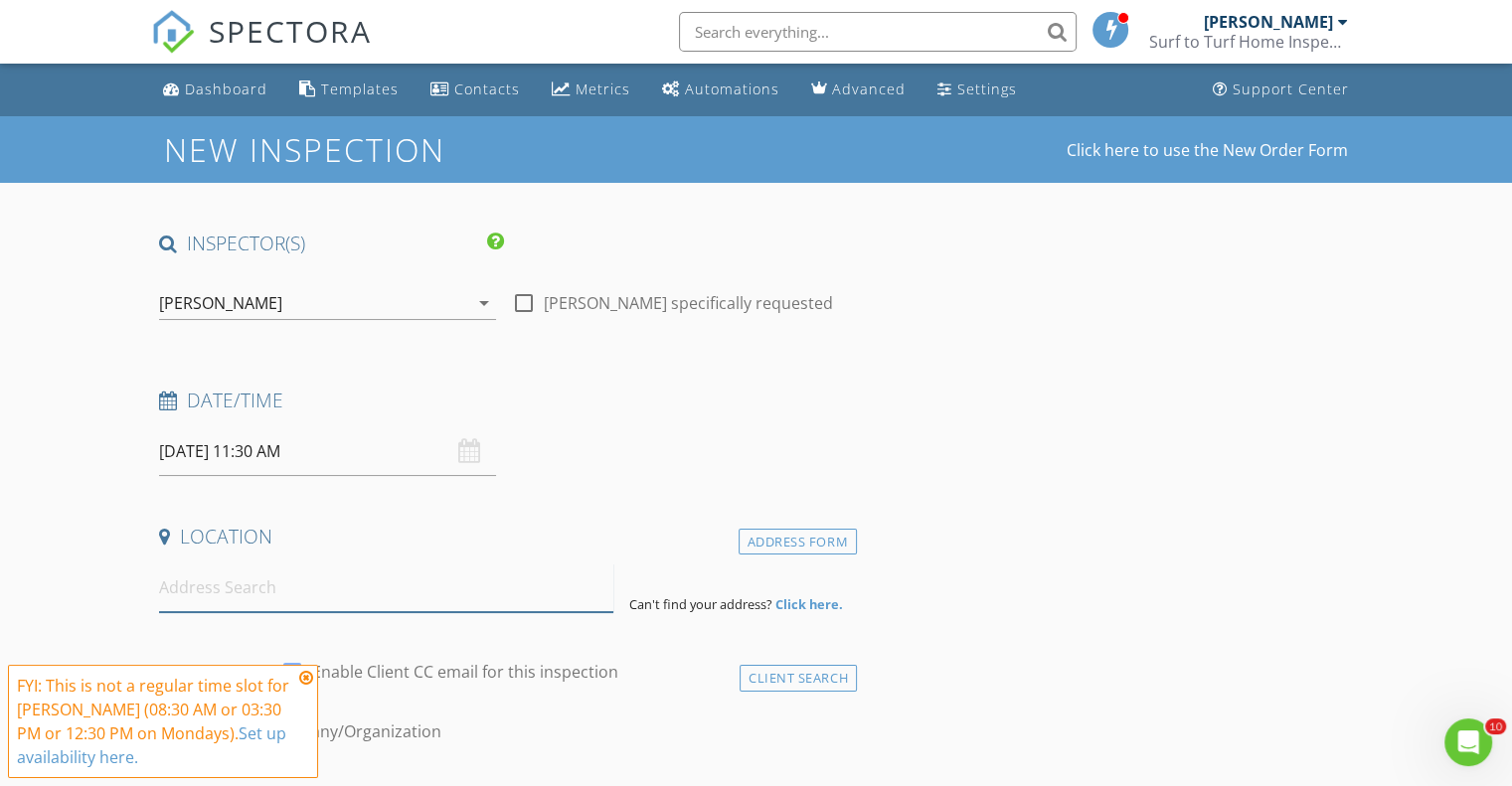 click at bounding box center (386, 587) 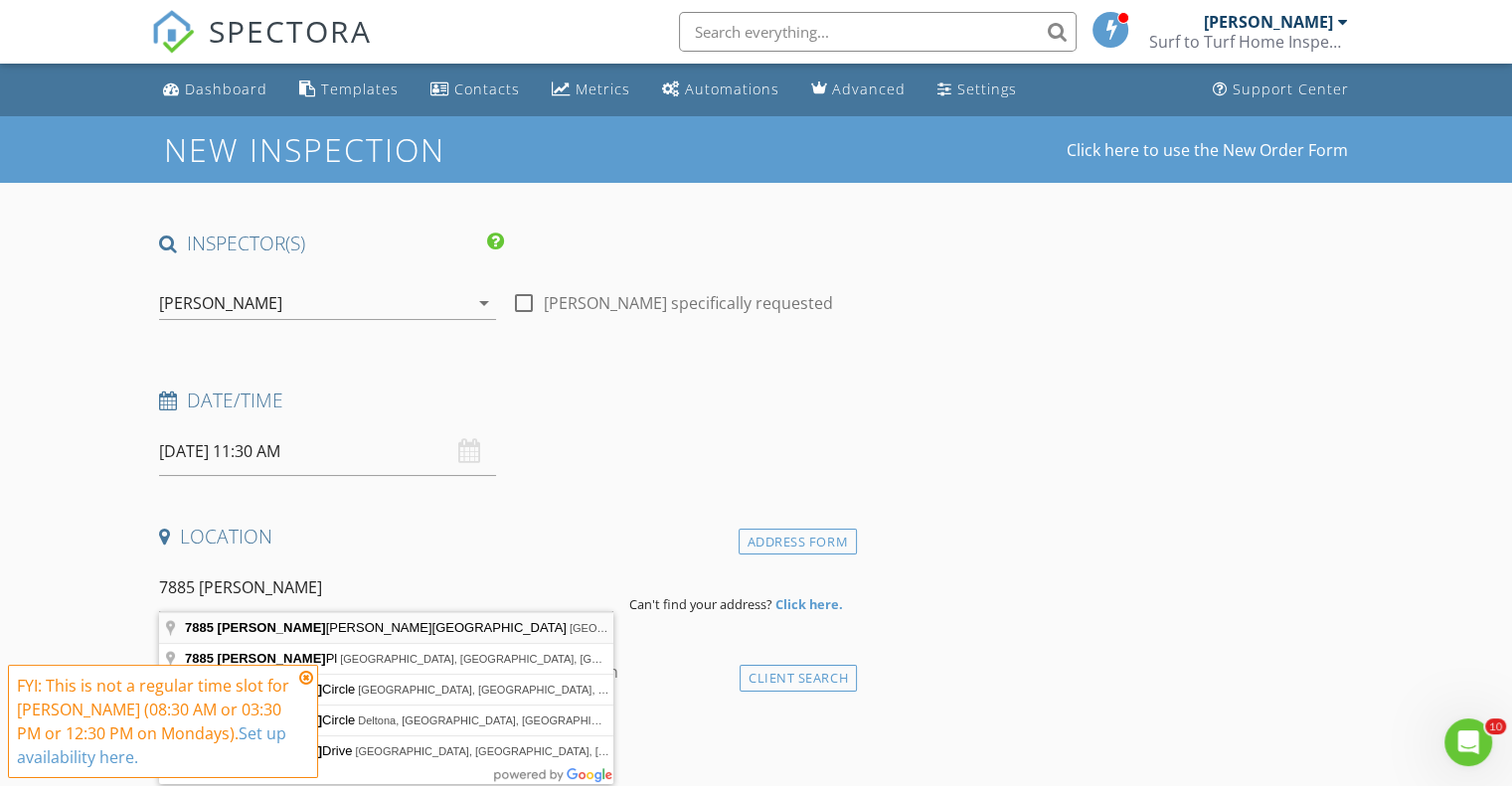 type on "7885 Stacey Carter Avenue, Sumterville, FL, USA" 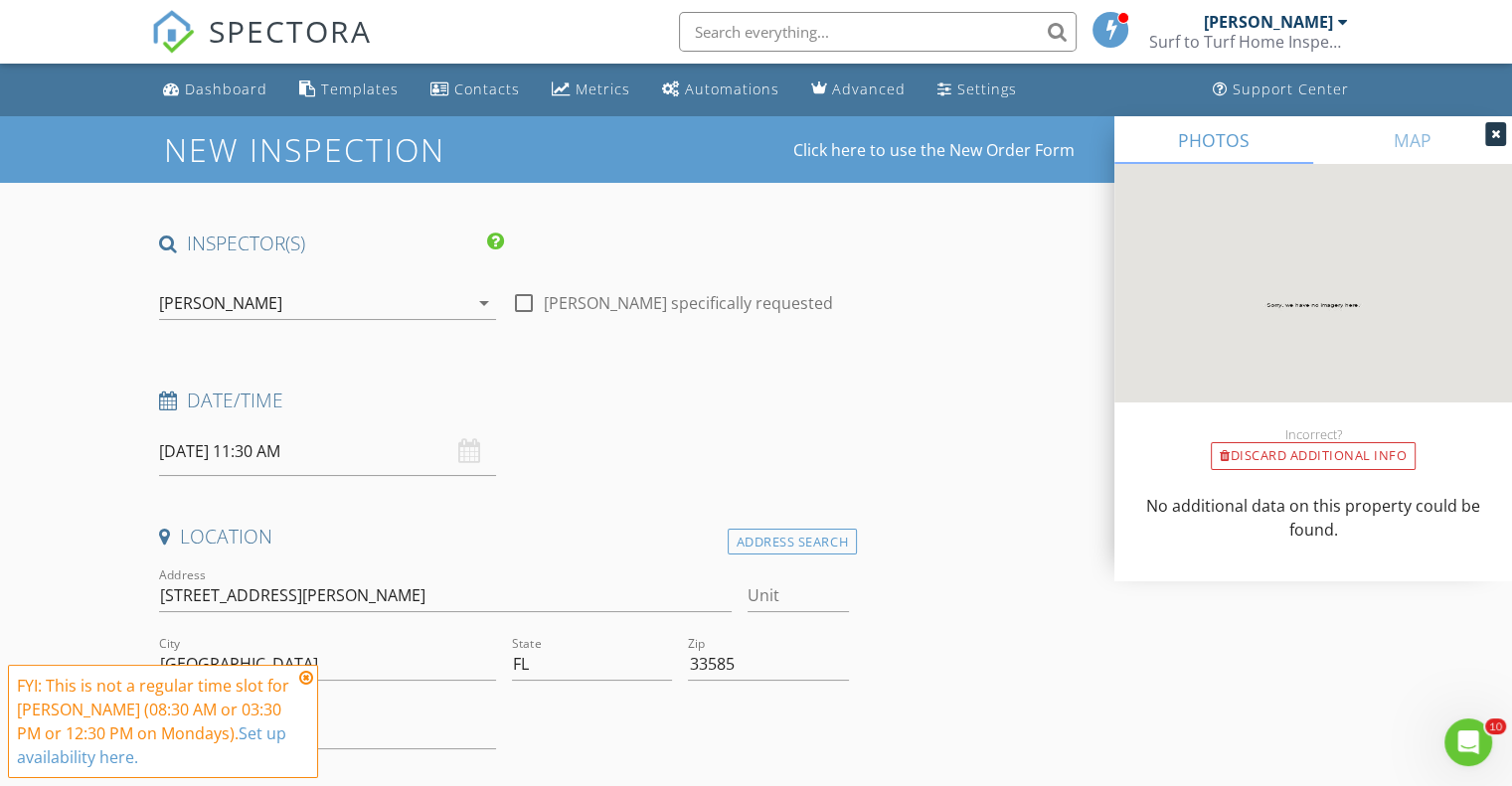 click at bounding box center [306, 678] 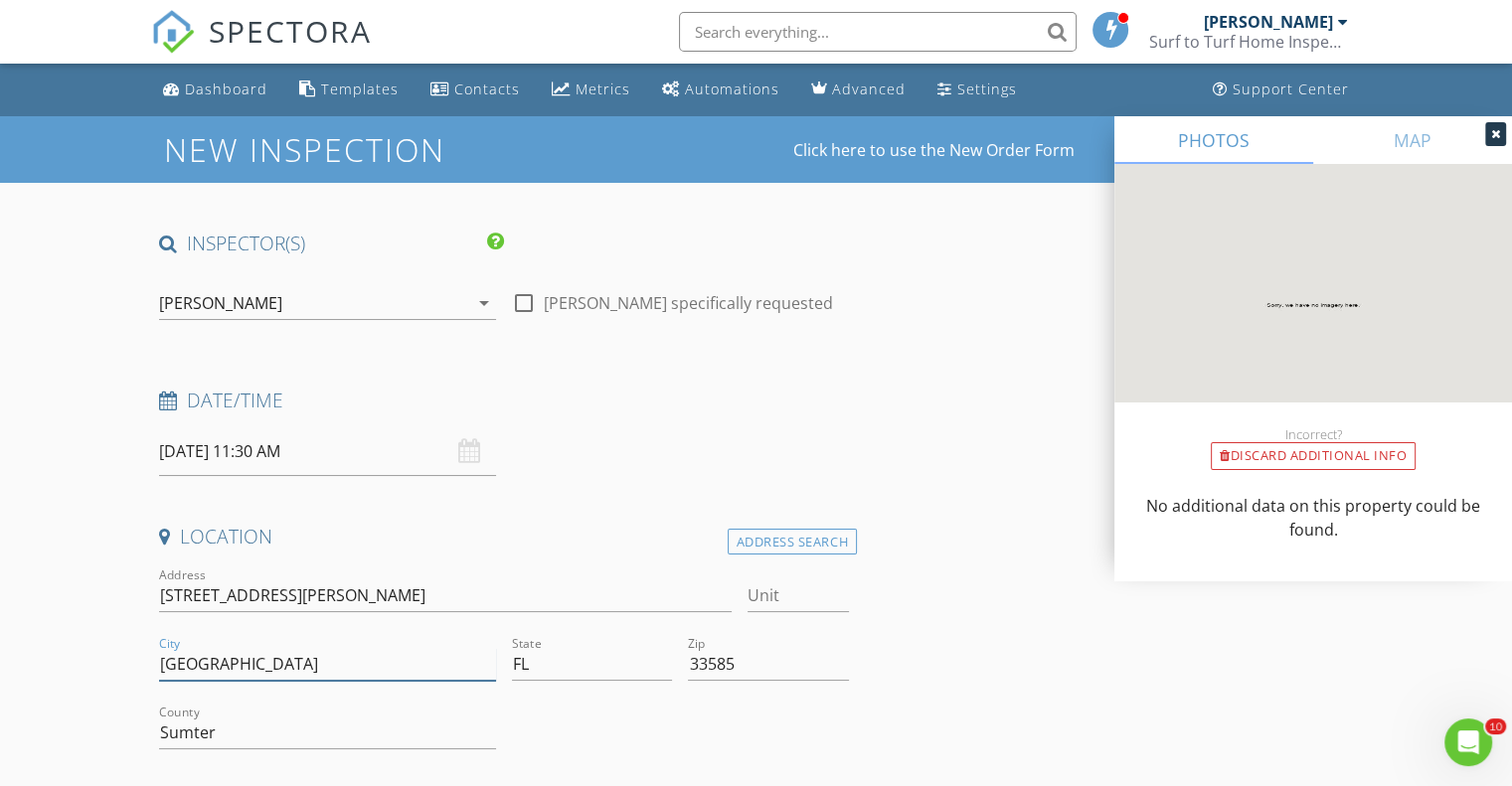 click on "[GEOGRAPHIC_DATA]" at bounding box center [327, 664] 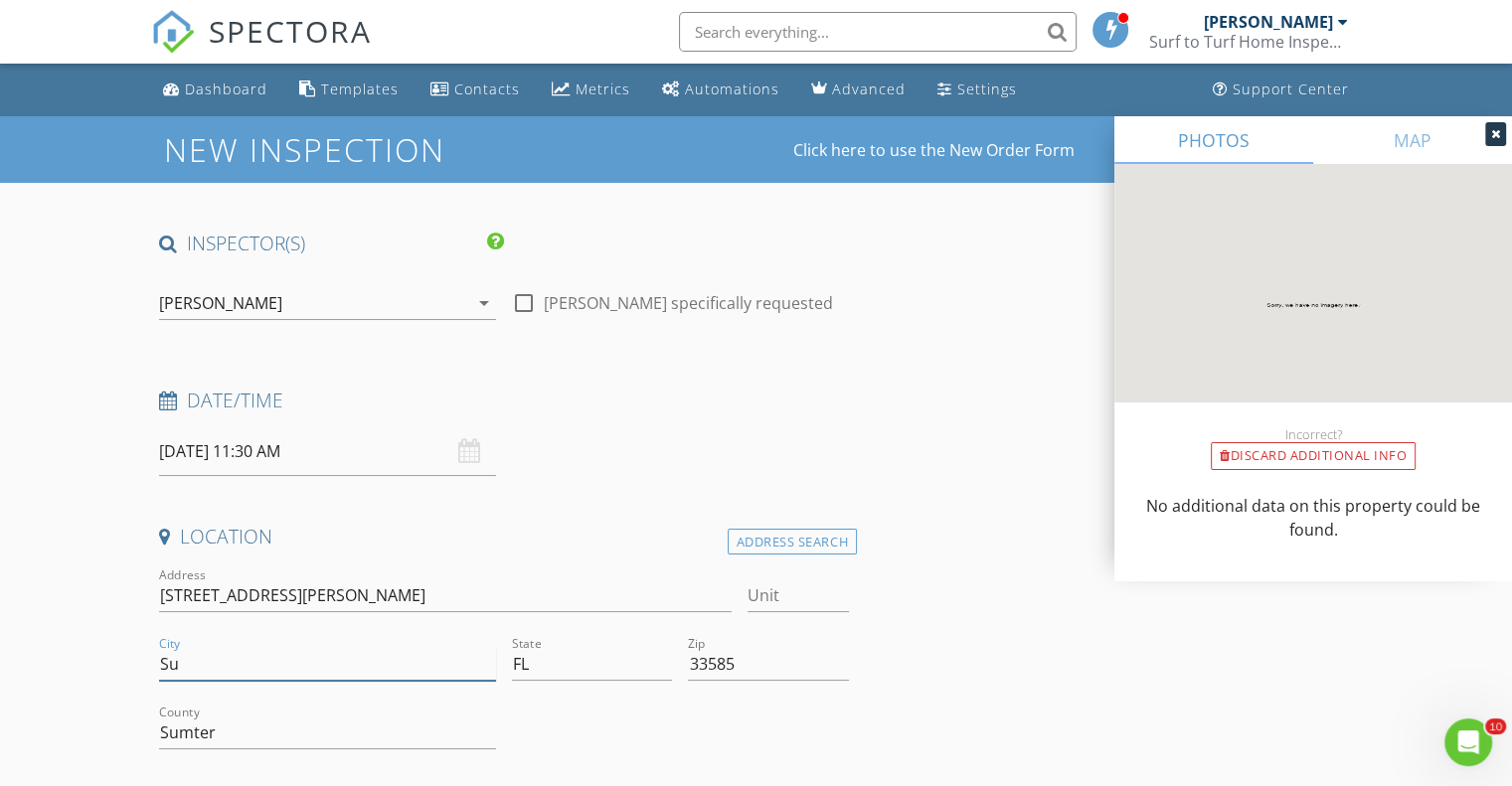 type on "S" 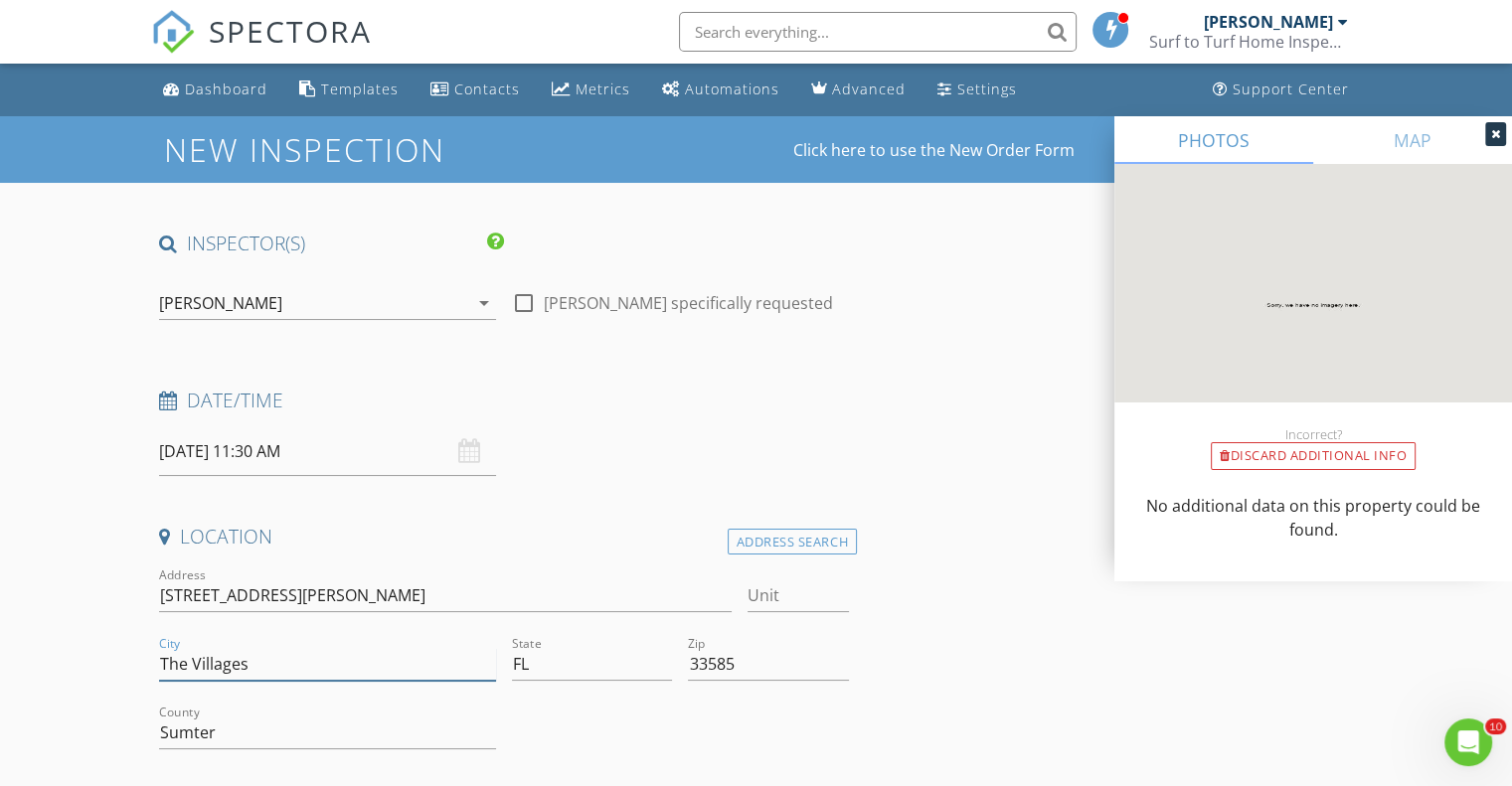 type on "The Villages" 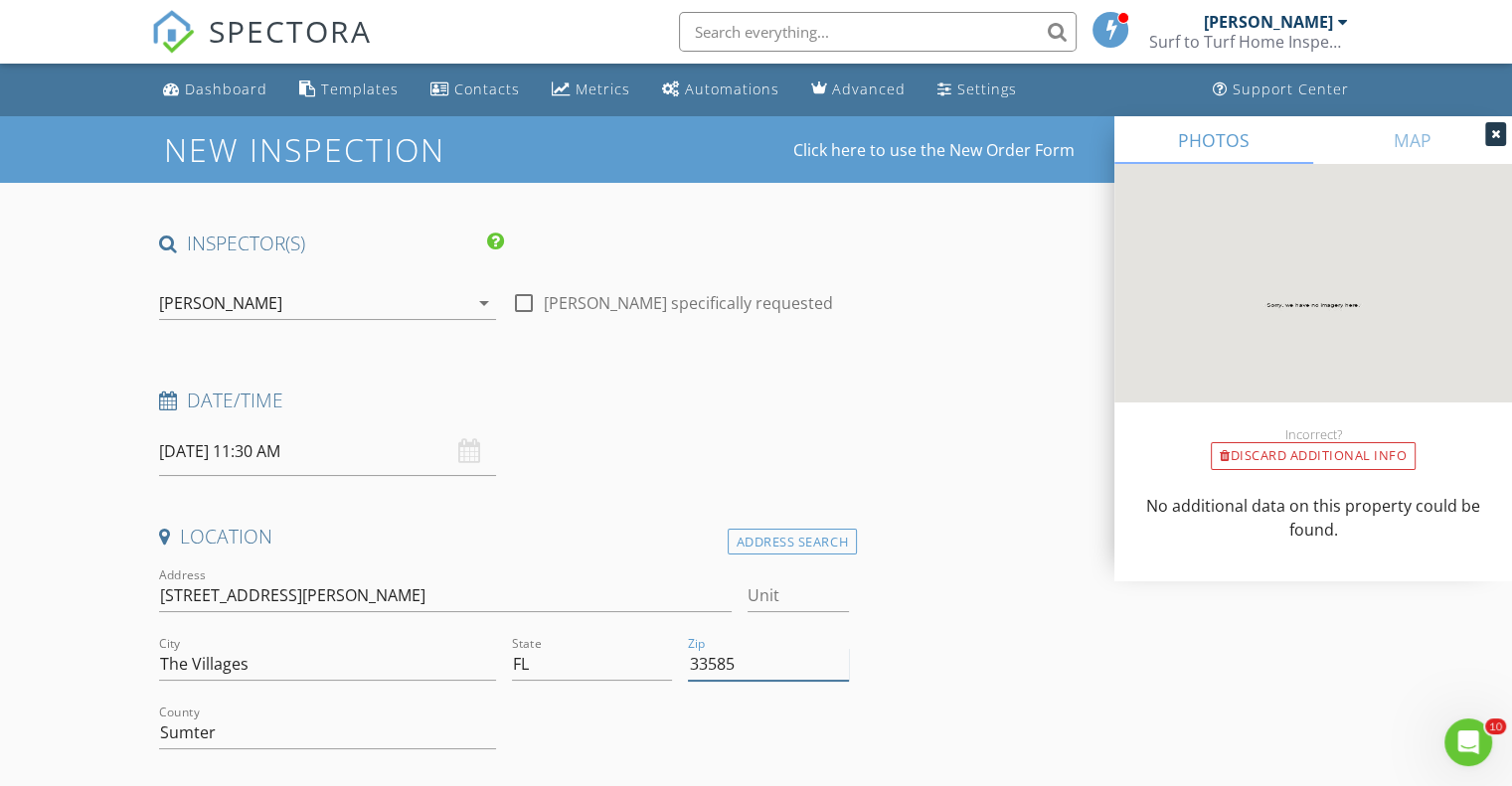 click on "33585" at bounding box center [767, 664] 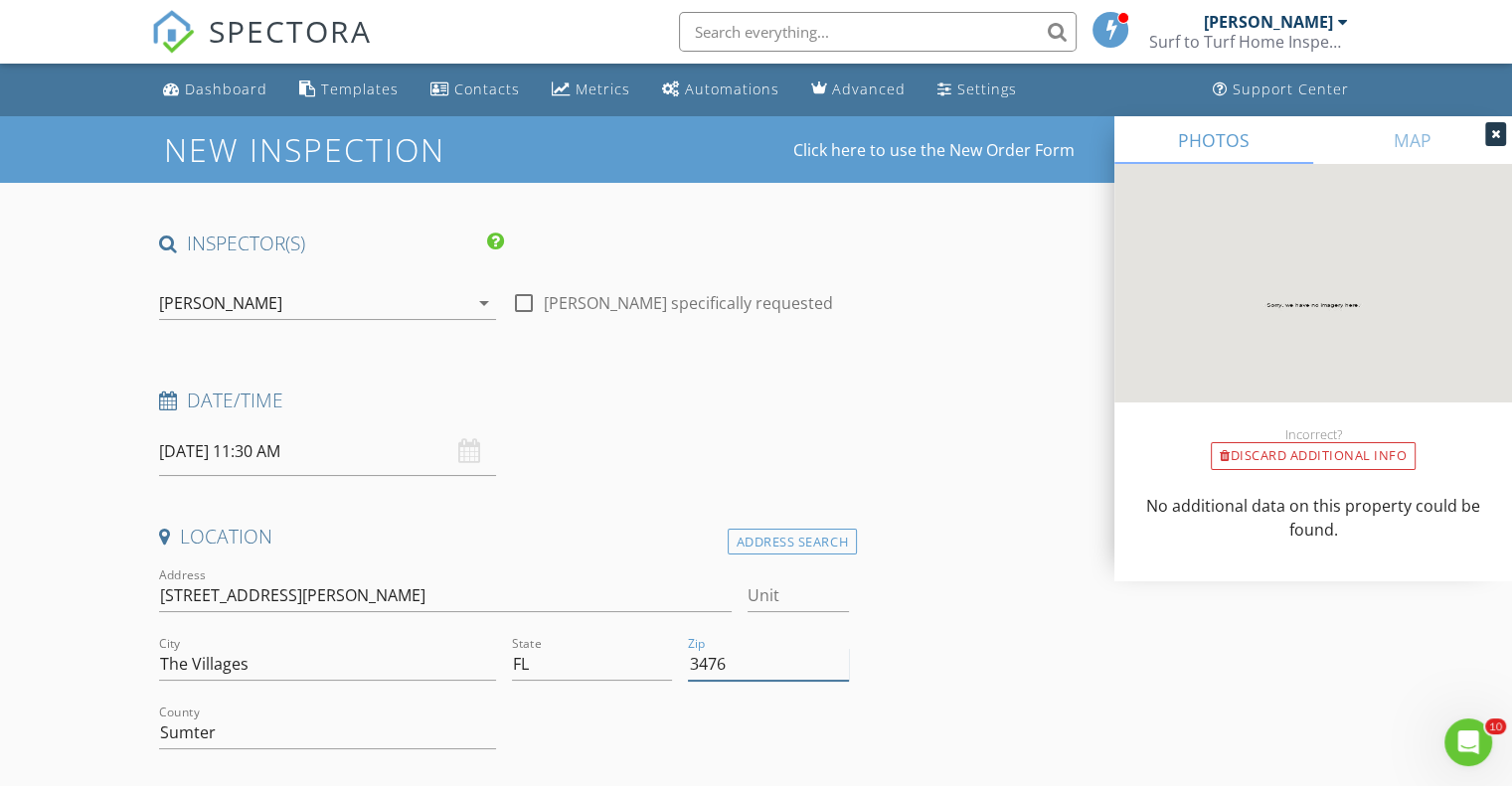 type on "34762" 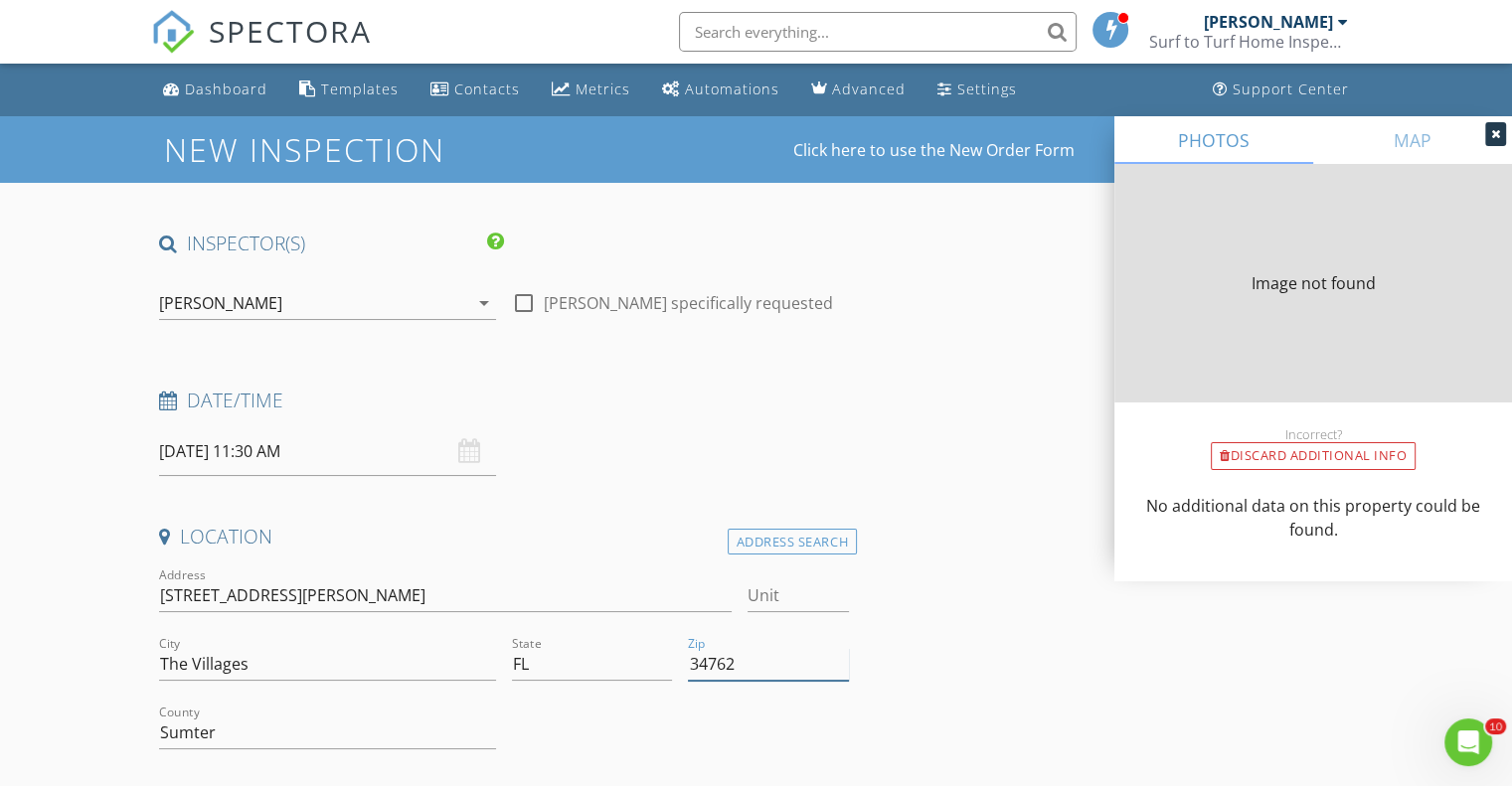 type on "0" 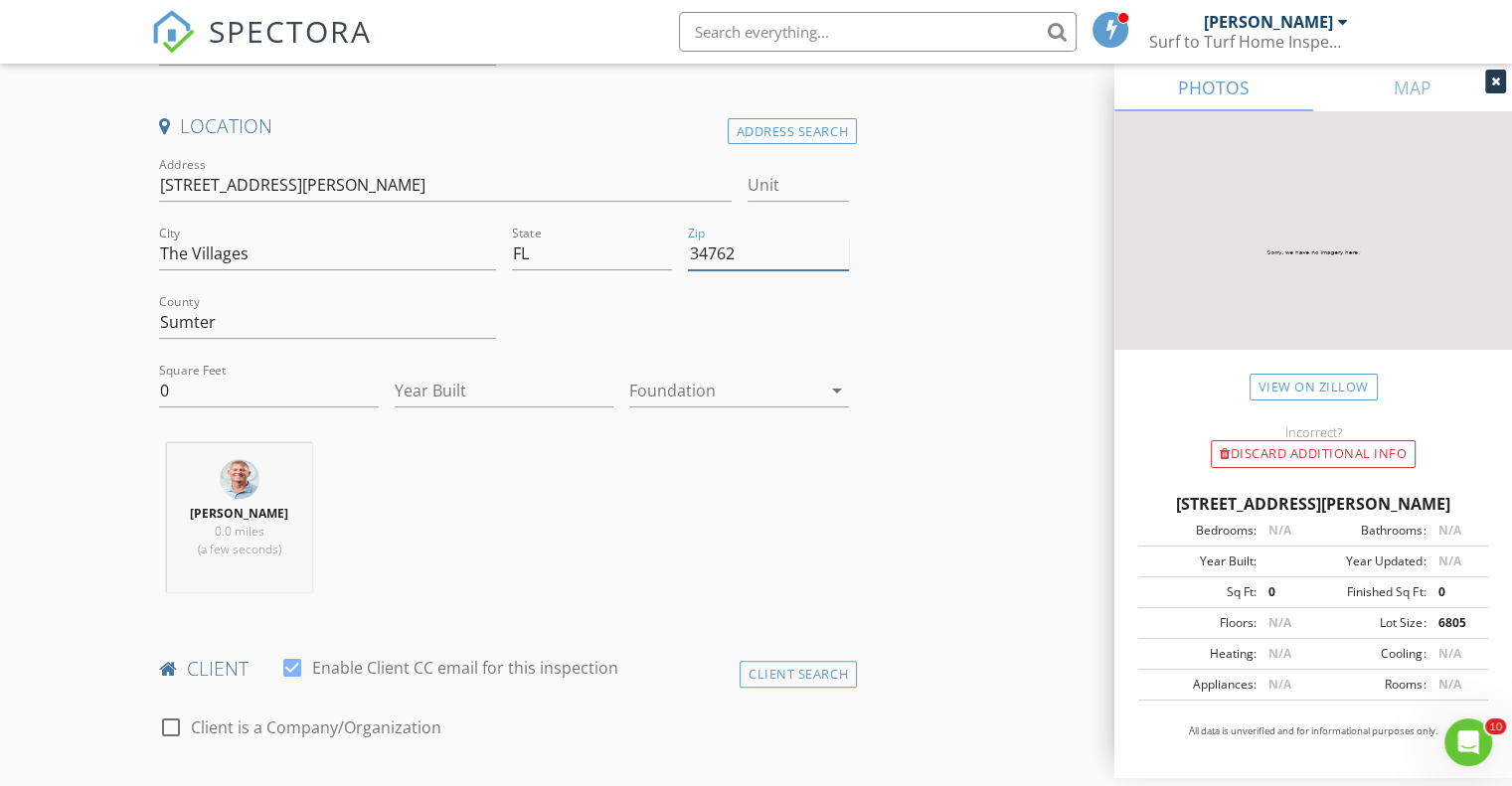 scroll, scrollTop: 423, scrollLeft: 0, axis: vertical 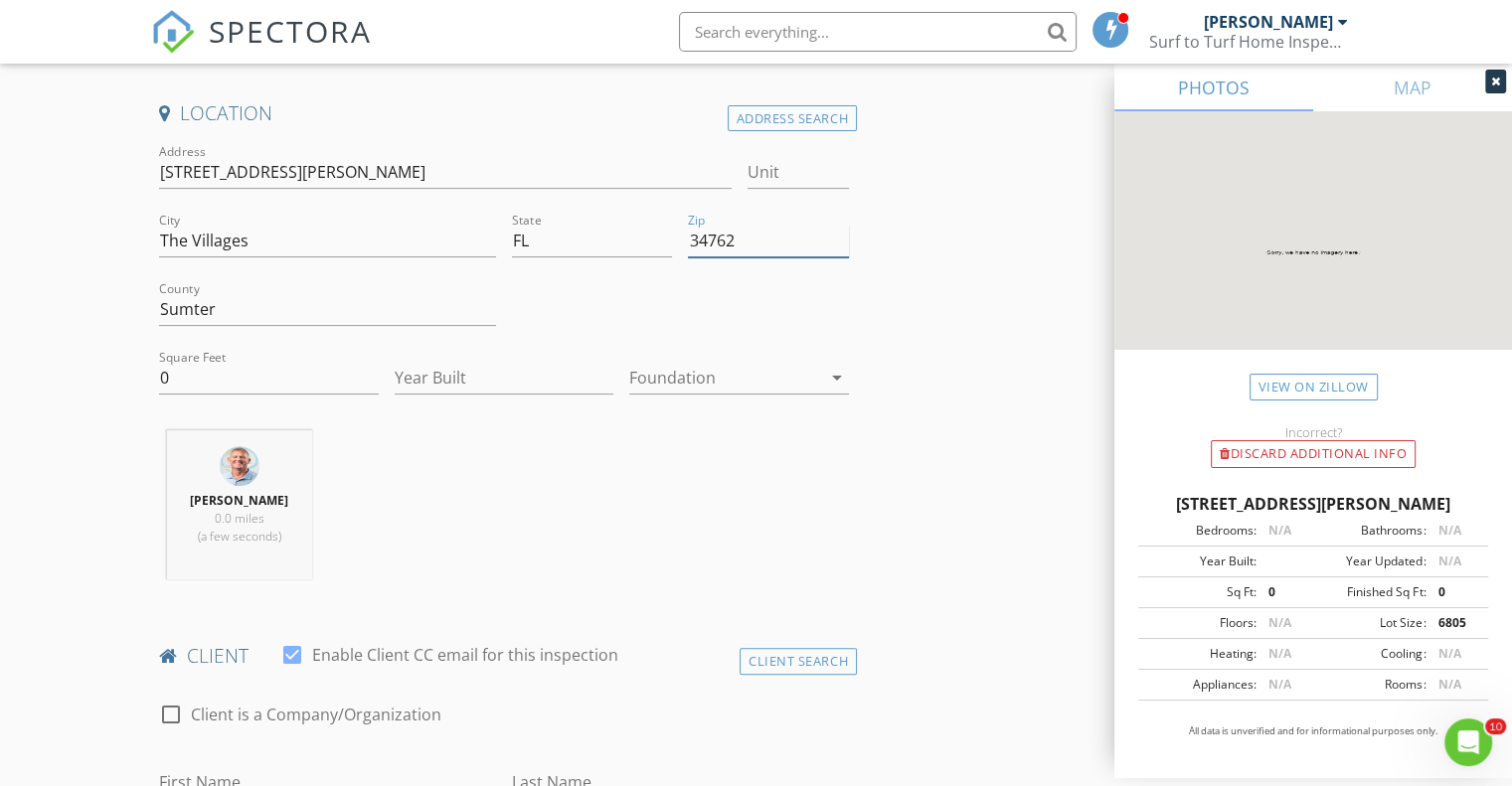 type on "34762" 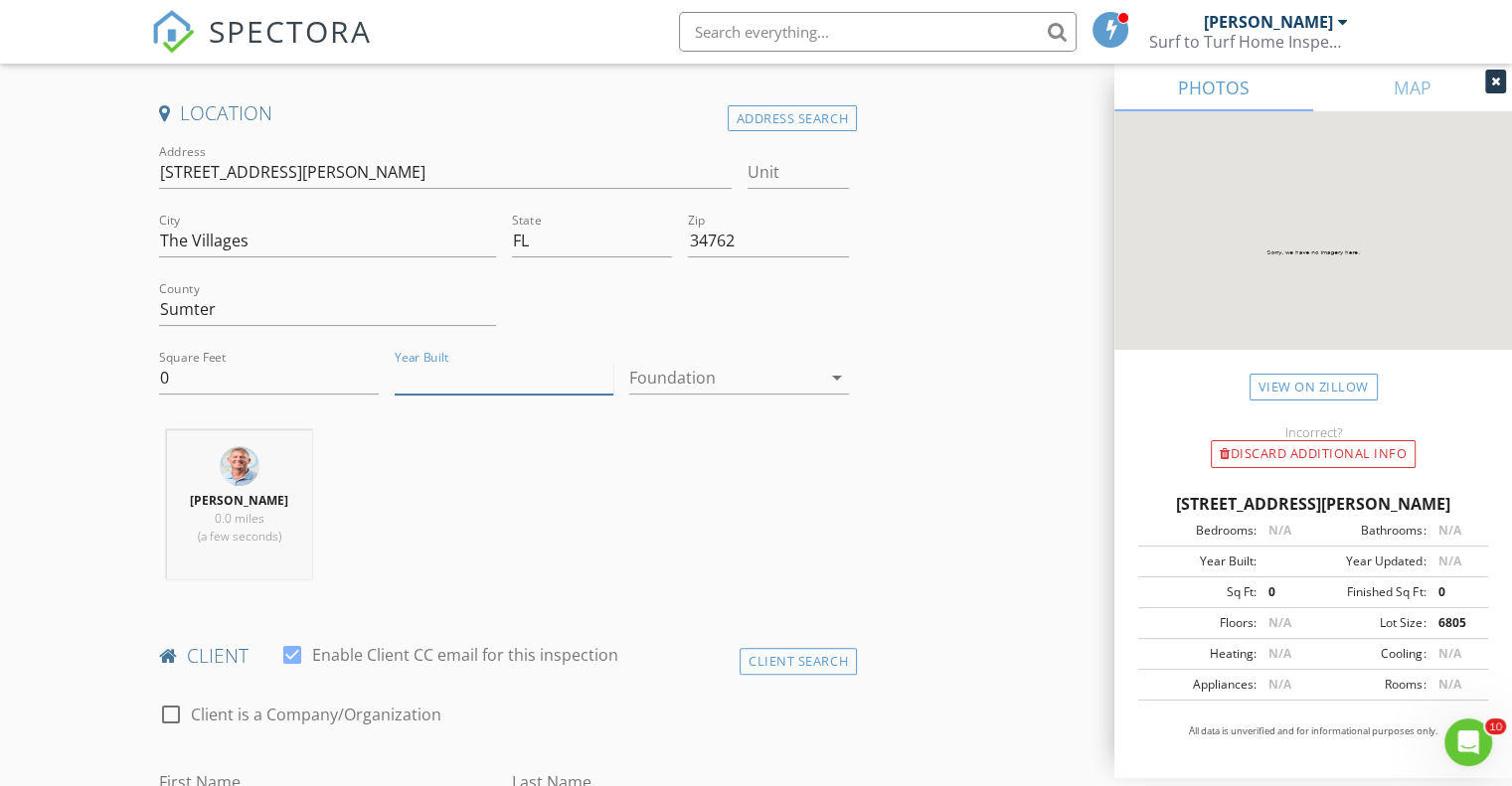 click on "Year Built" at bounding box center (504, 378) 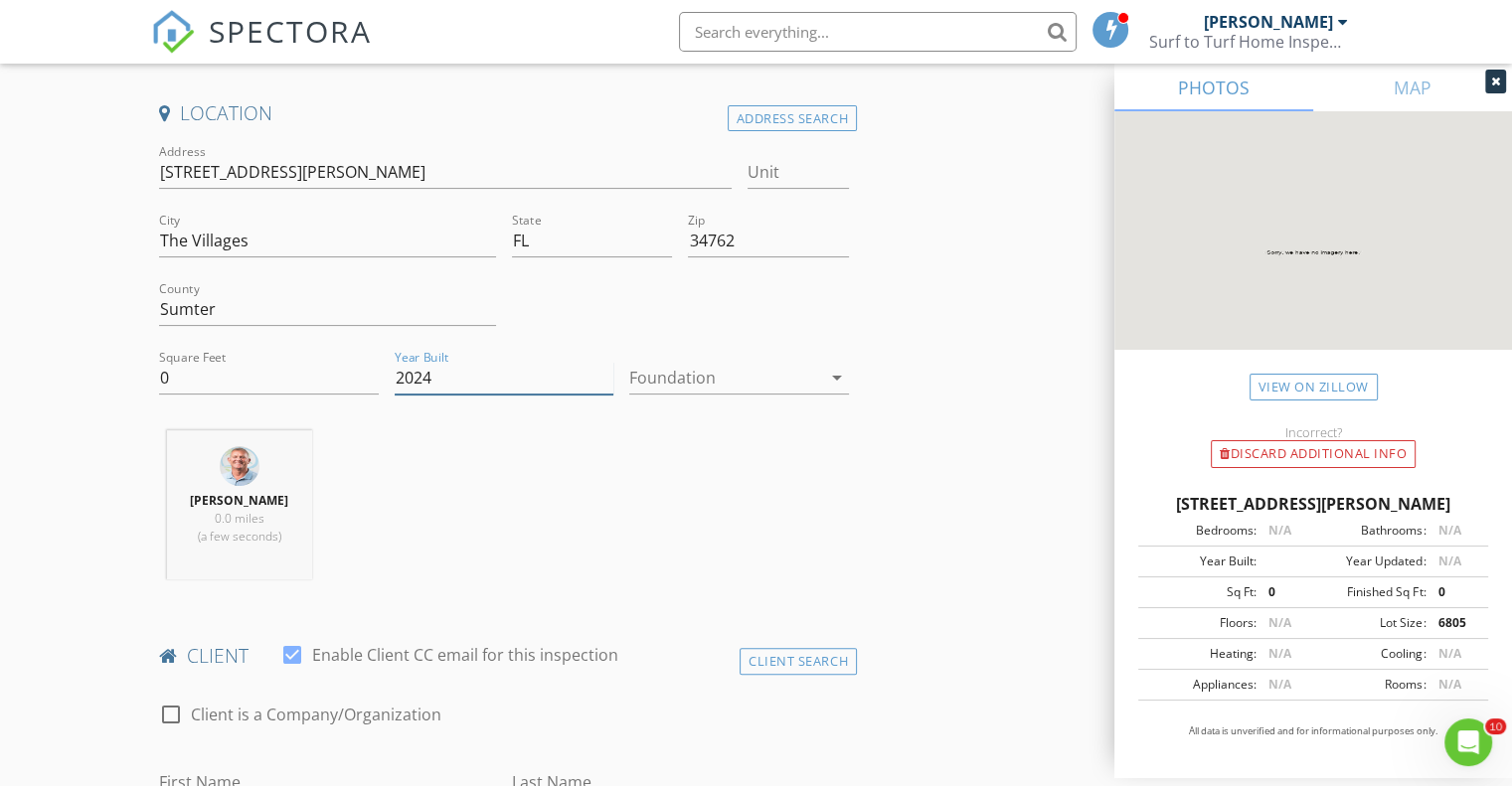 type on "2024" 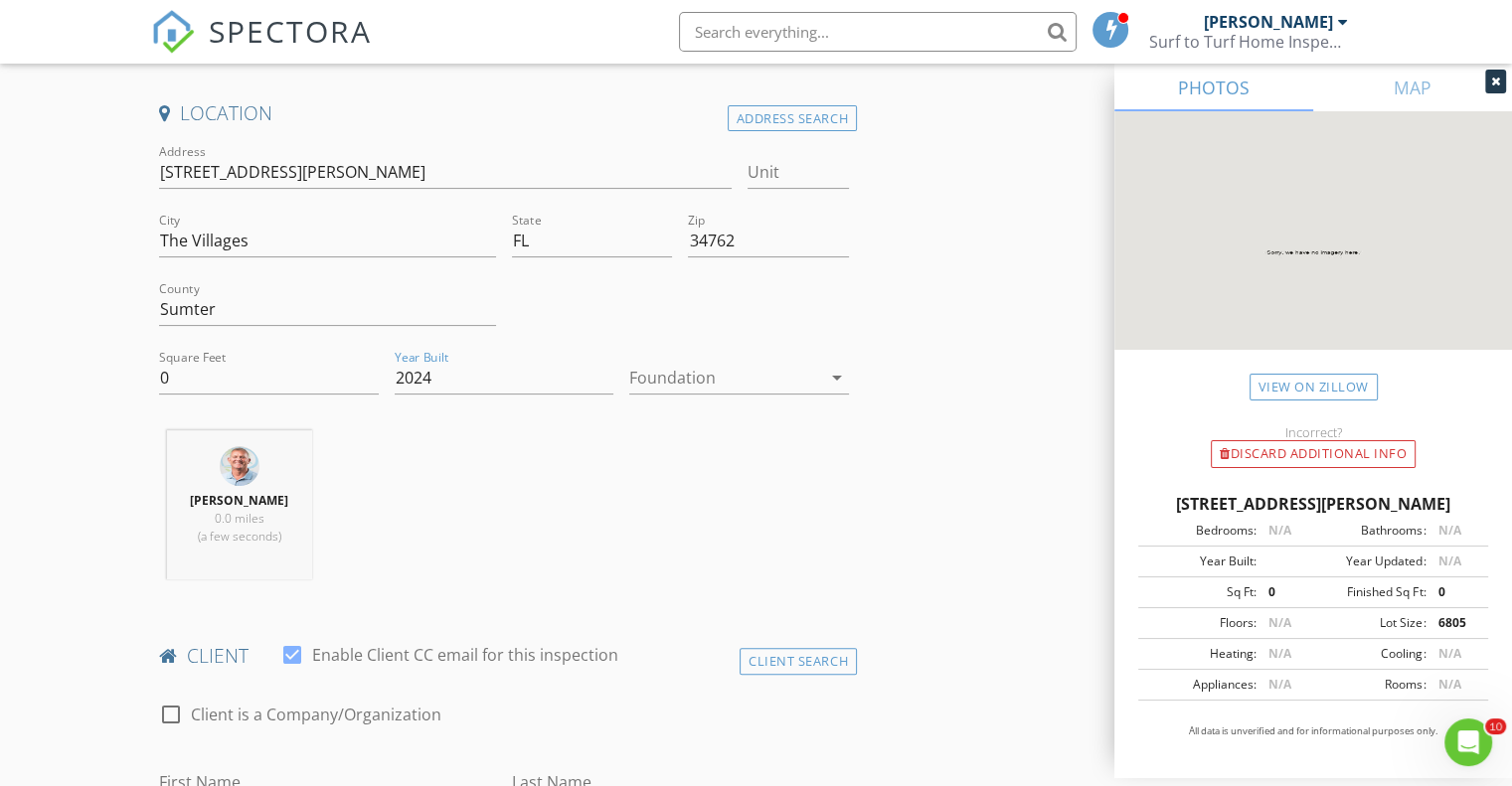 click on "arrow_drop_down" at bounding box center (837, 378) 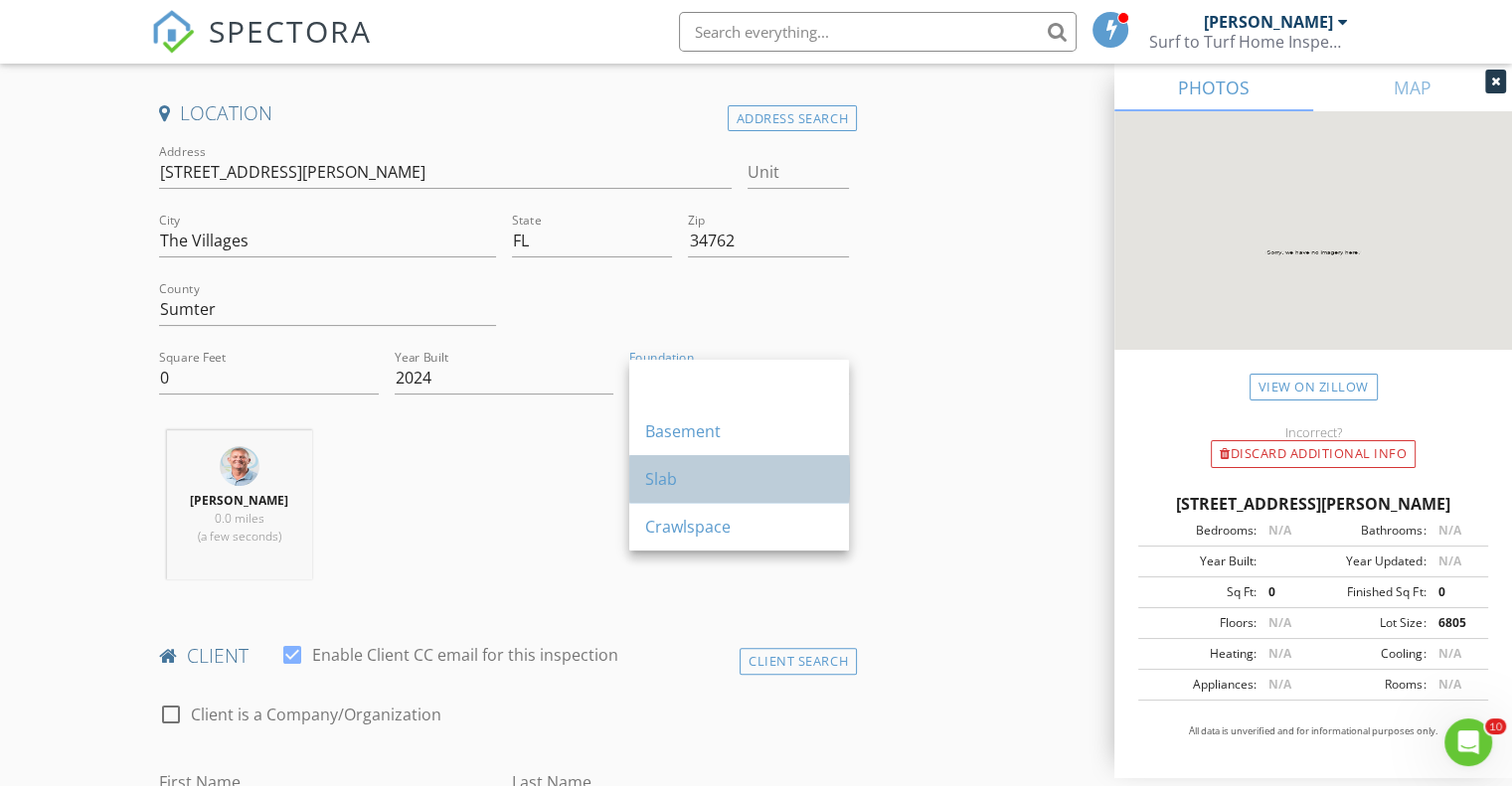 click on "Slab" at bounding box center [739, 479] 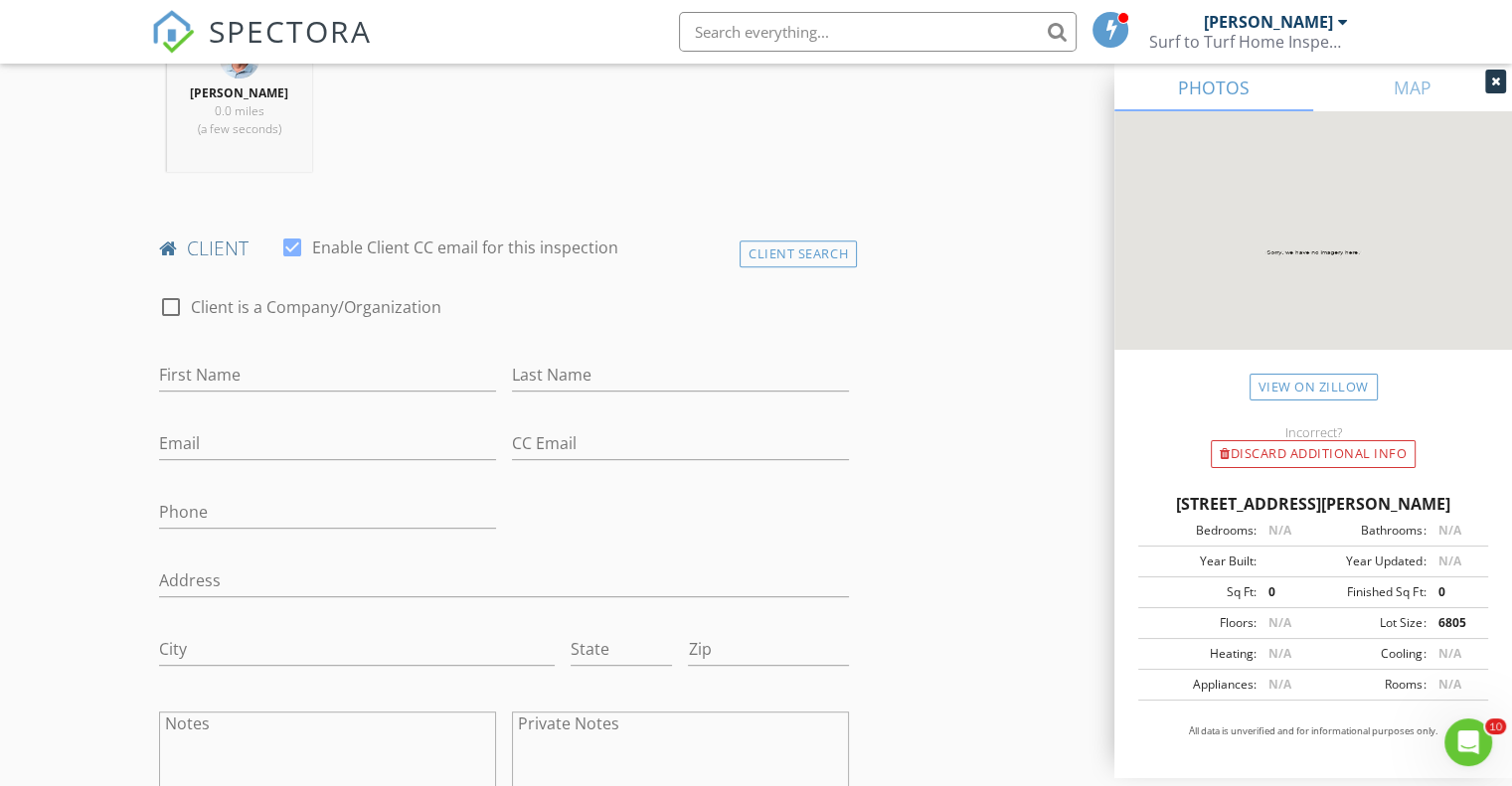 scroll, scrollTop: 880, scrollLeft: 0, axis: vertical 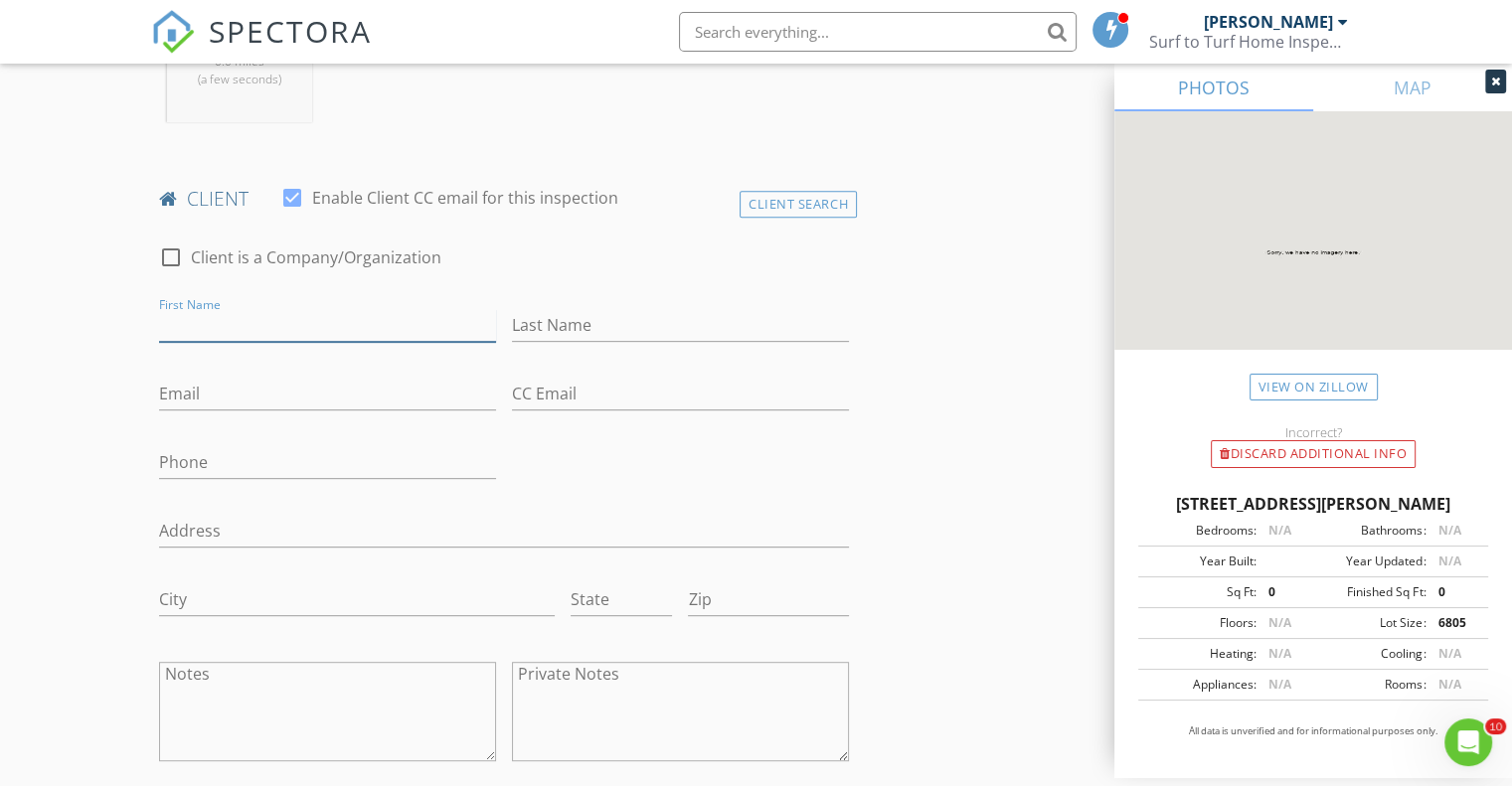 click on "First Name" at bounding box center [327, 325] 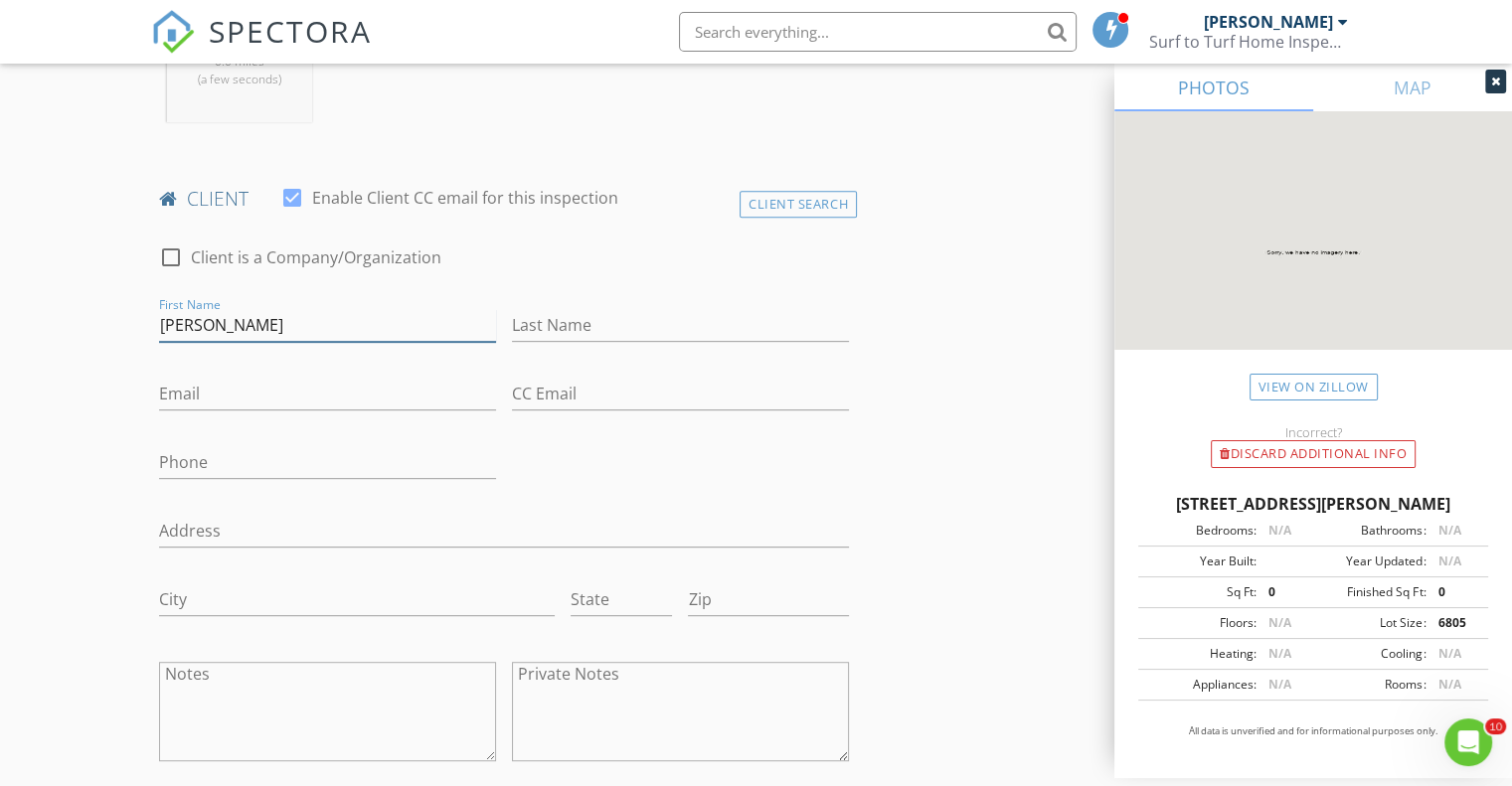 type on "Billy" 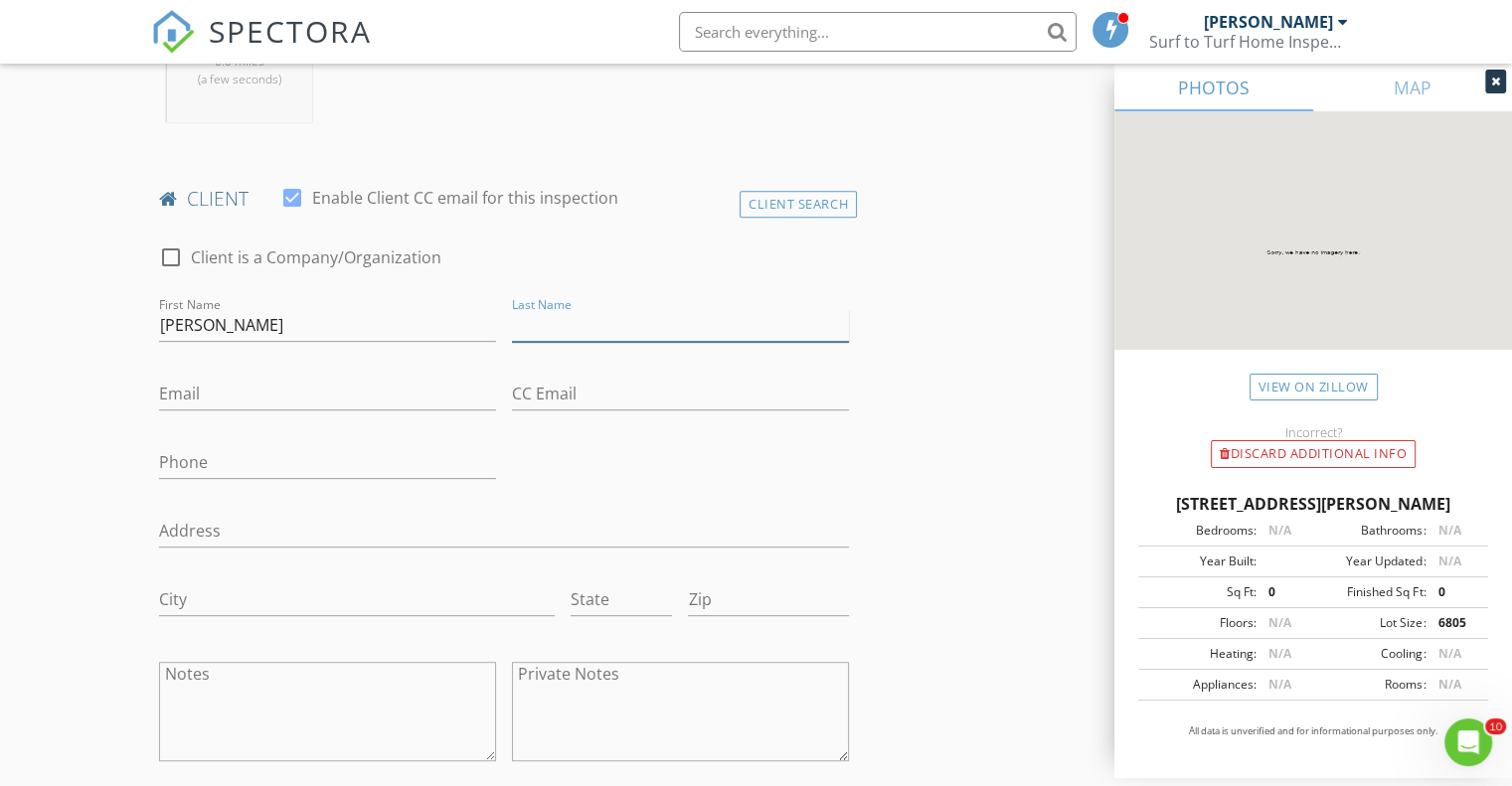 click on "Last Name" at bounding box center [680, 325] 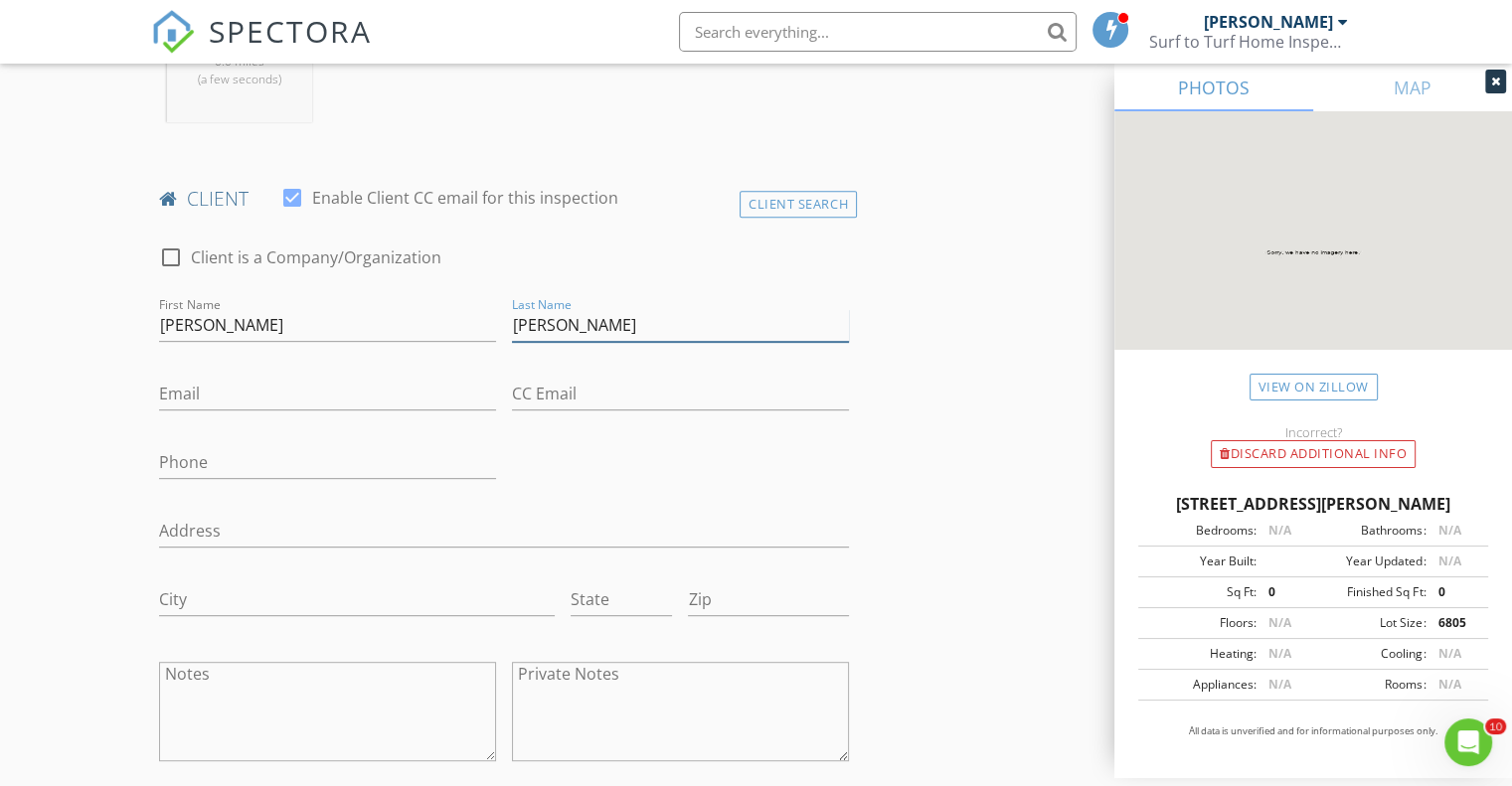 type on "Pinson" 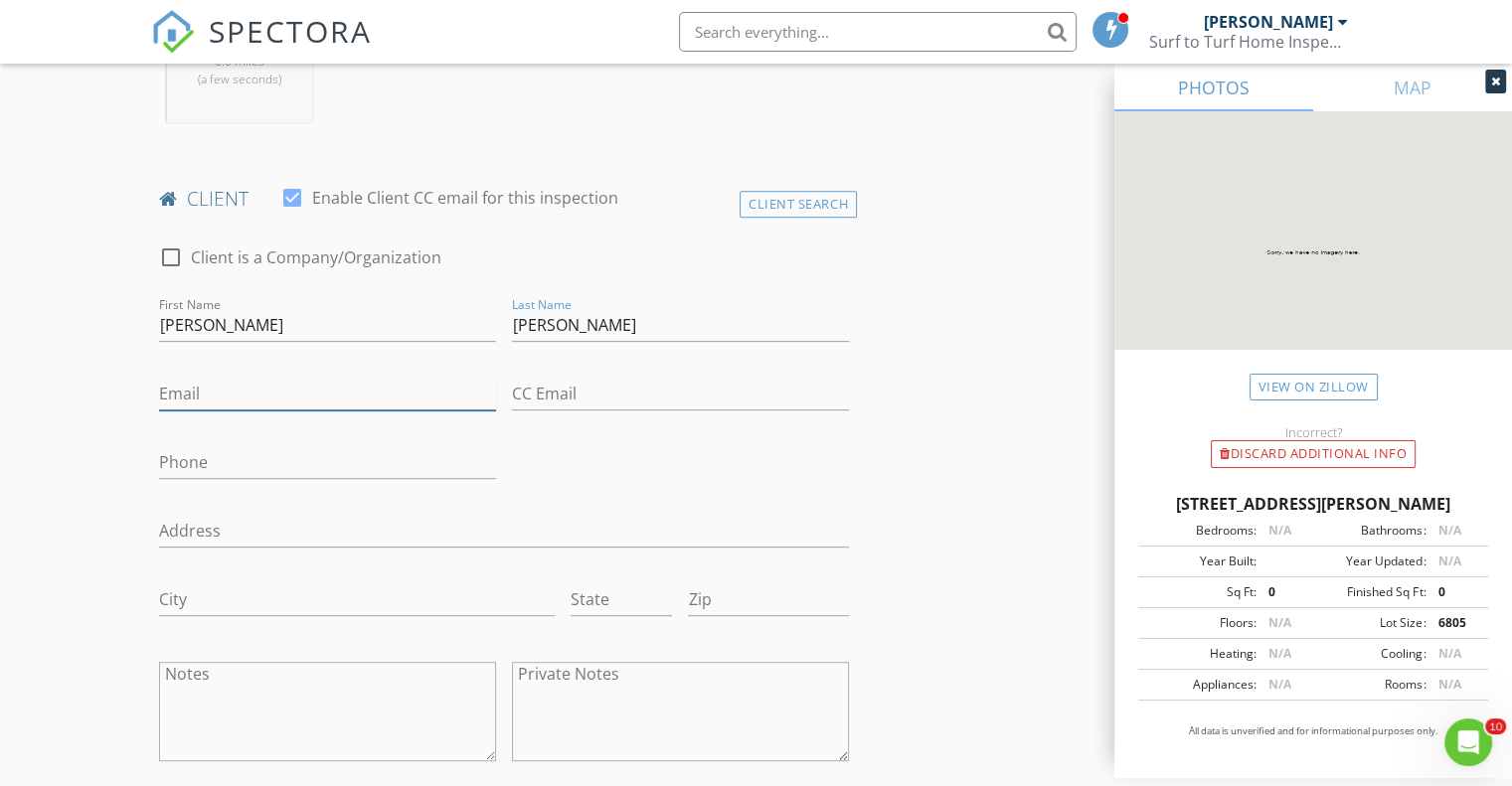 click on "Email" at bounding box center (327, 393) 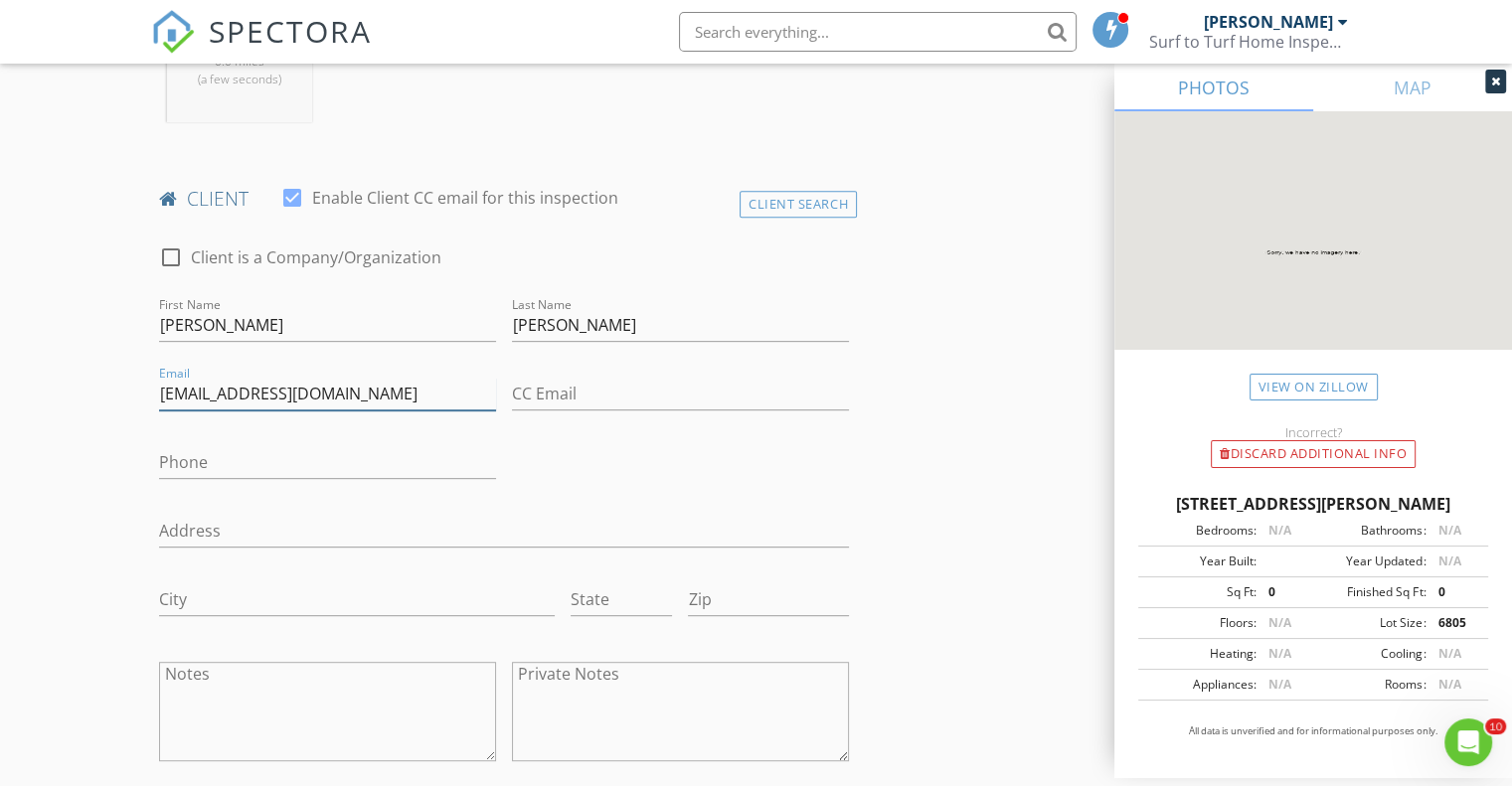 type on "tbpa91@yahoo.com" 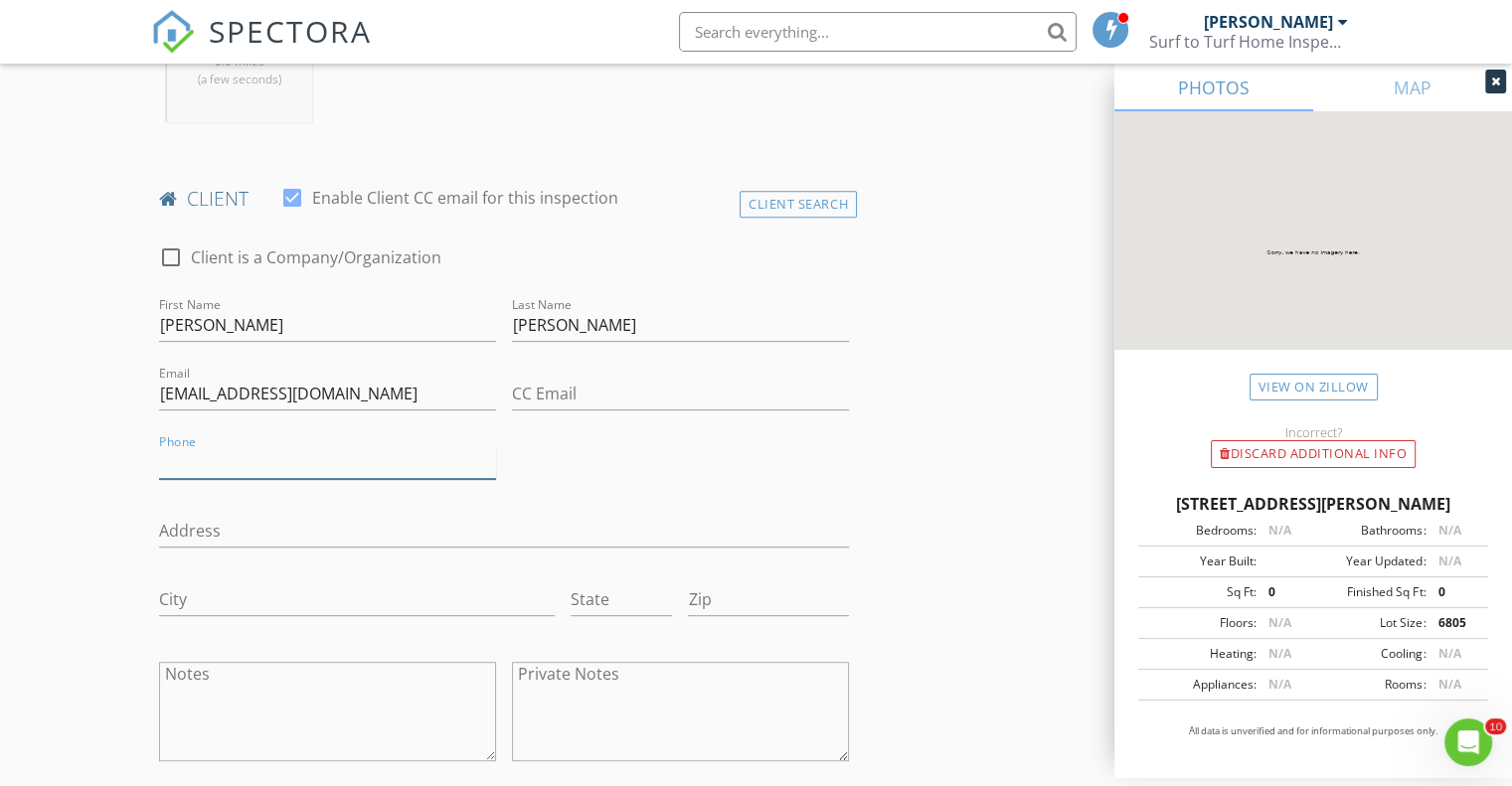 click on "Phone" at bounding box center [327, 462] 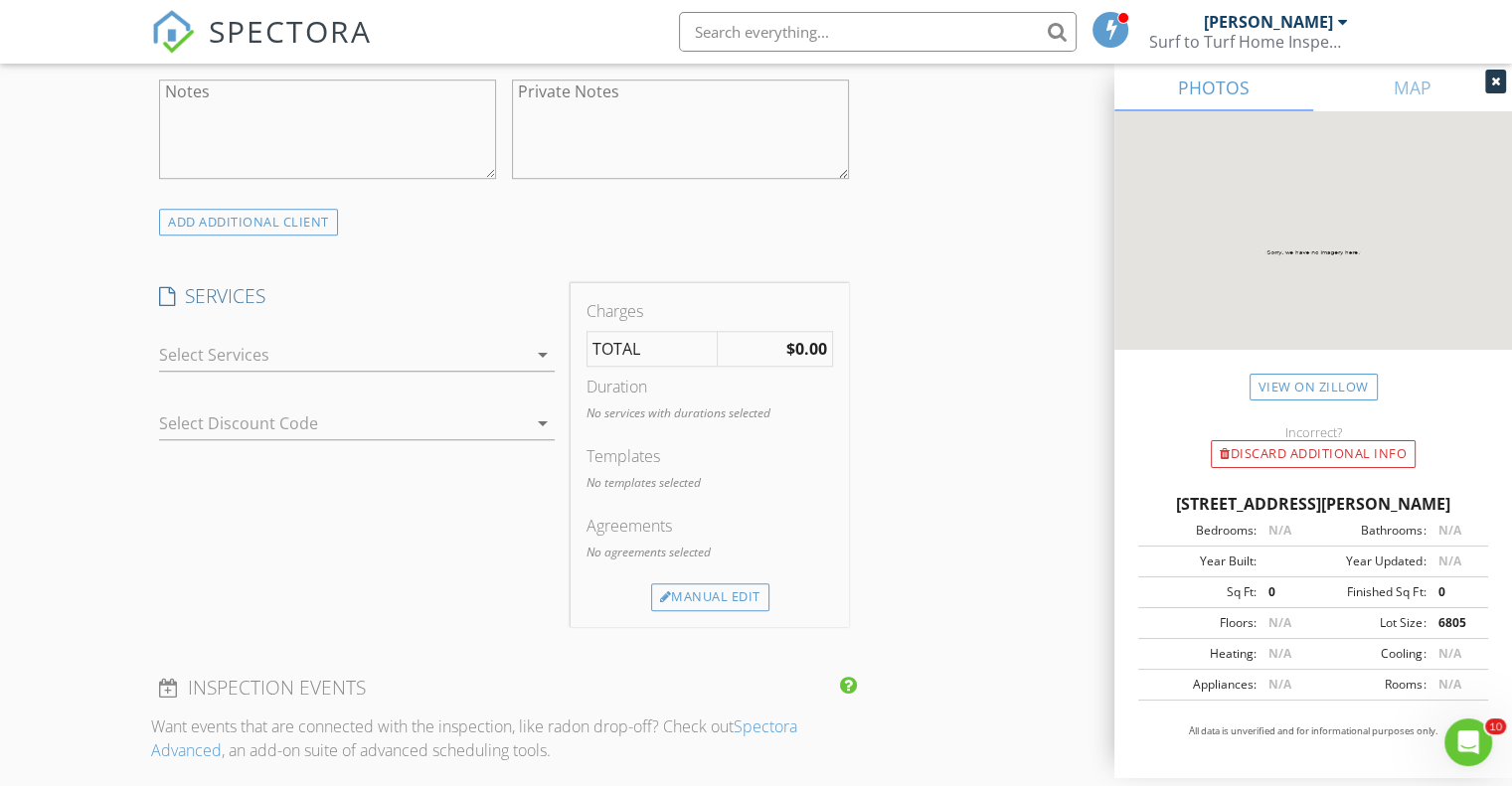 scroll, scrollTop: 1515, scrollLeft: 0, axis: vertical 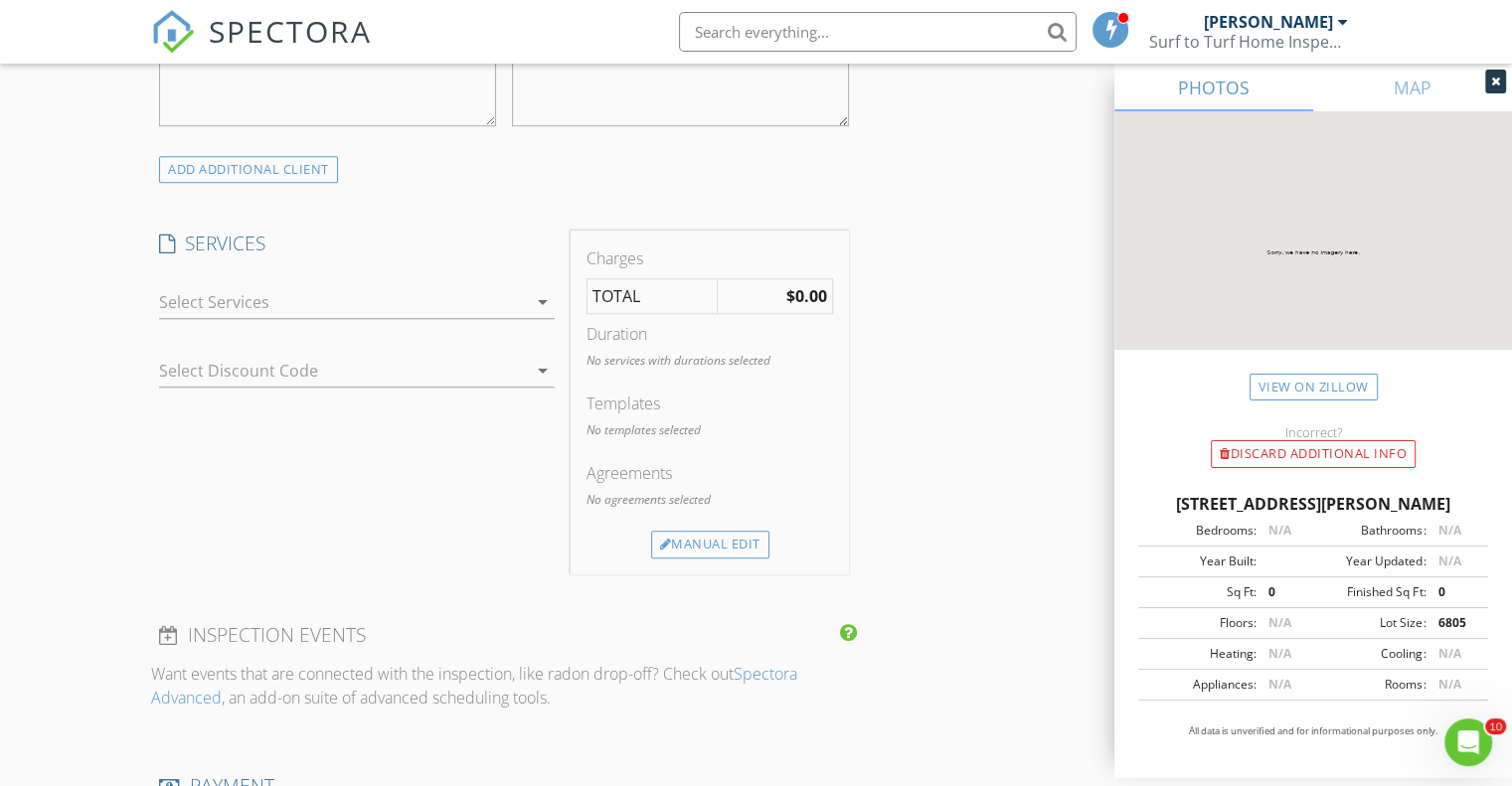 type on "903-316-1866" 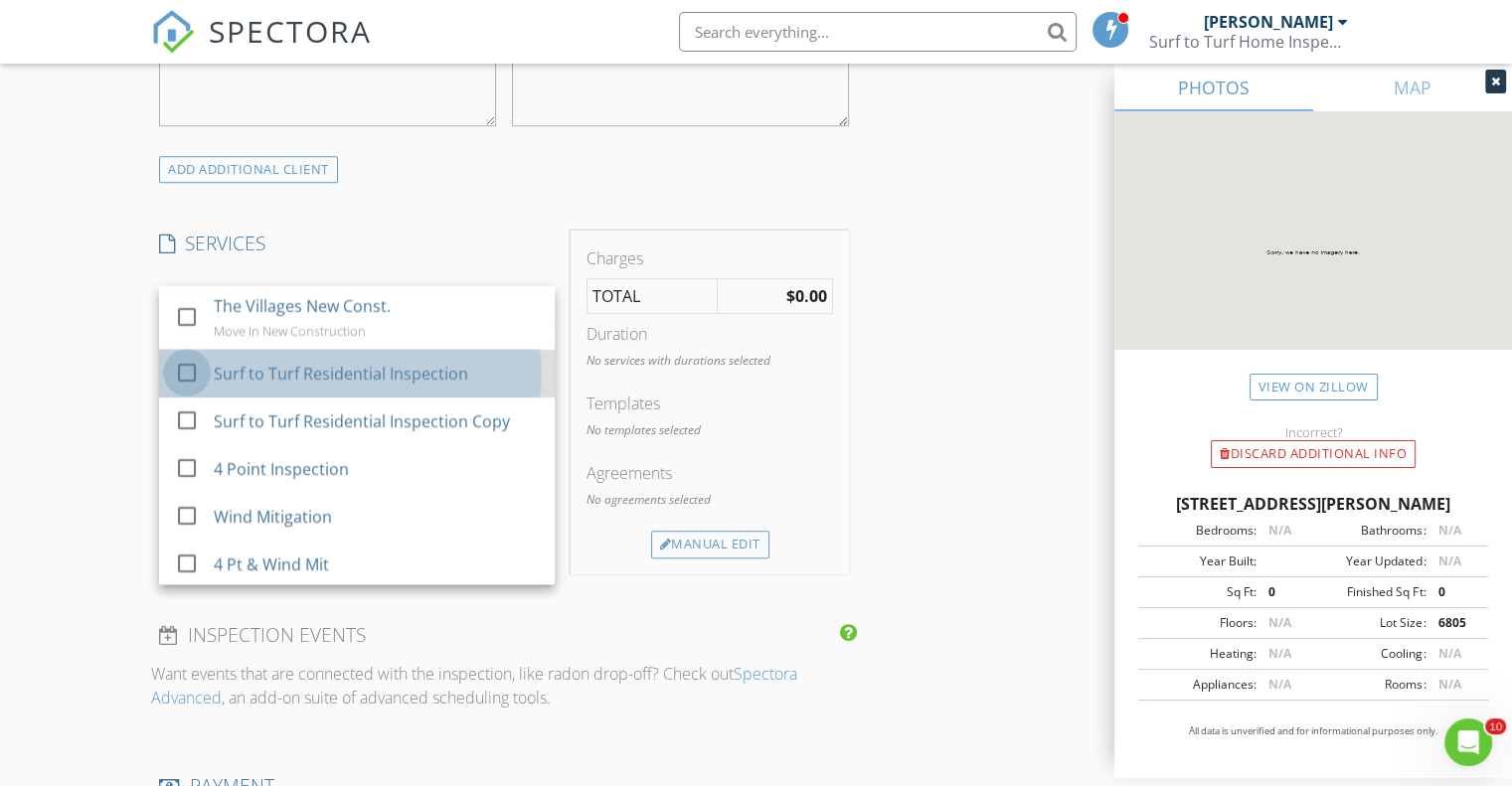 click at bounding box center (187, 373) 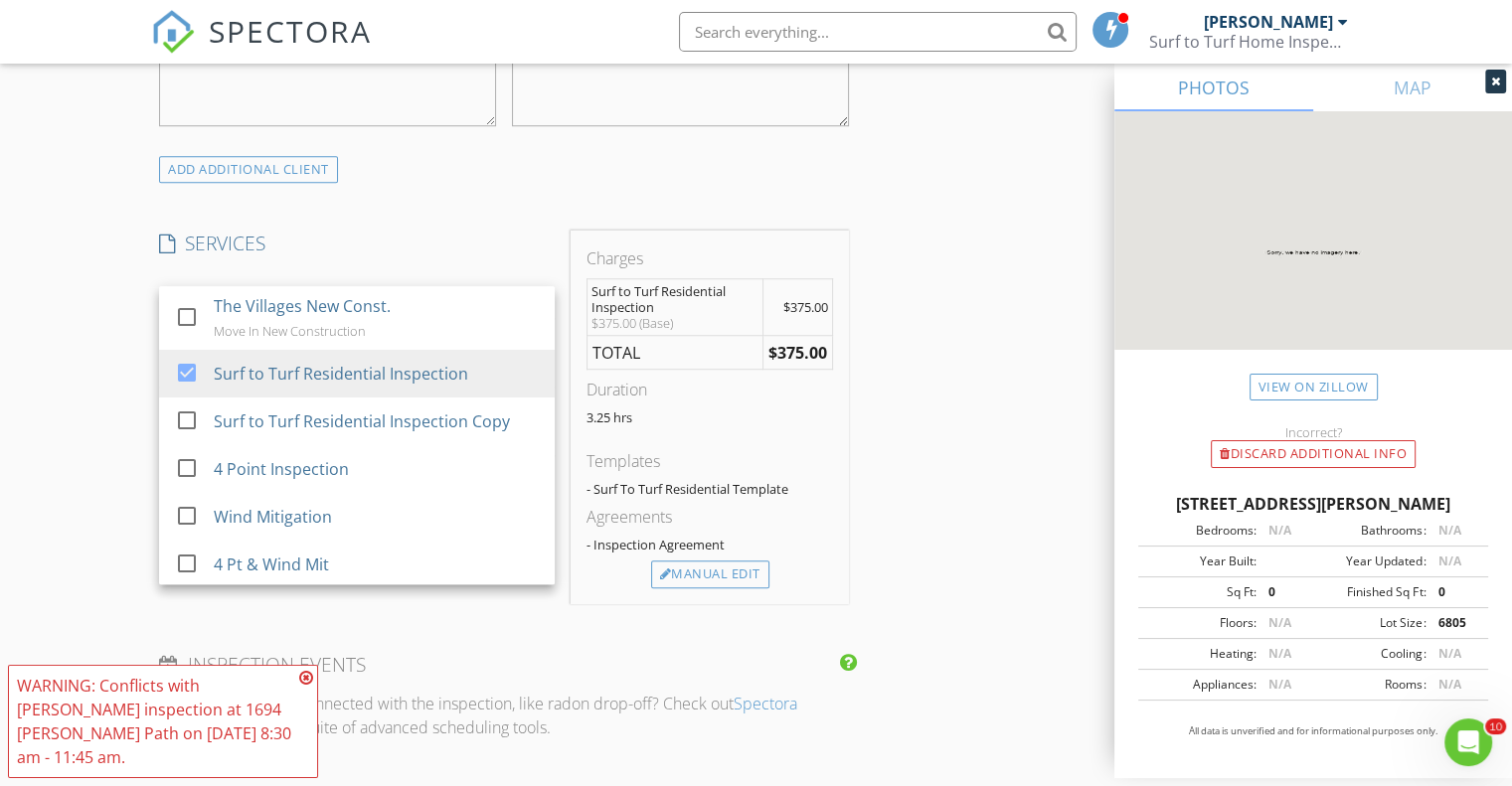 click at bounding box center [306, 678] 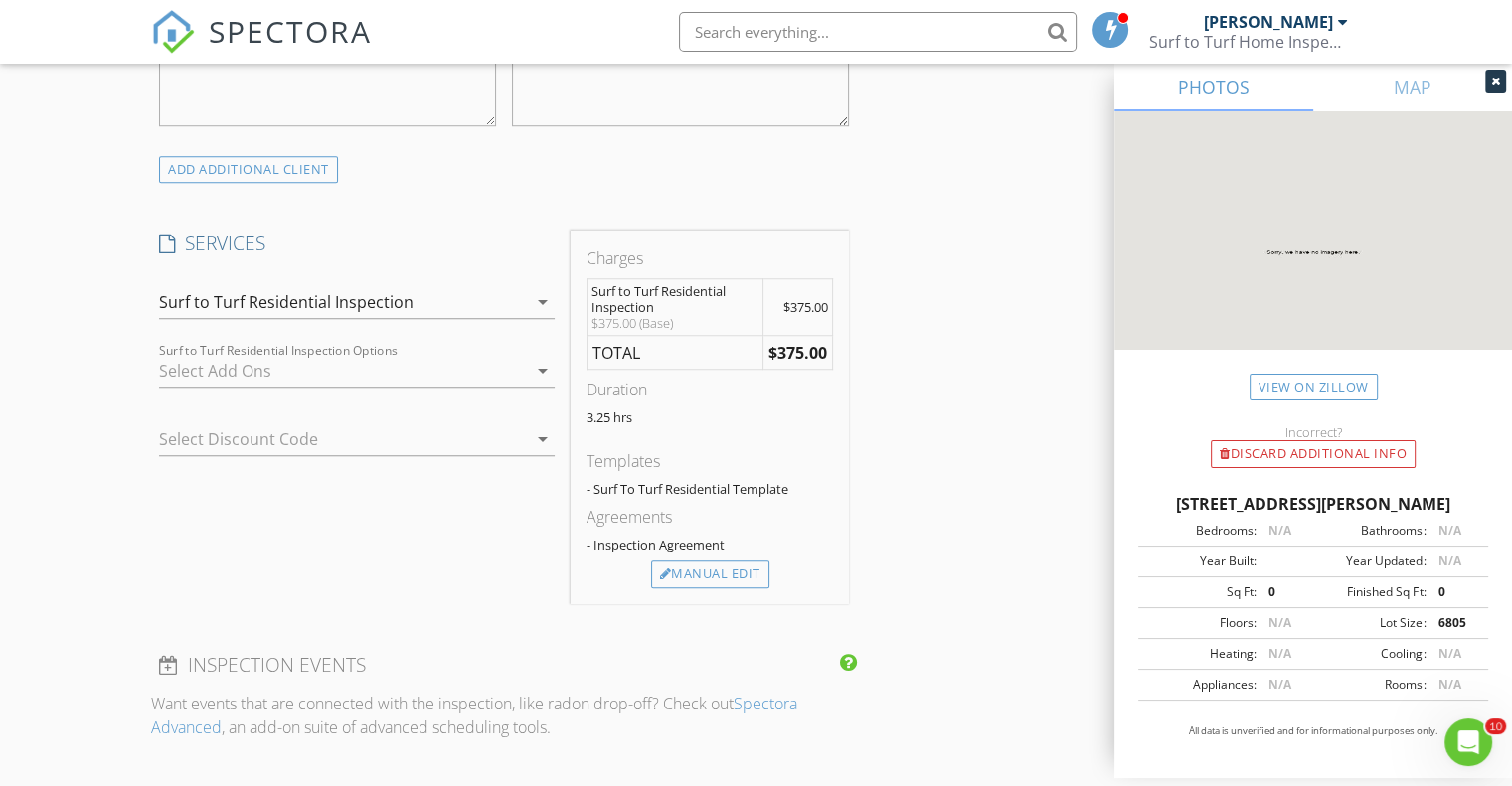 scroll, scrollTop: 2203, scrollLeft: 0, axis: vertical 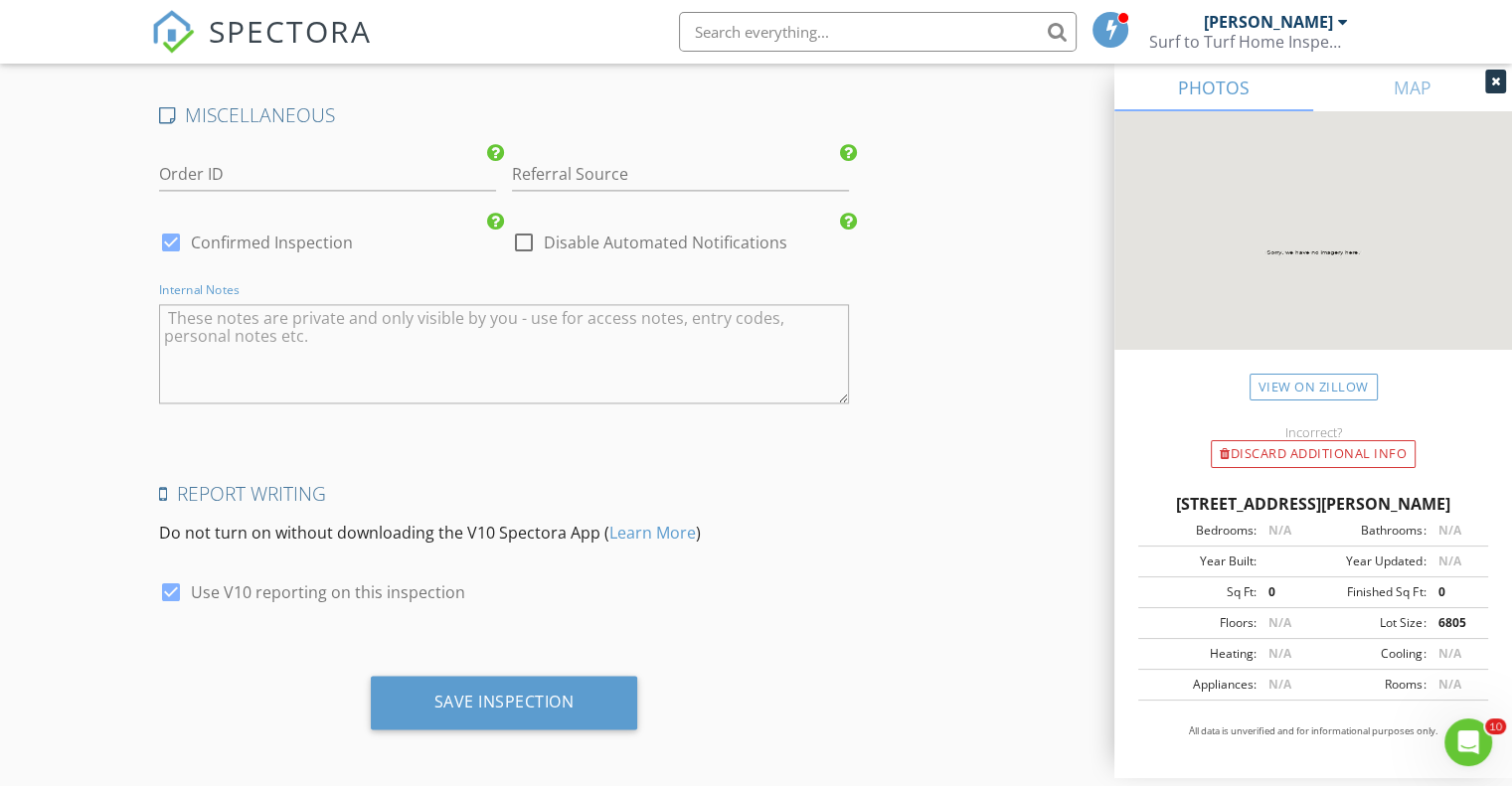 click at bounding box center (504, 354) 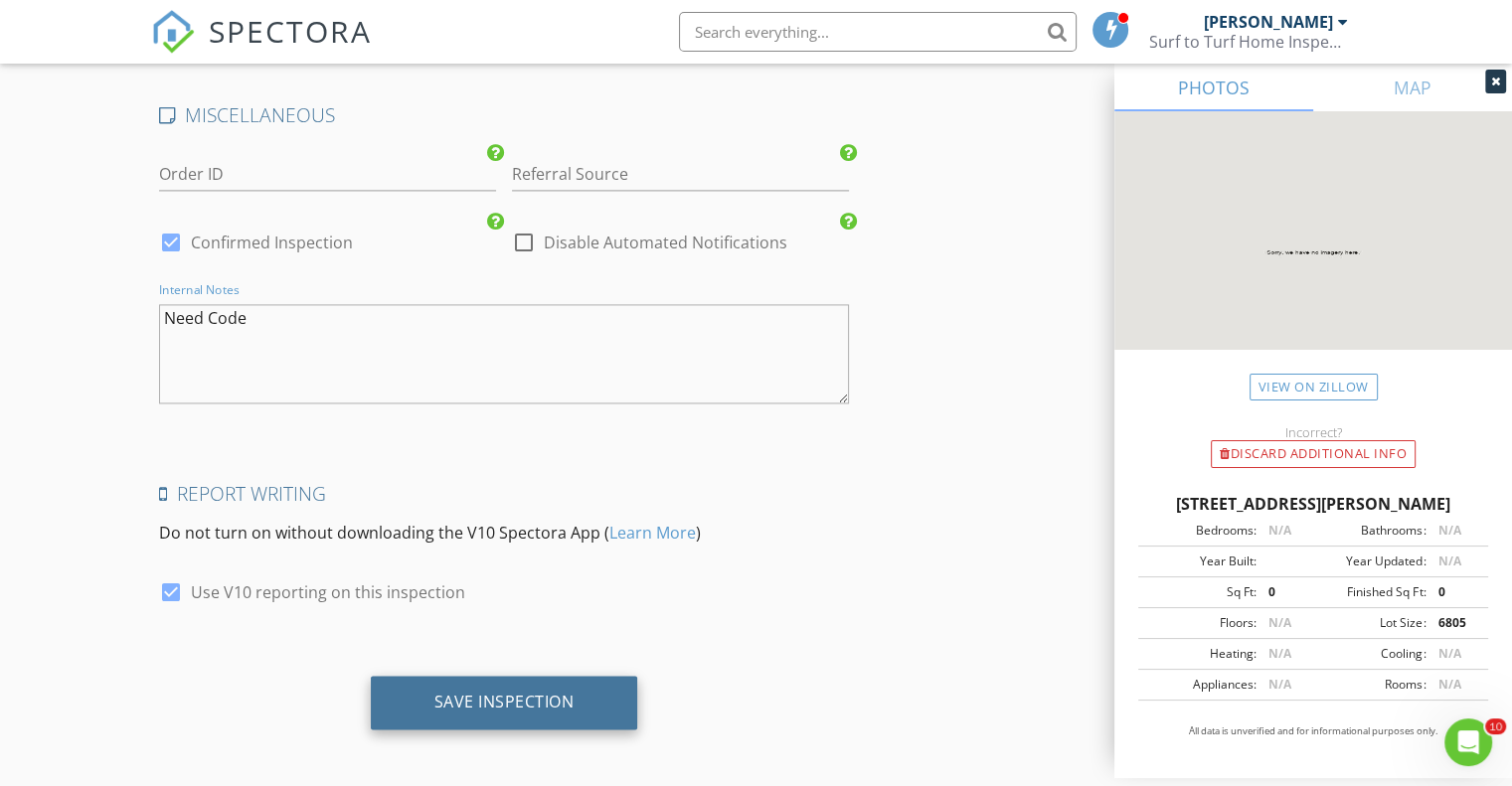 type on "Need Code" 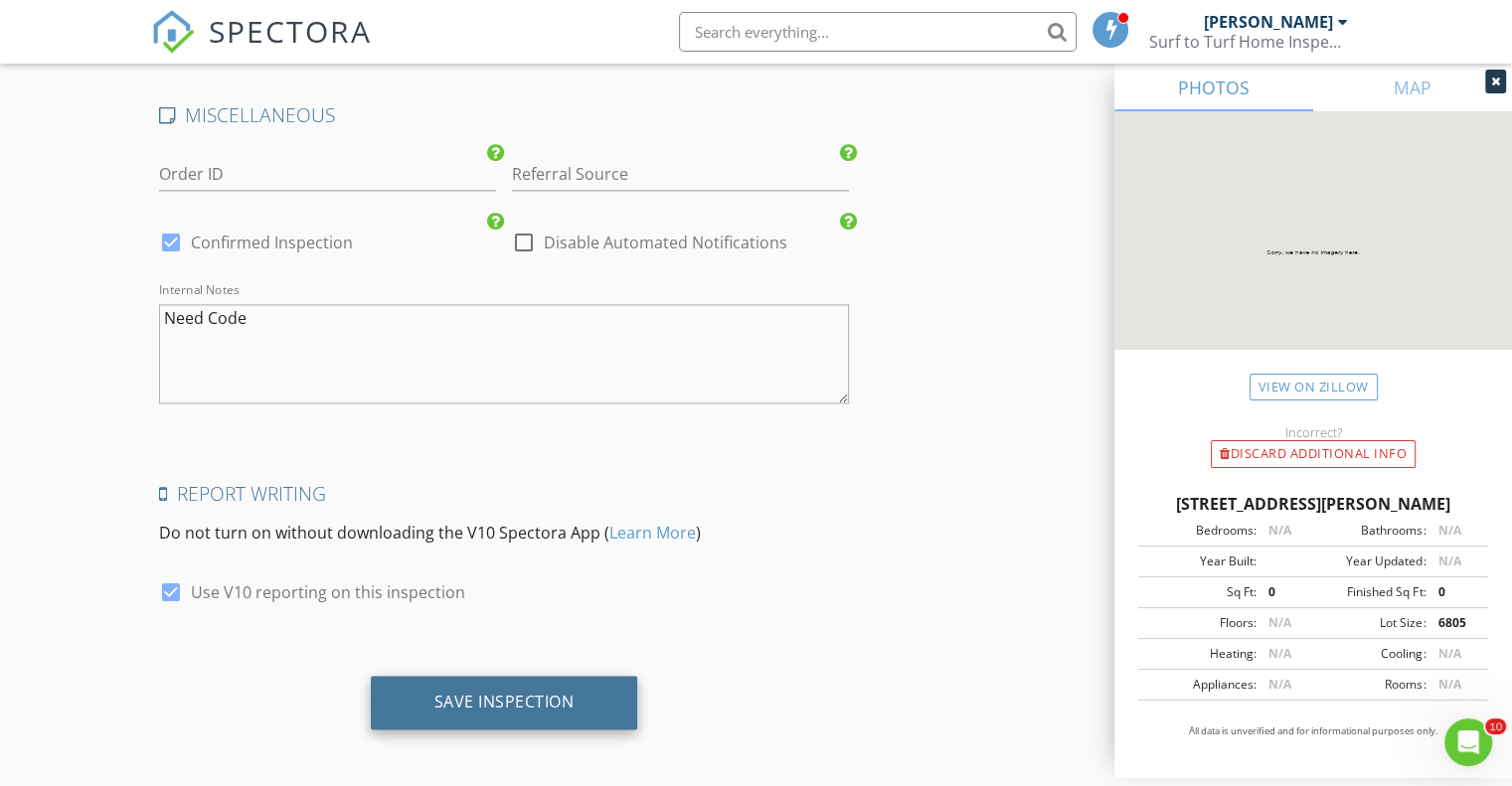 click on "Save Inspection" at bounding box center [504, 703] 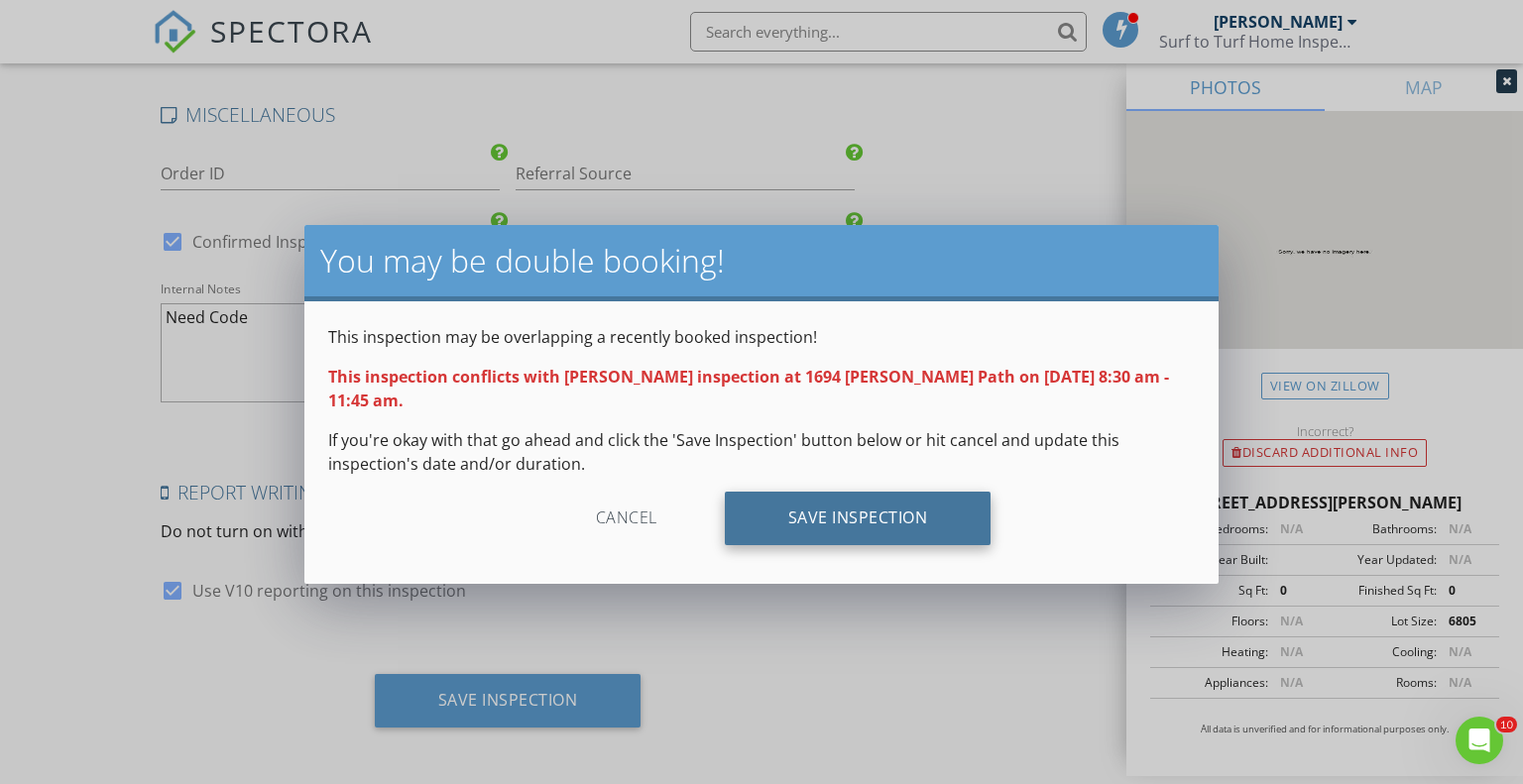click on "Save Inspection" at bounding box center (858, 518) 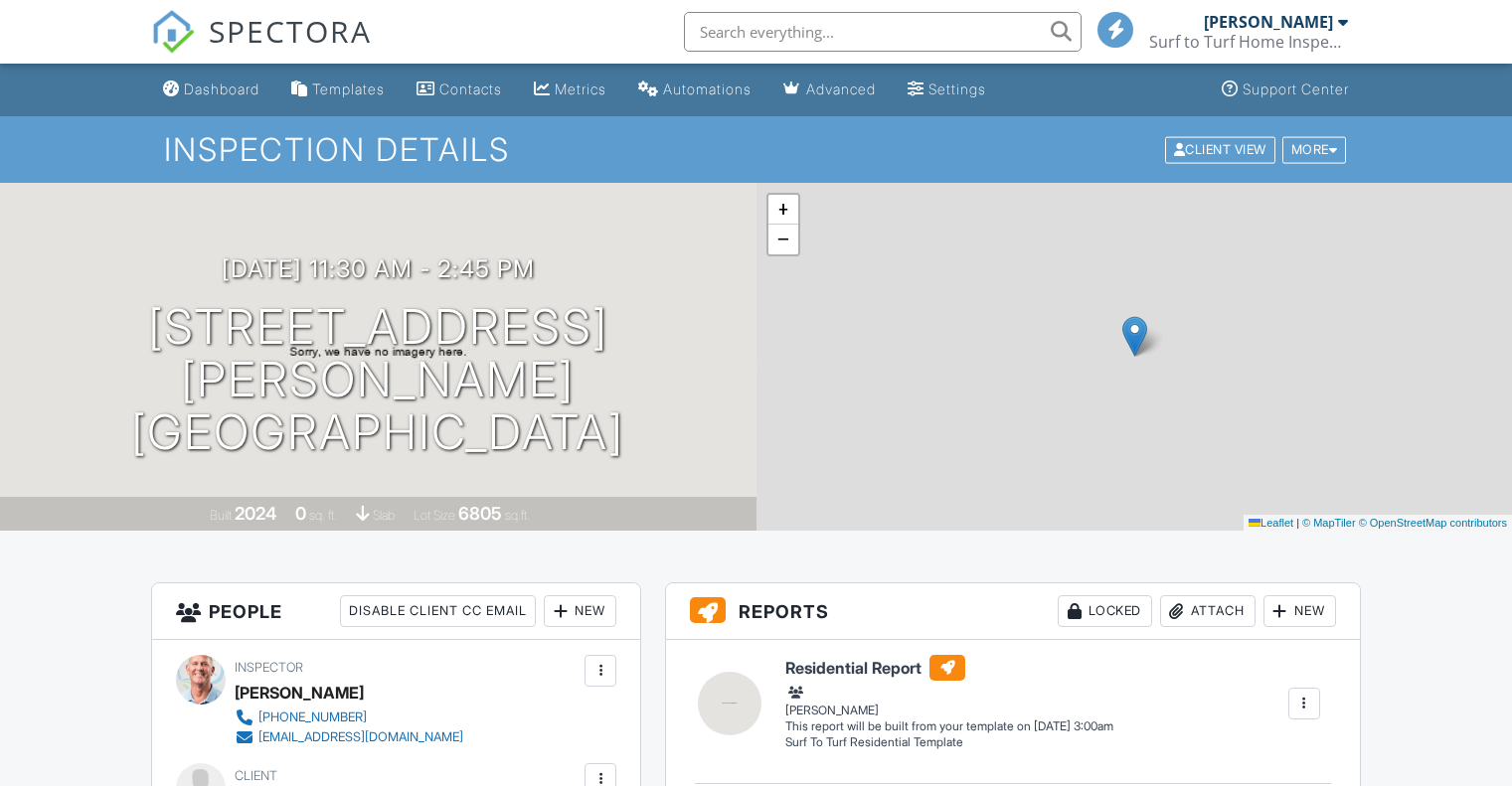 scroll, scrollTop: 0, scrollLeft: 0, axis: both 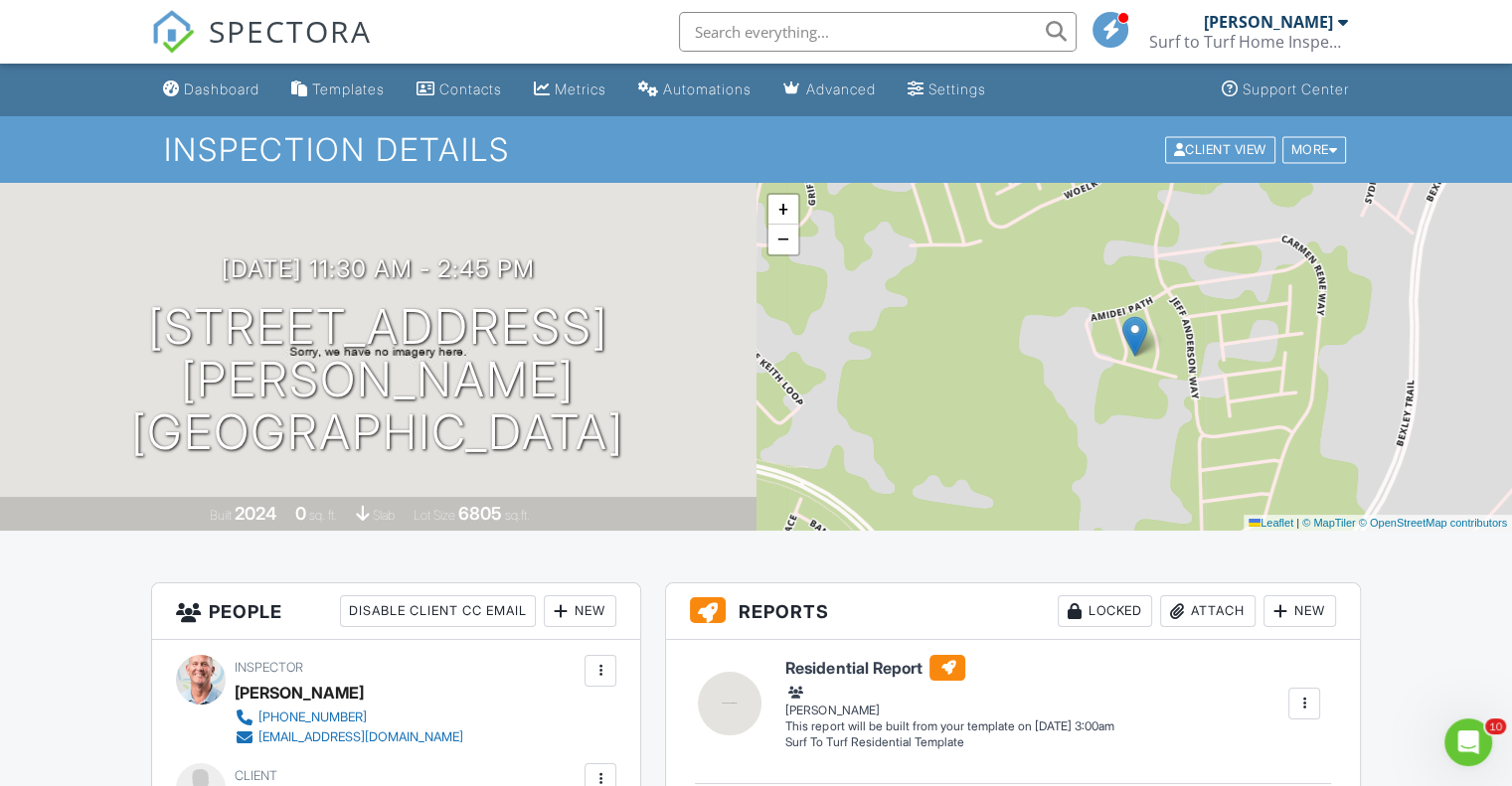 click at bounding box center [1343, 22] 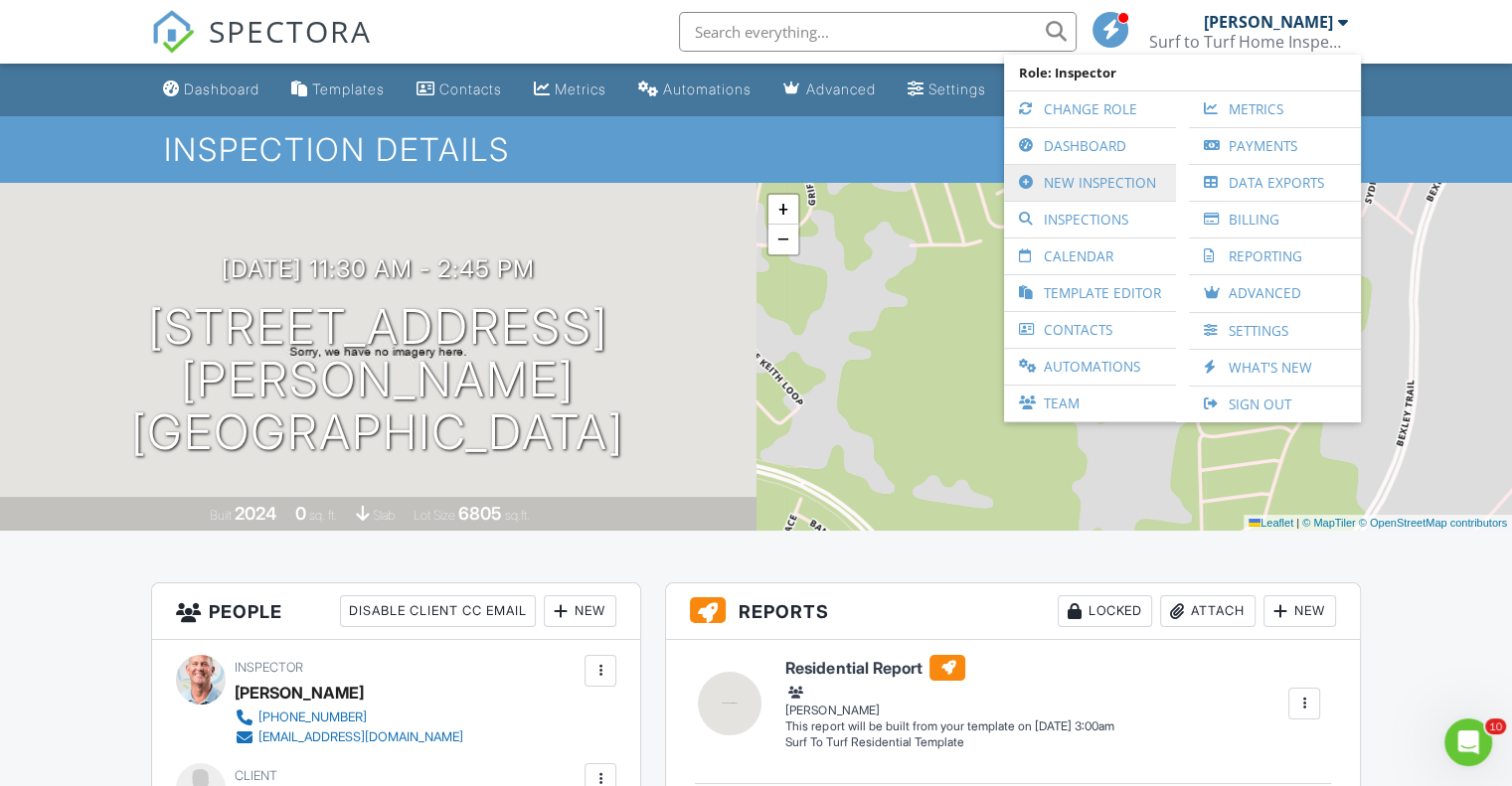 click on "New Inspection" at bounding box center (1090, 183) 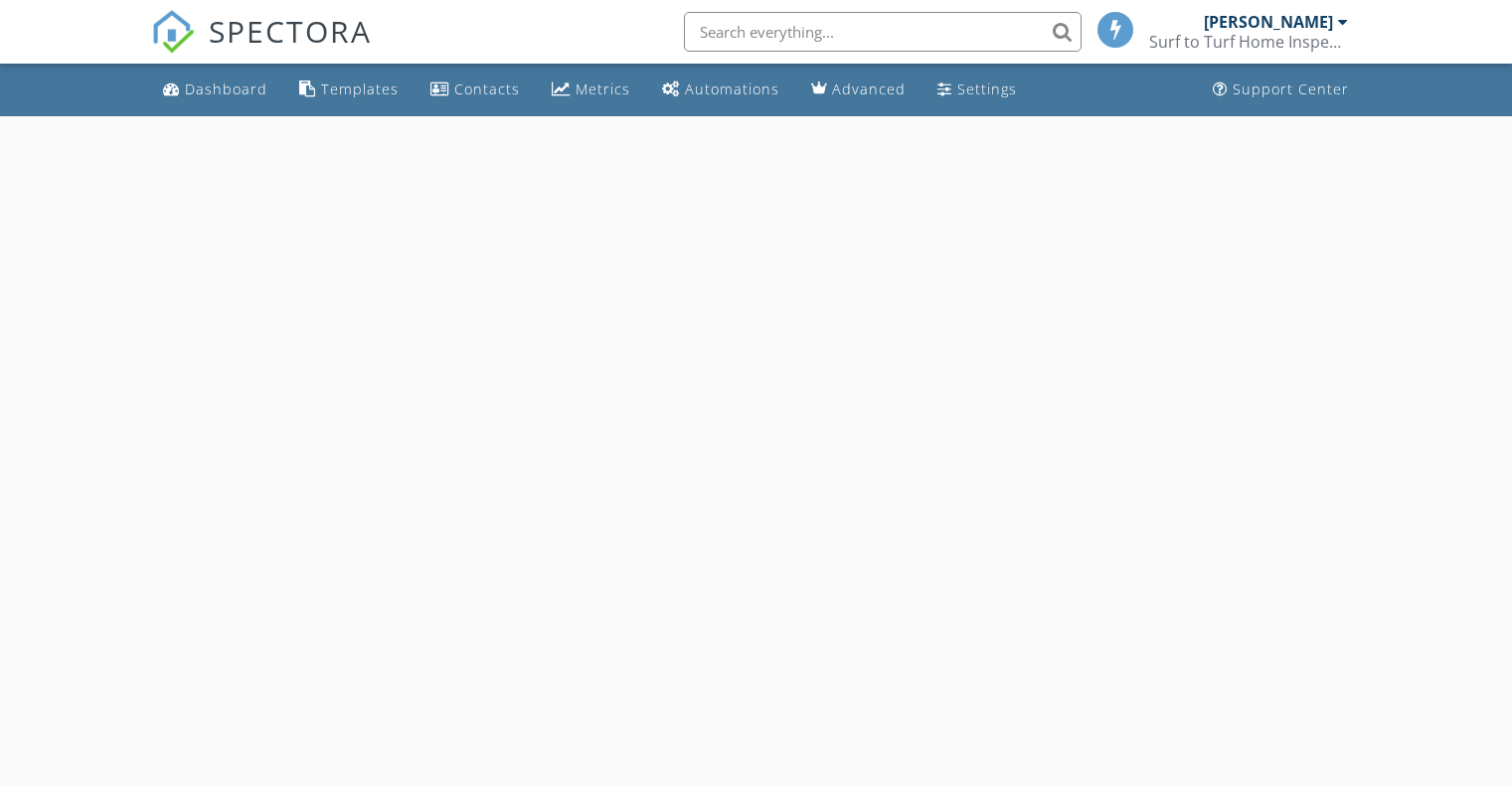 scroll, scrollTop: 0, scrollLeft: 0, axis: both 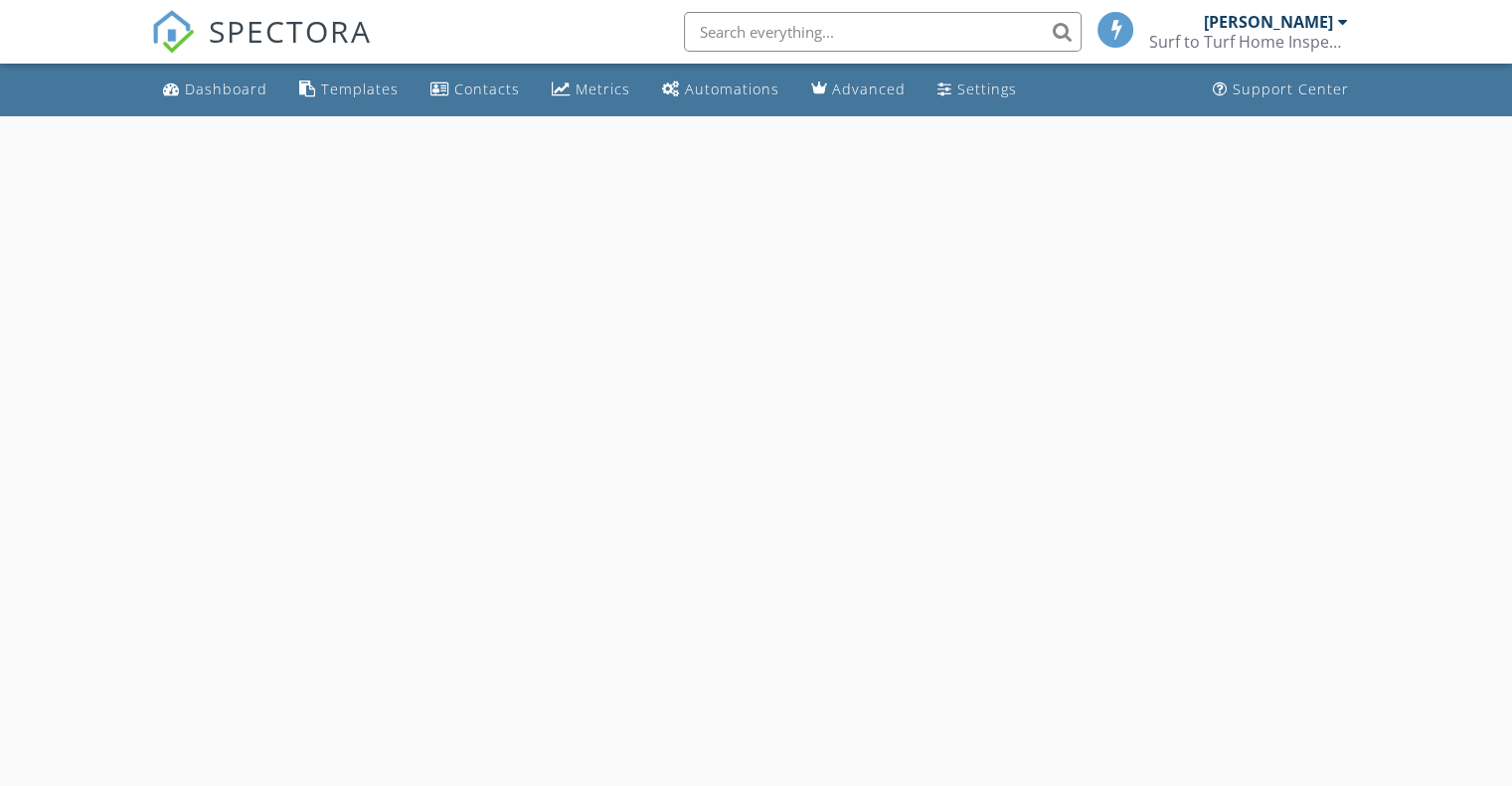 select on "6" 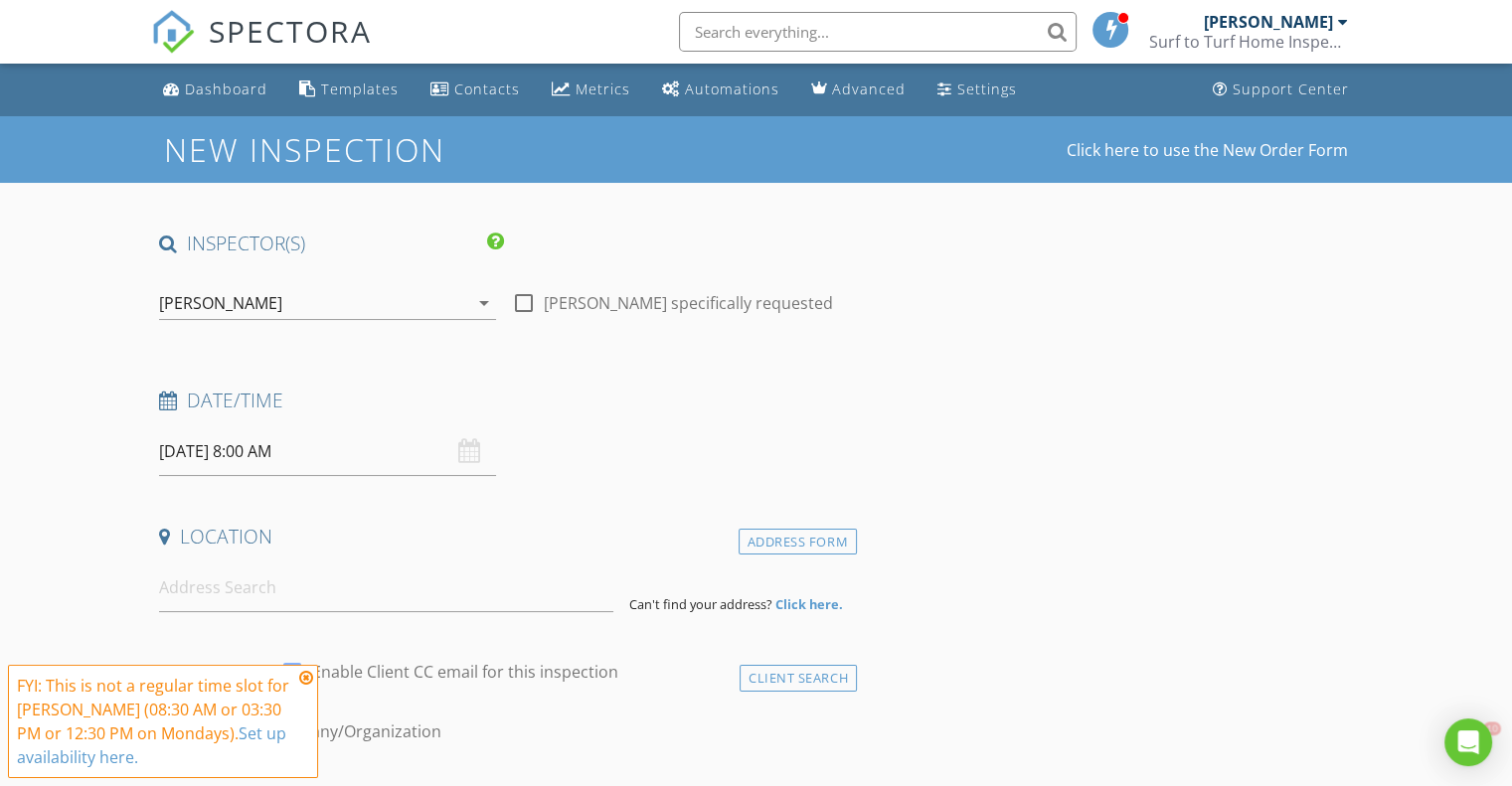 scroll, scrollTop: 0, scrollLeft: 0, axis: both 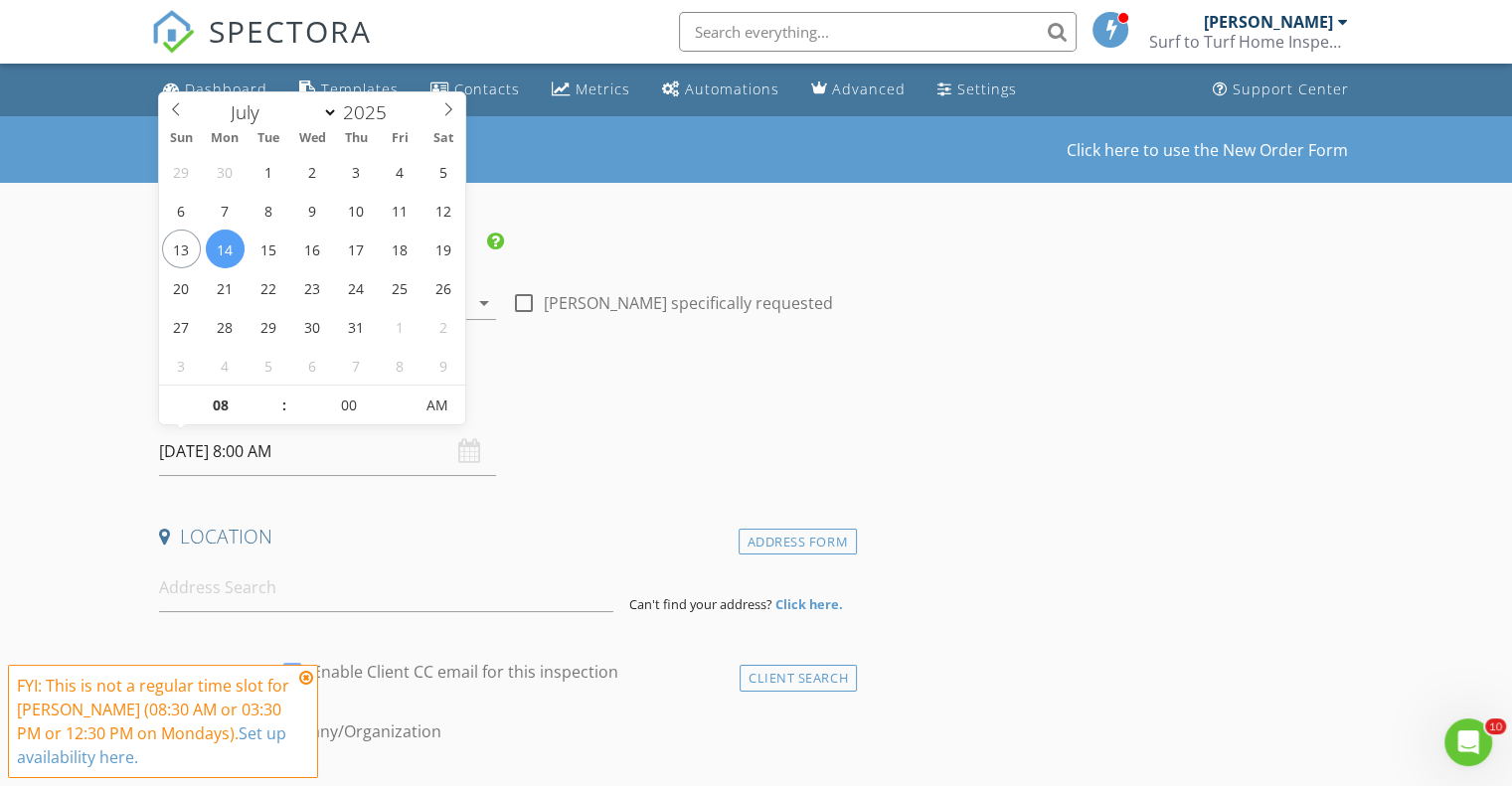 click on "[DATE] 8:00 AM" at bounding box center (327, 451) 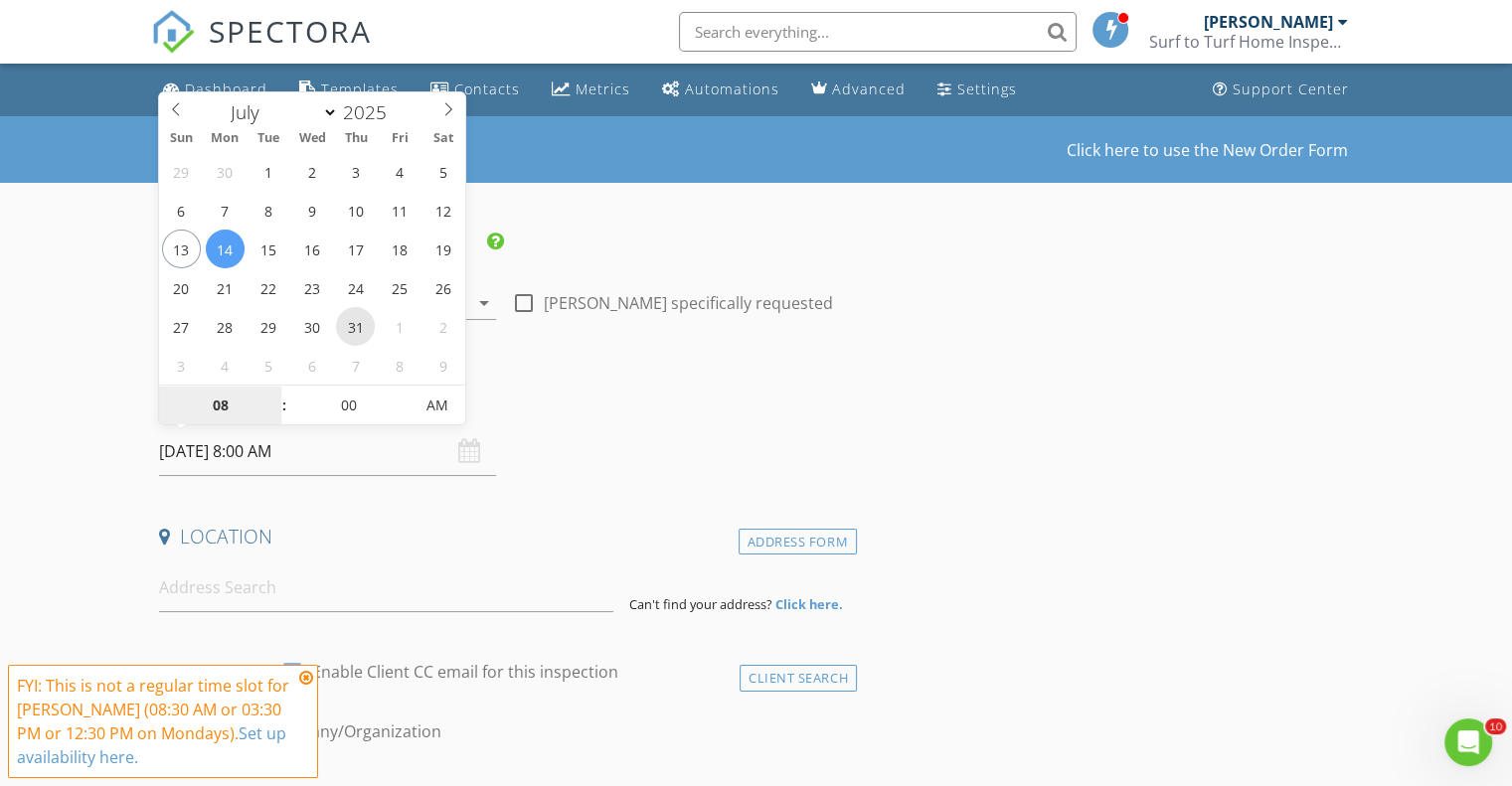 type on "[DATE] 8:00 AM" 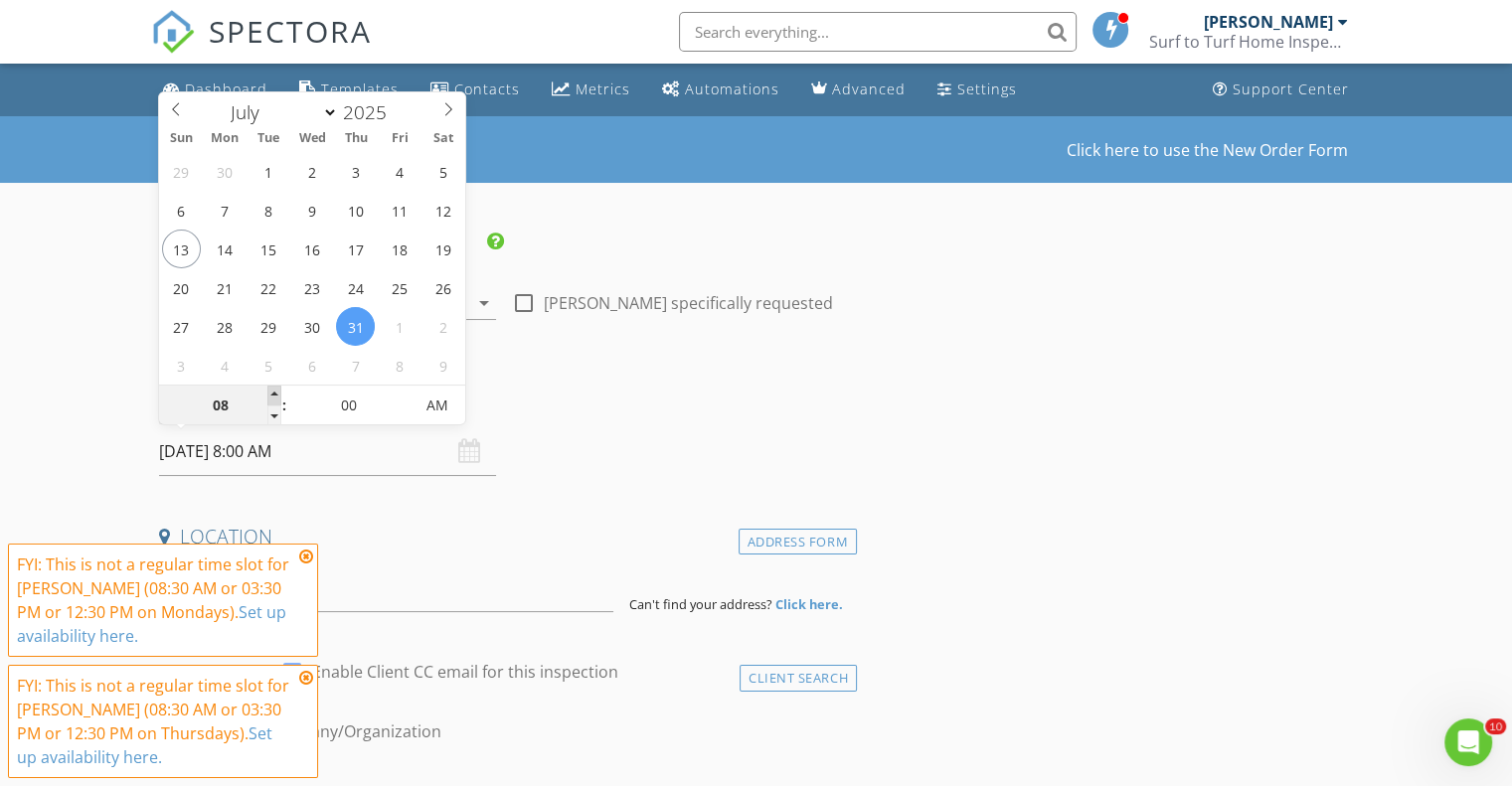 type on "09" 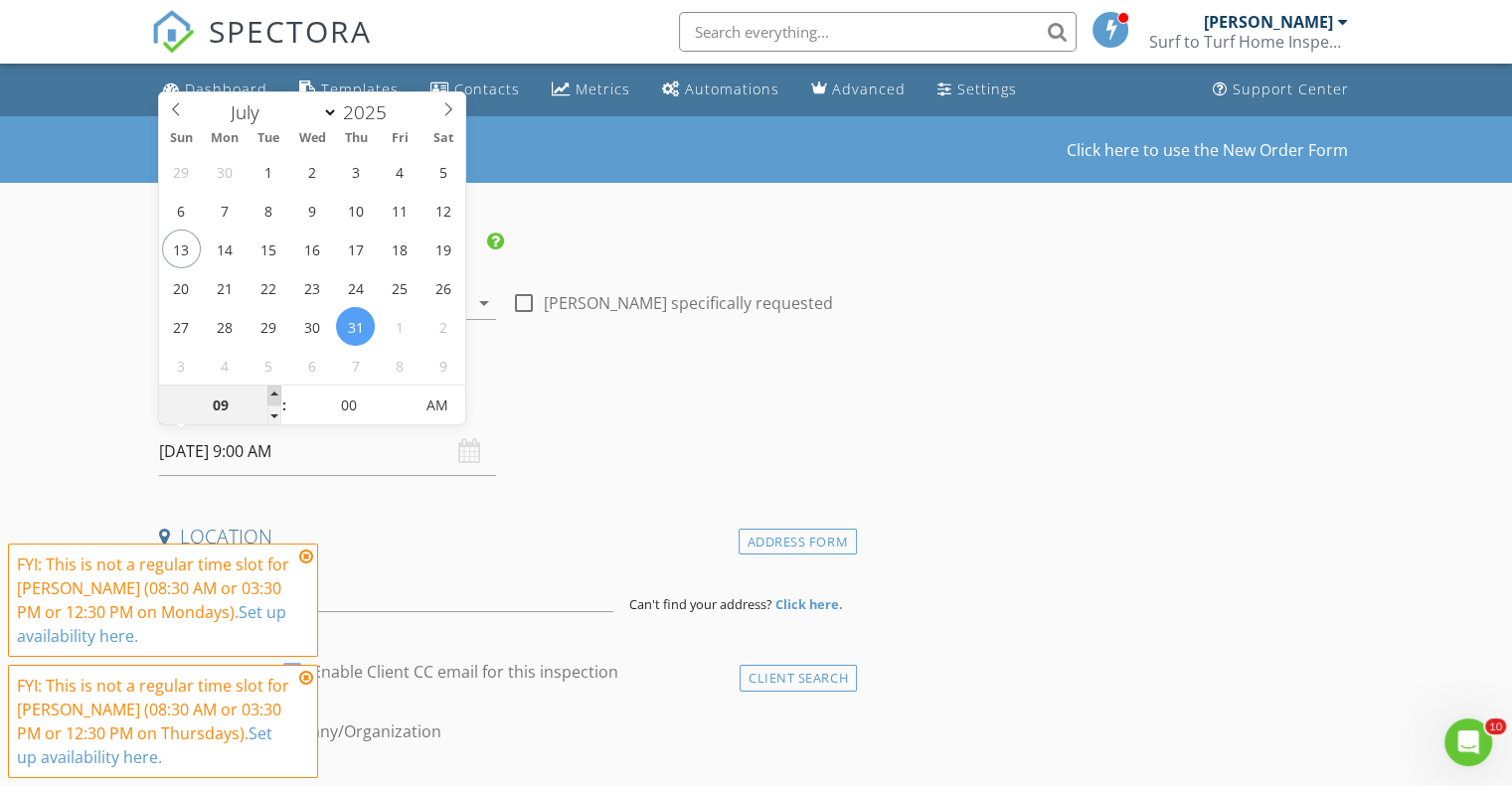 click at bounding box center [274, 395] 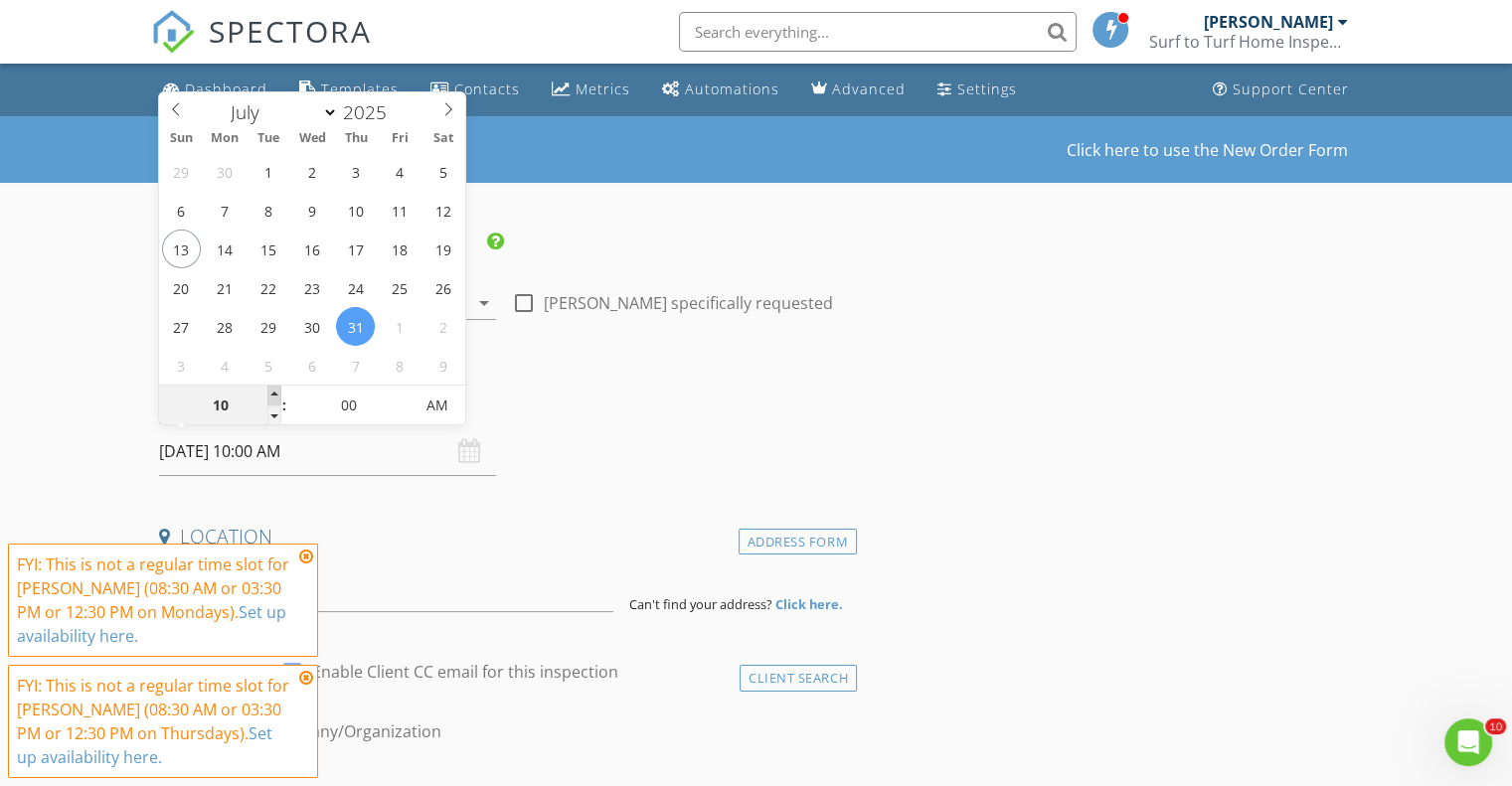 click at bounding box center (274, 395) 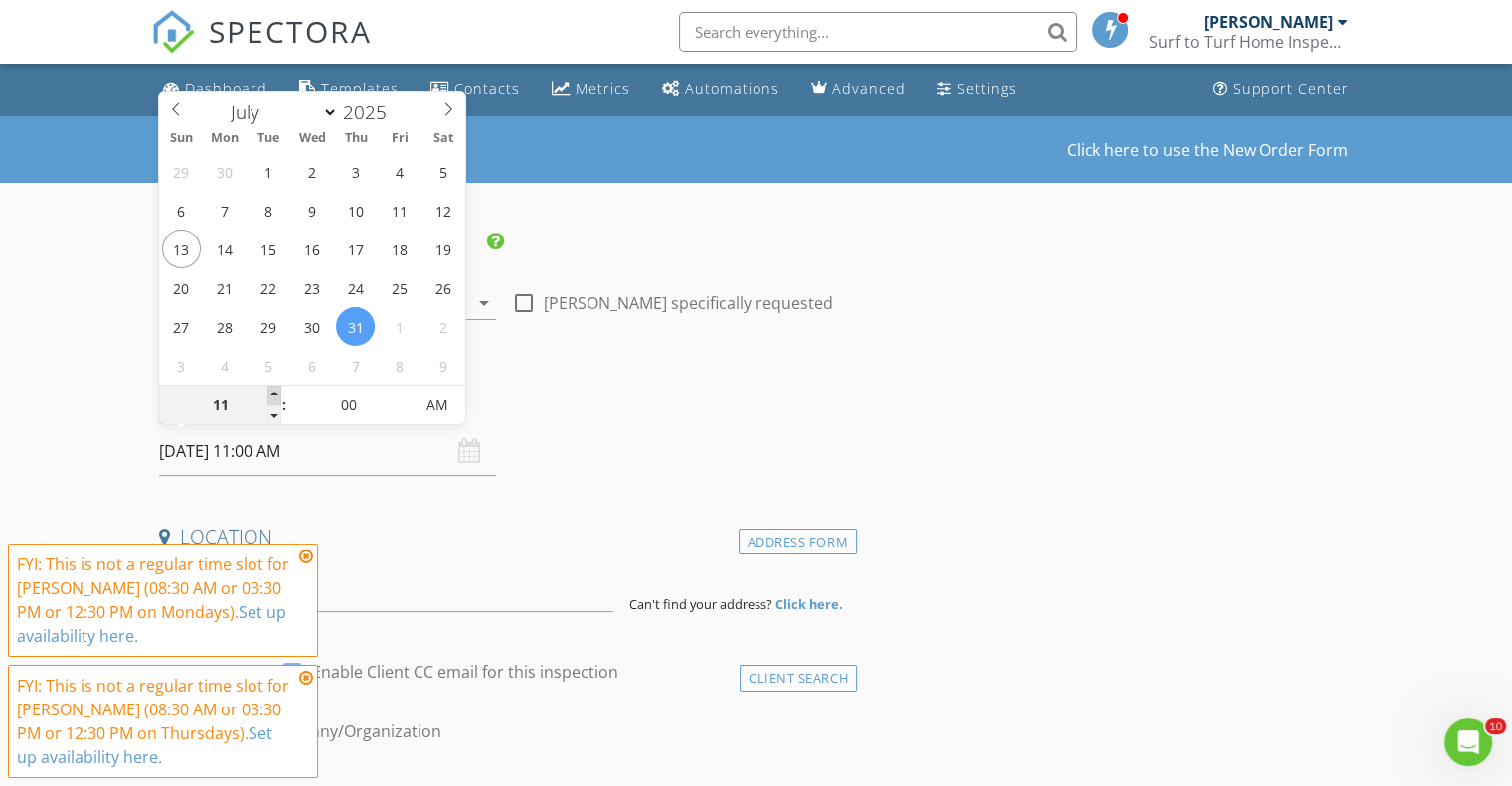 click at bounding box center (274, 395) 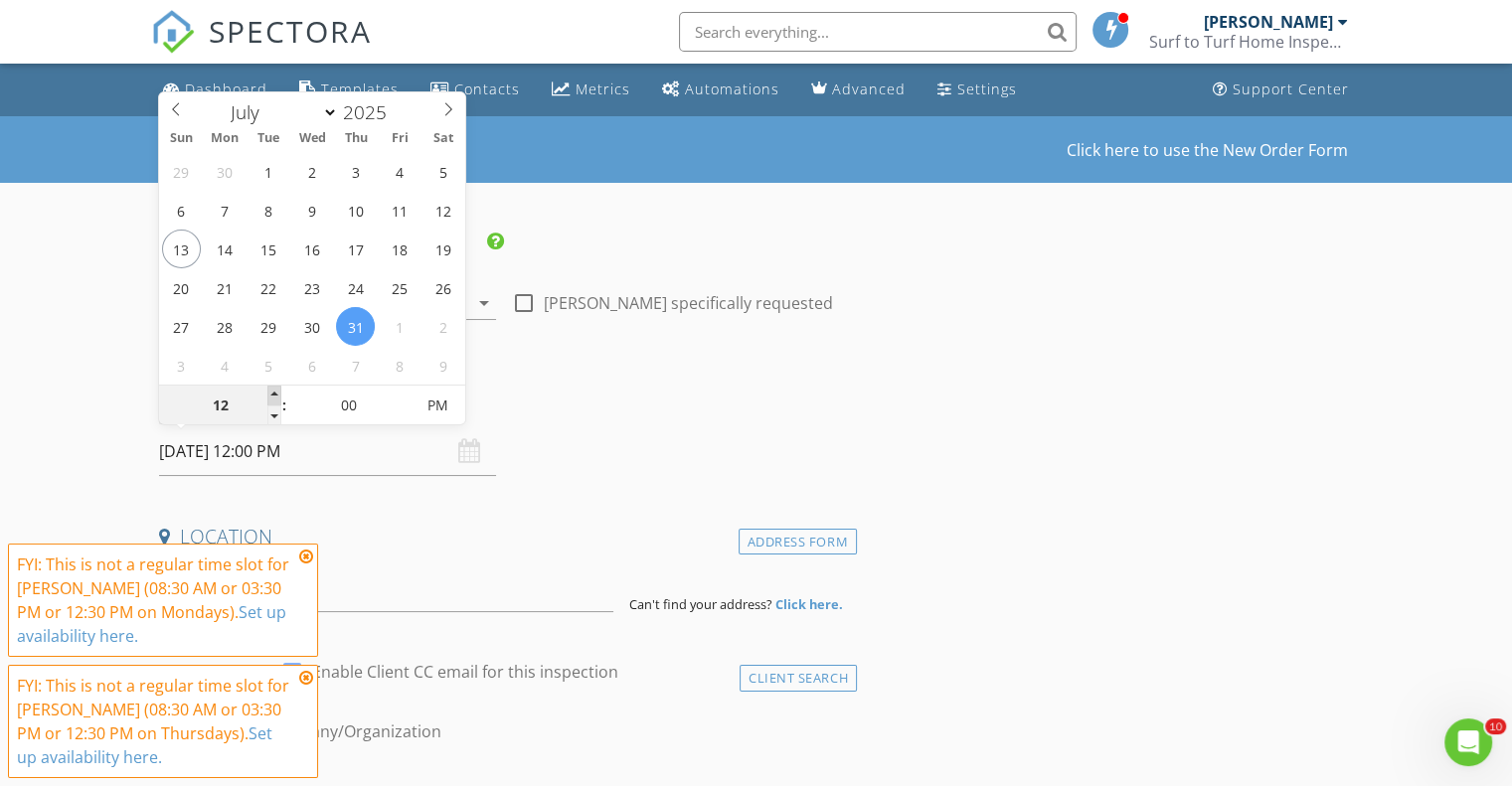 click at bounding box center [274, 395] 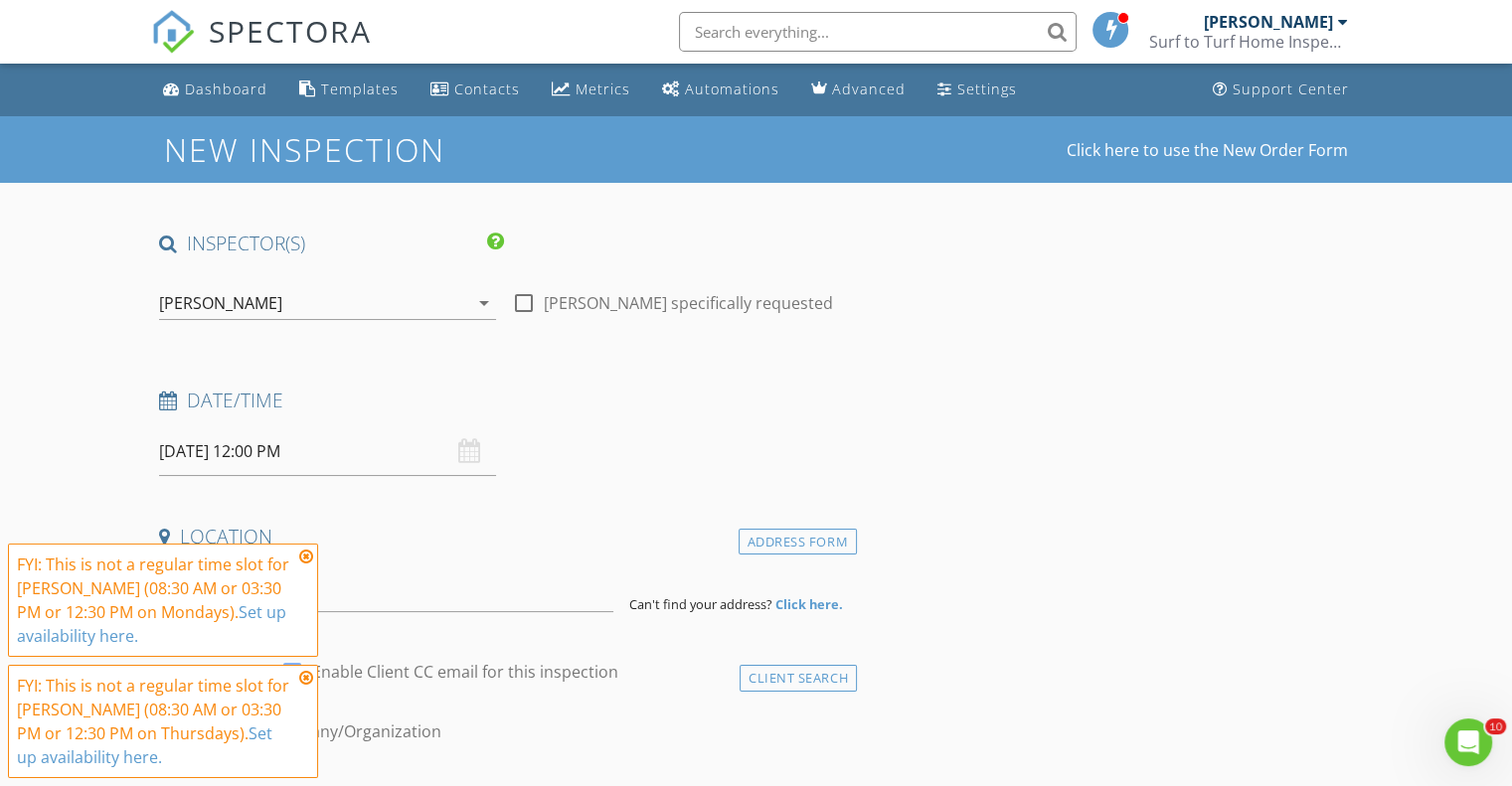 click at bounding box center [306, 556] 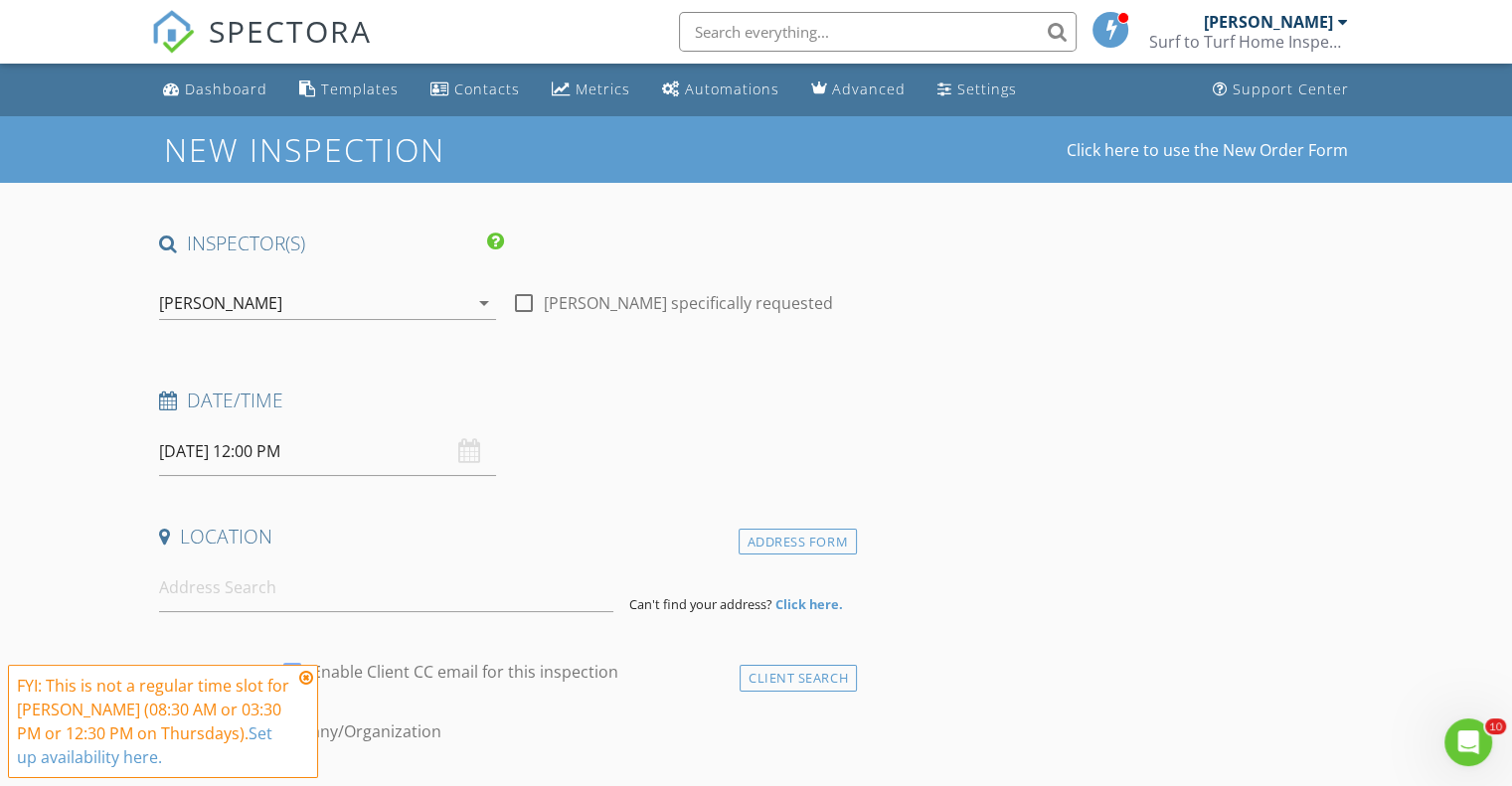click at bounding box center (306, 678) 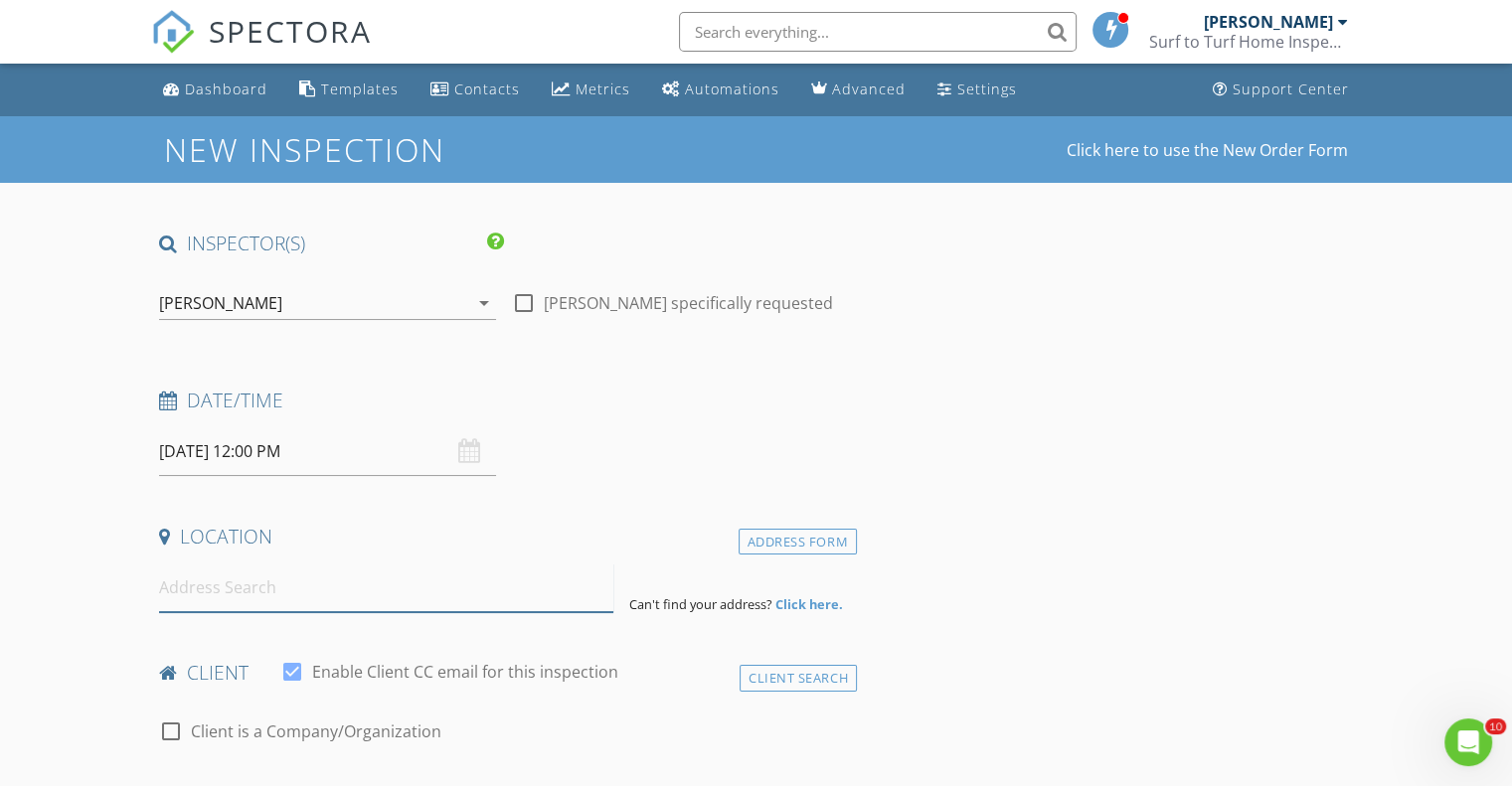 click at bounding box center [386, 587] 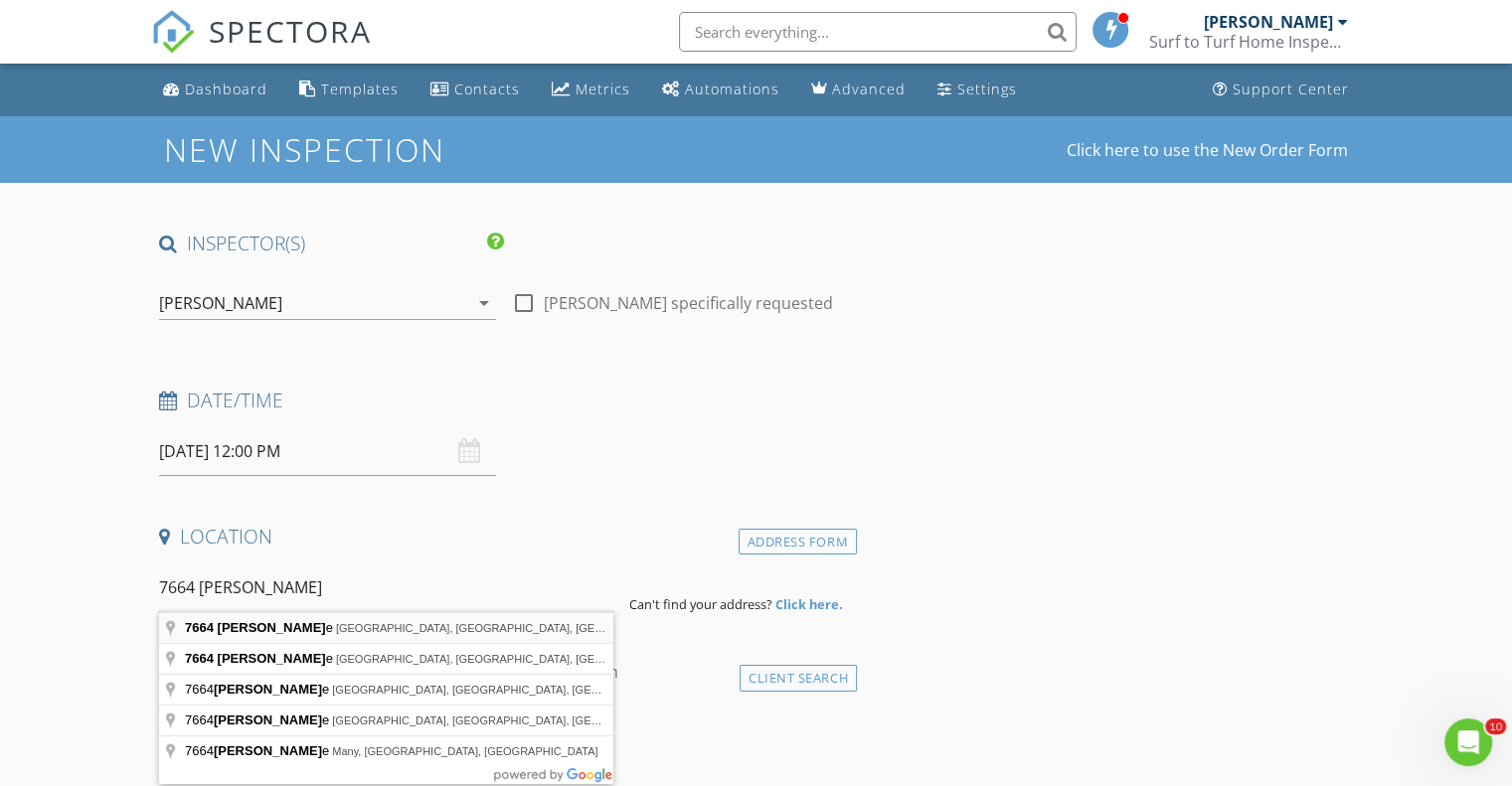 type on "7664 Rutherford Lane, Sumterville, FL, USA" 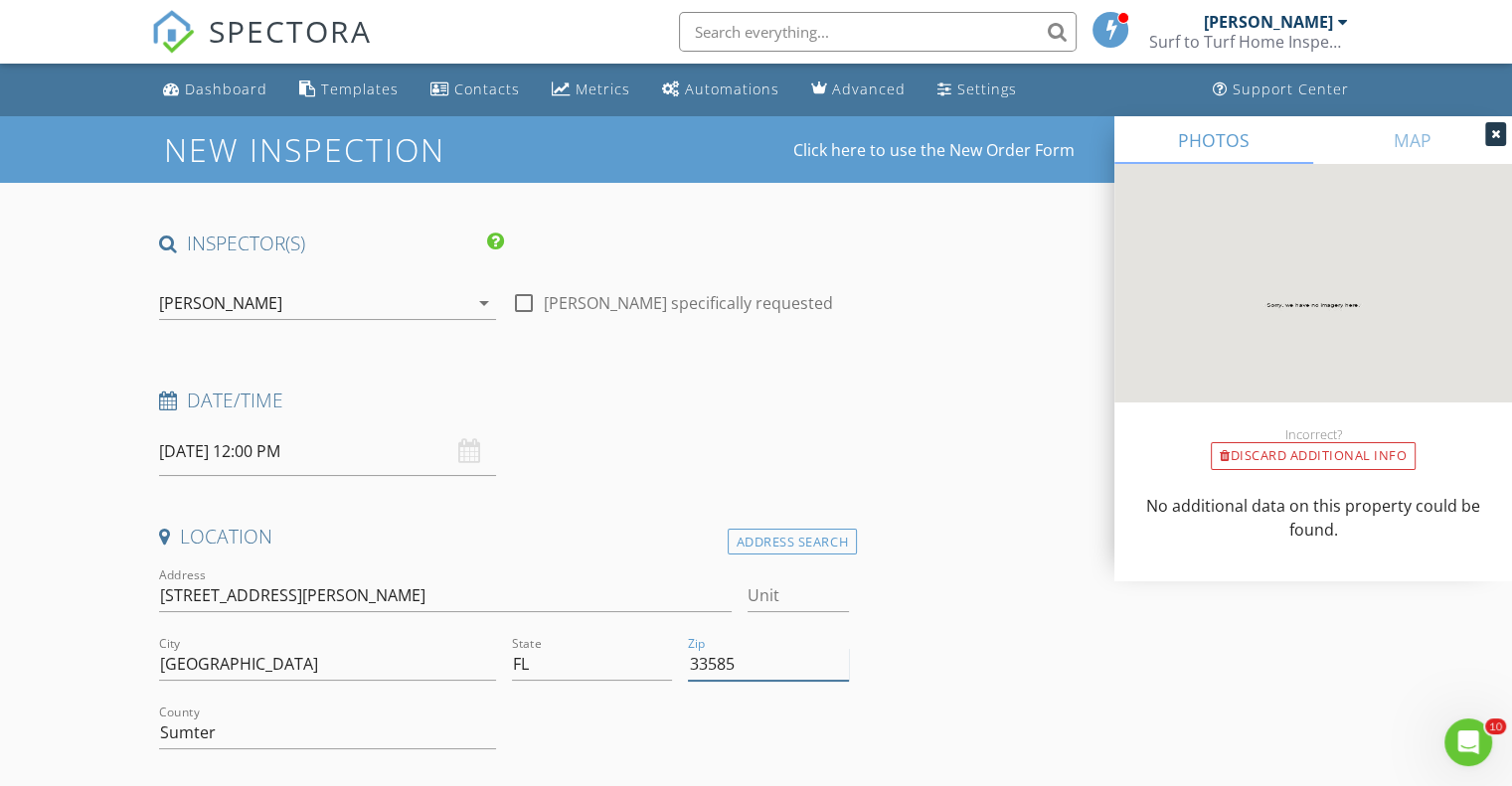 click on "33585" at bounding box center [767, 664] 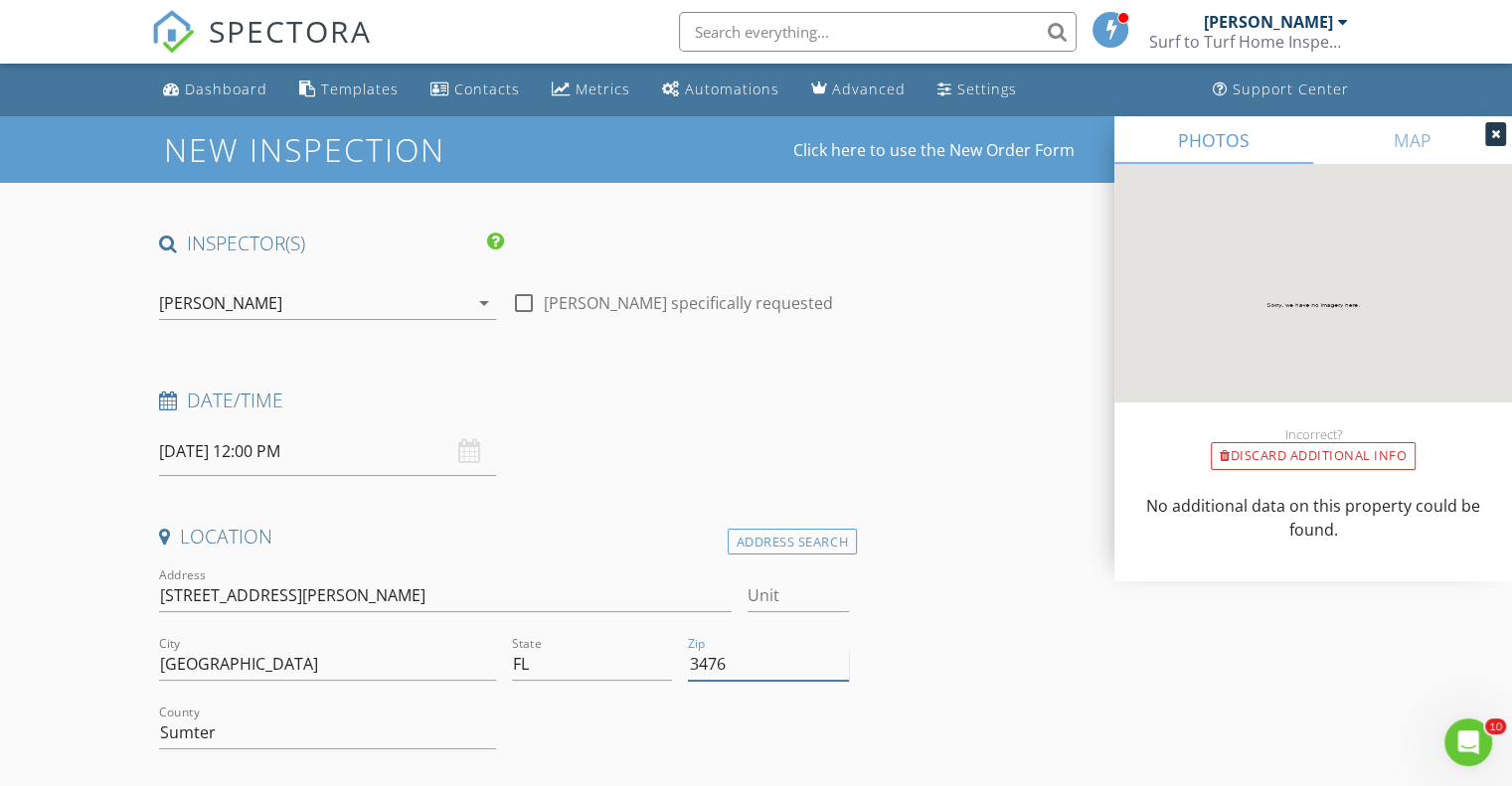type on "34762" 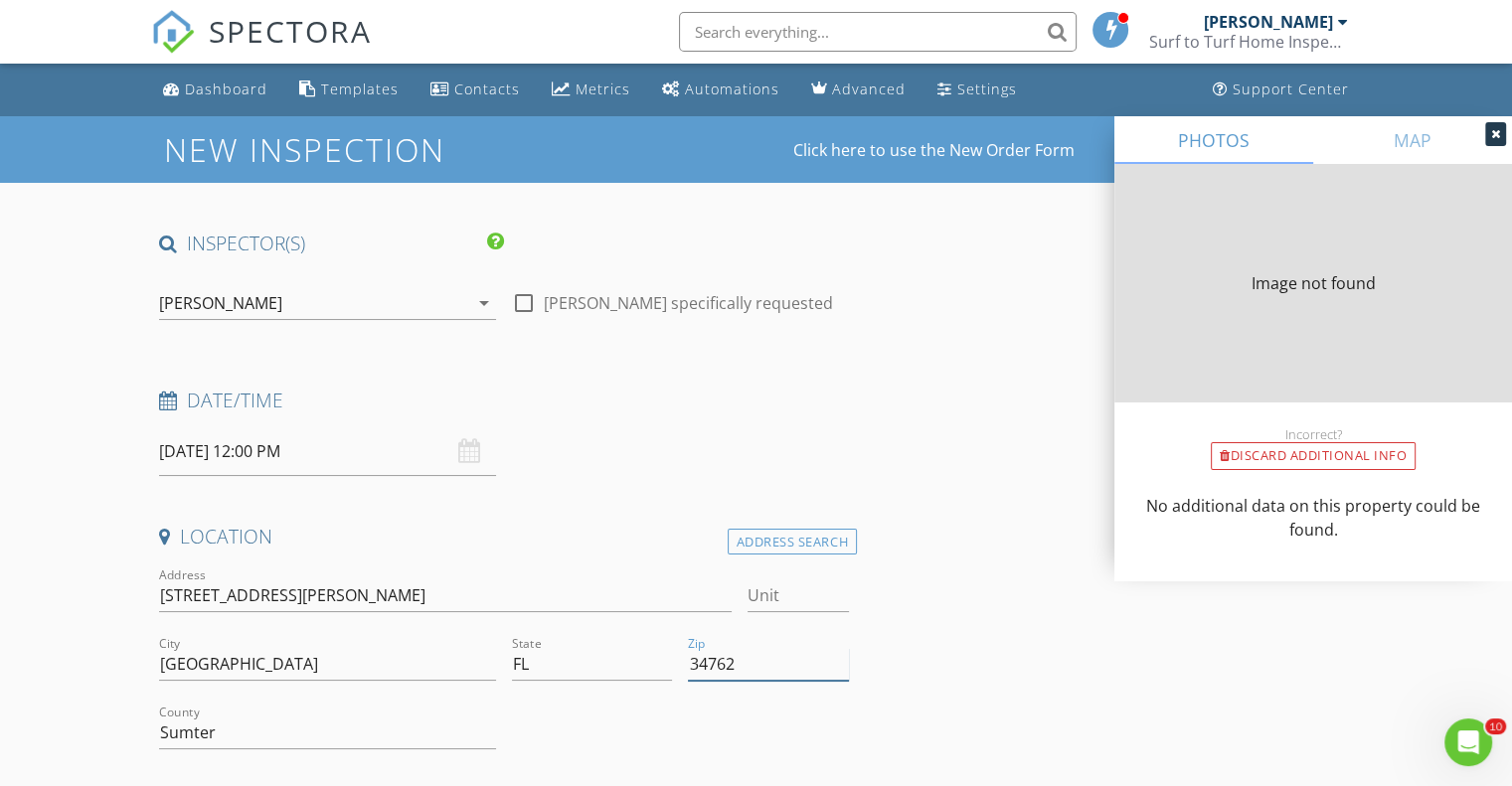type on "0" 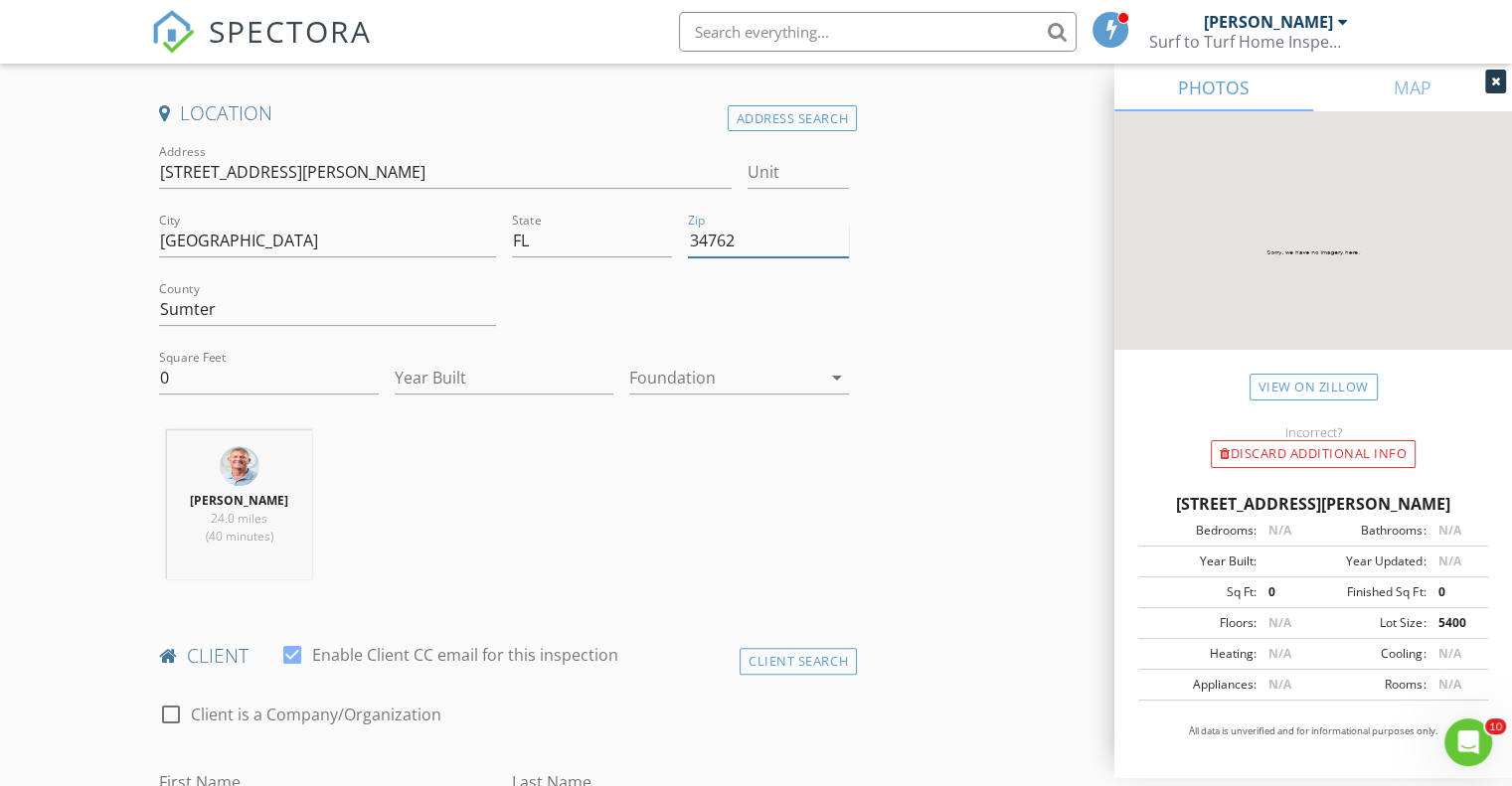 scroll, scrollTop: 450, scrollLeft: 0, axis: vertical 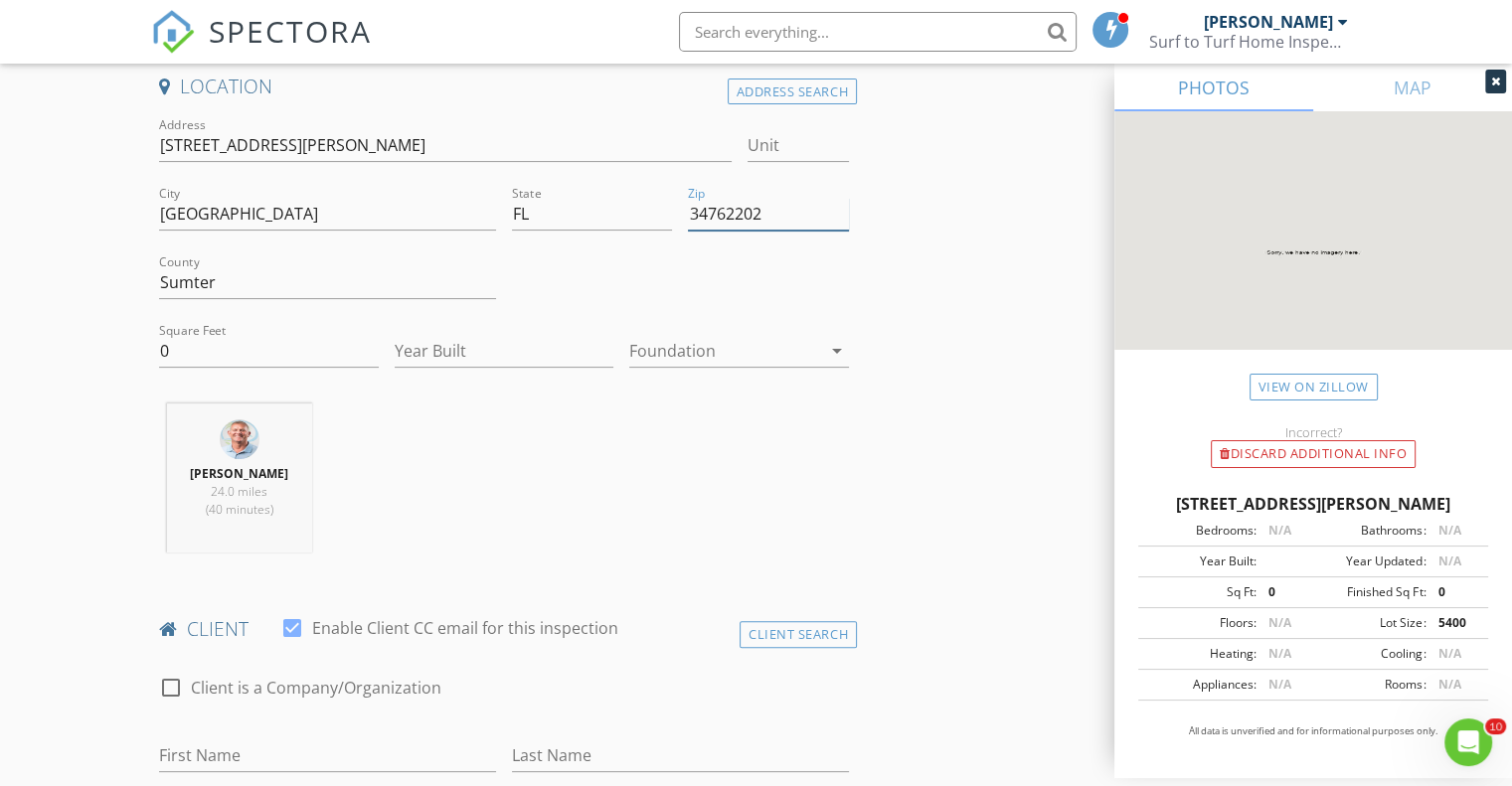 type on "347622024" 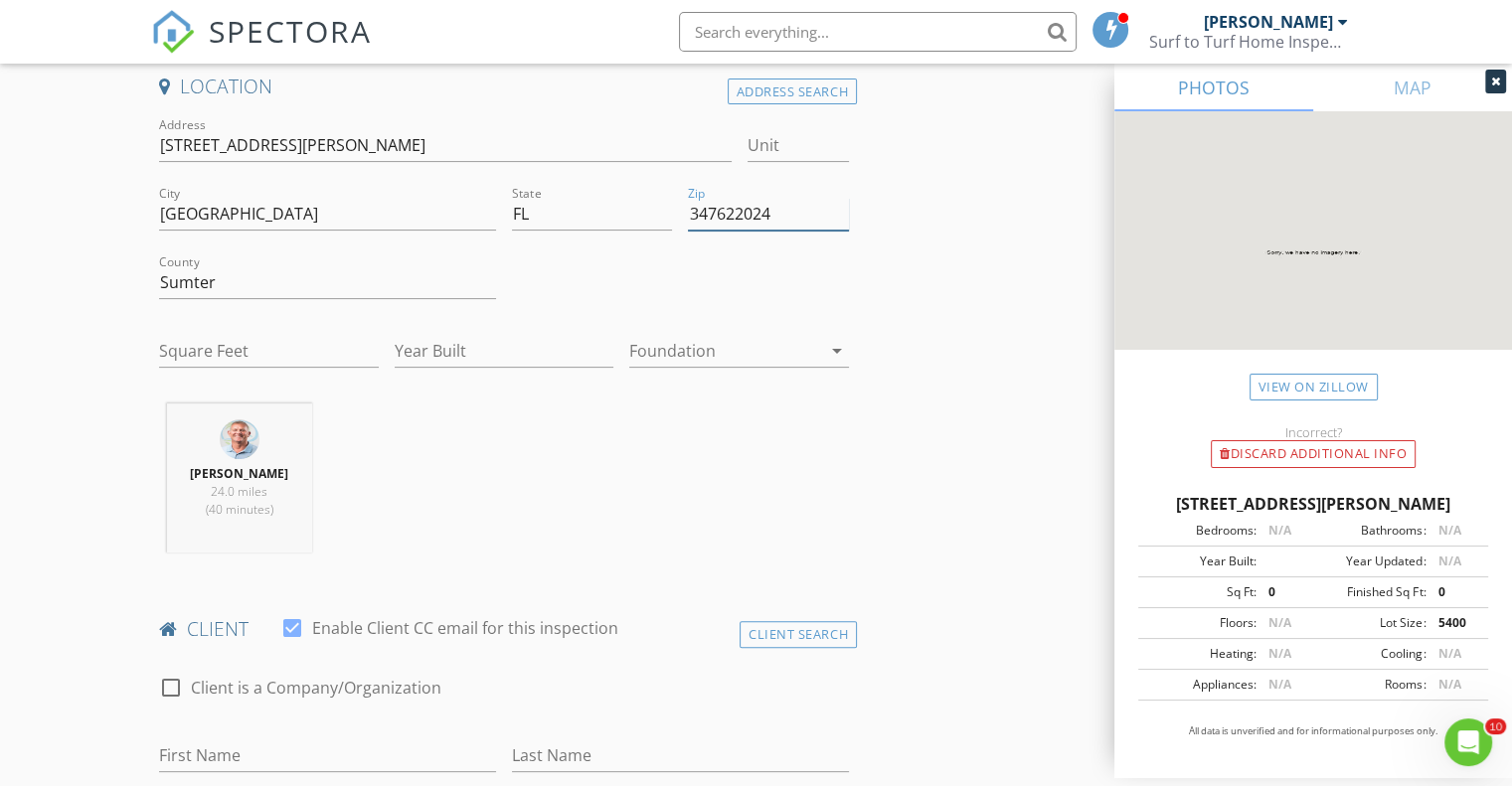 type on "0" 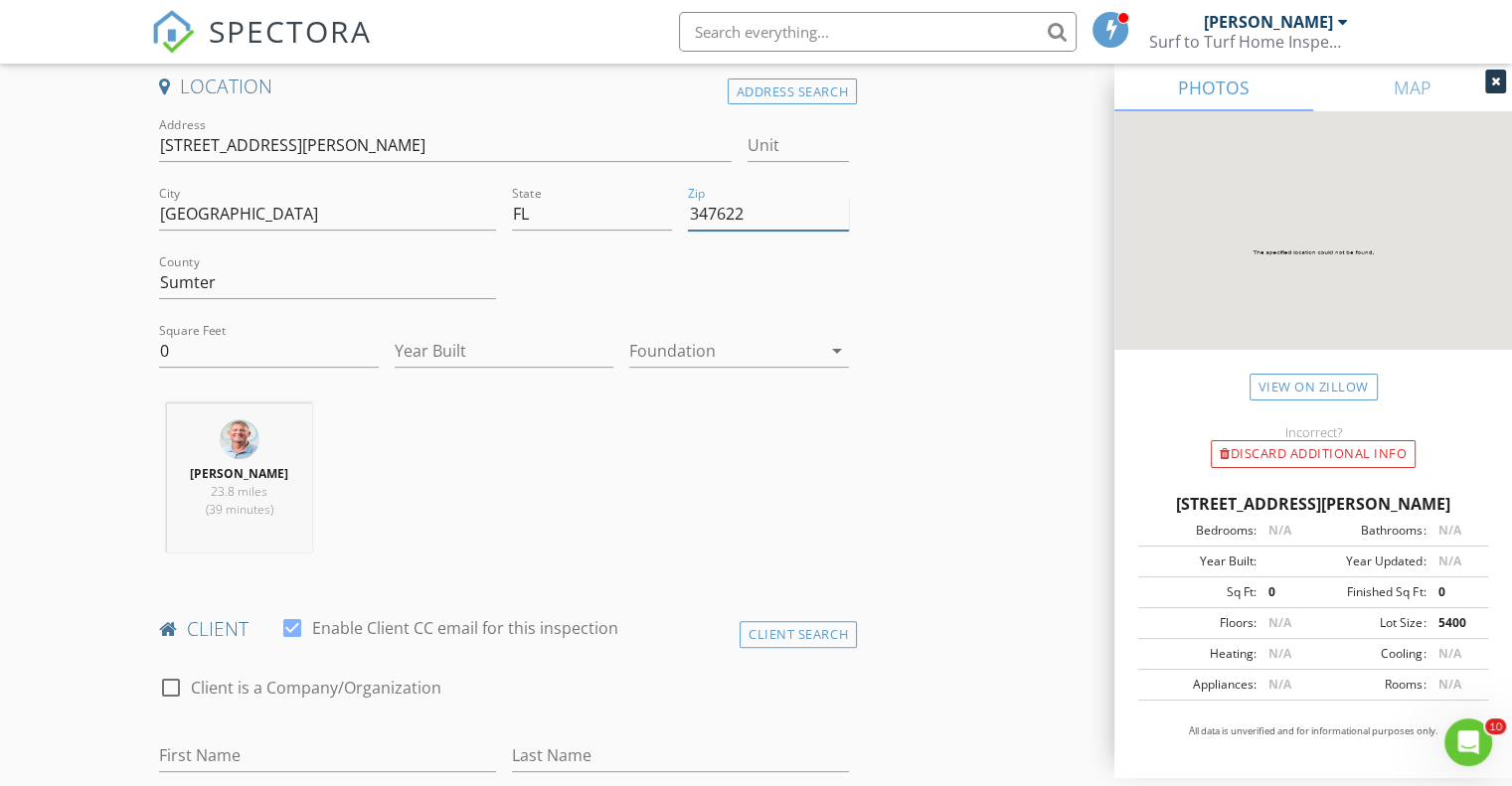 type on "34762" 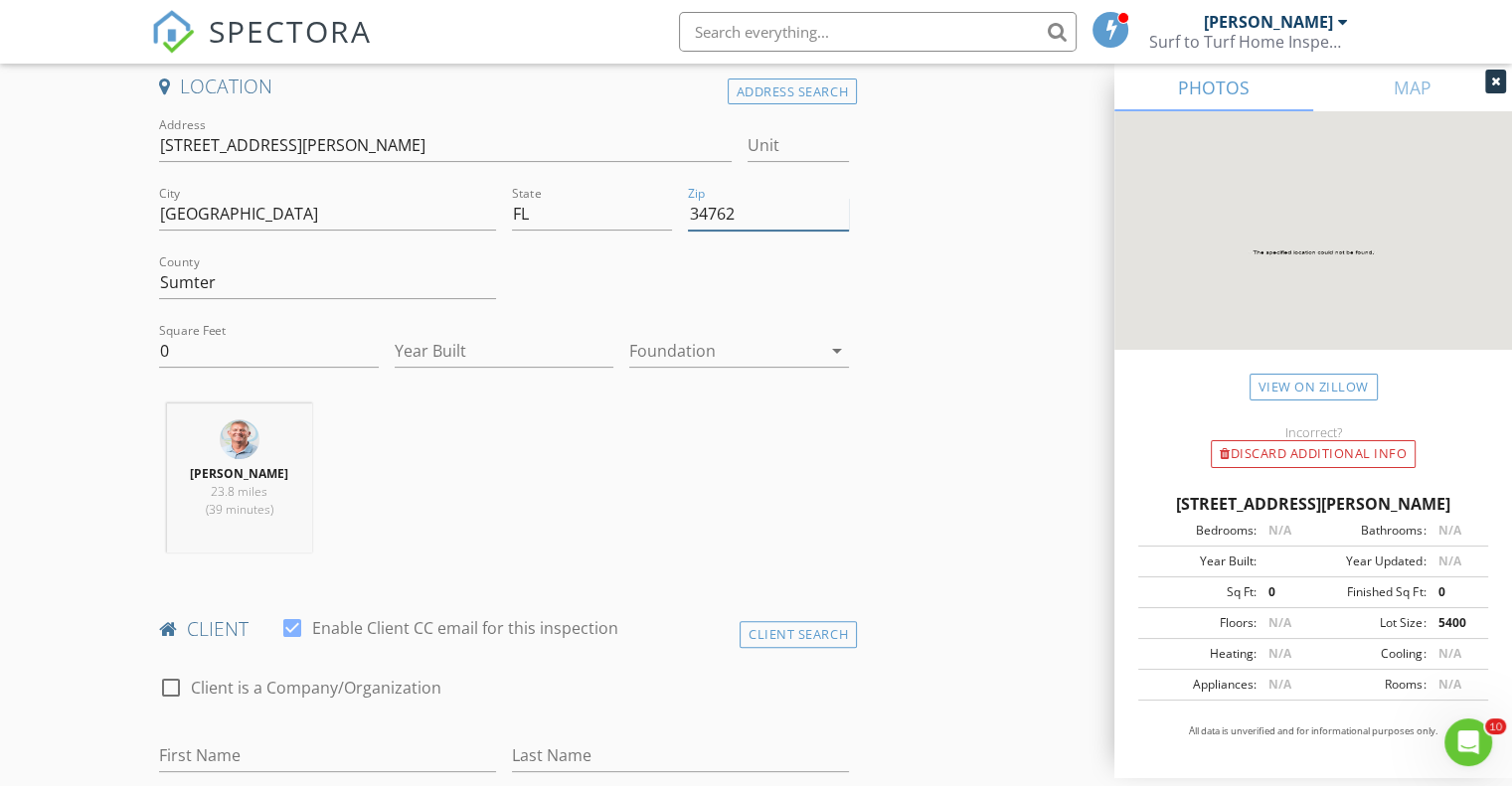 type 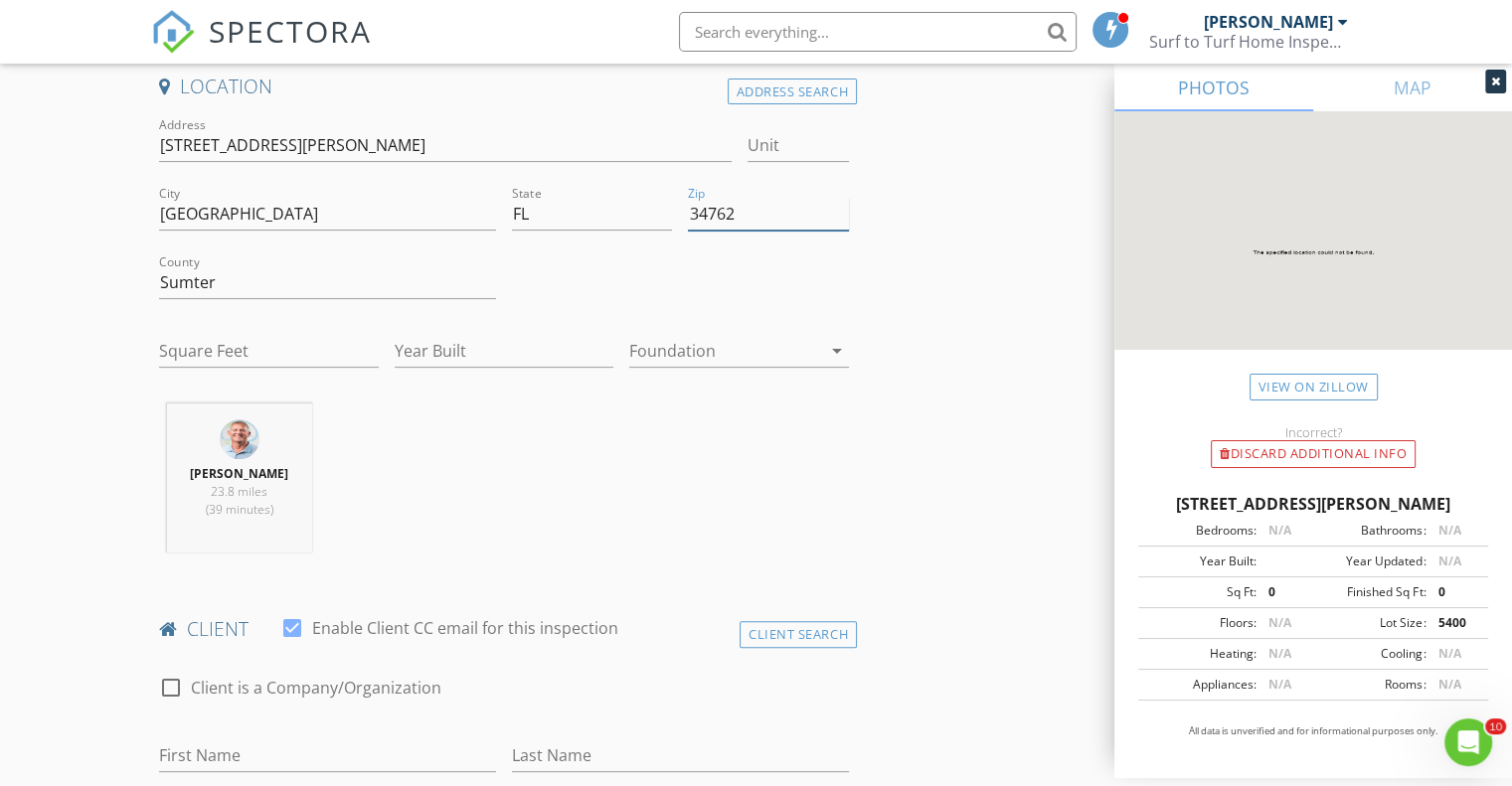 type on "34762" 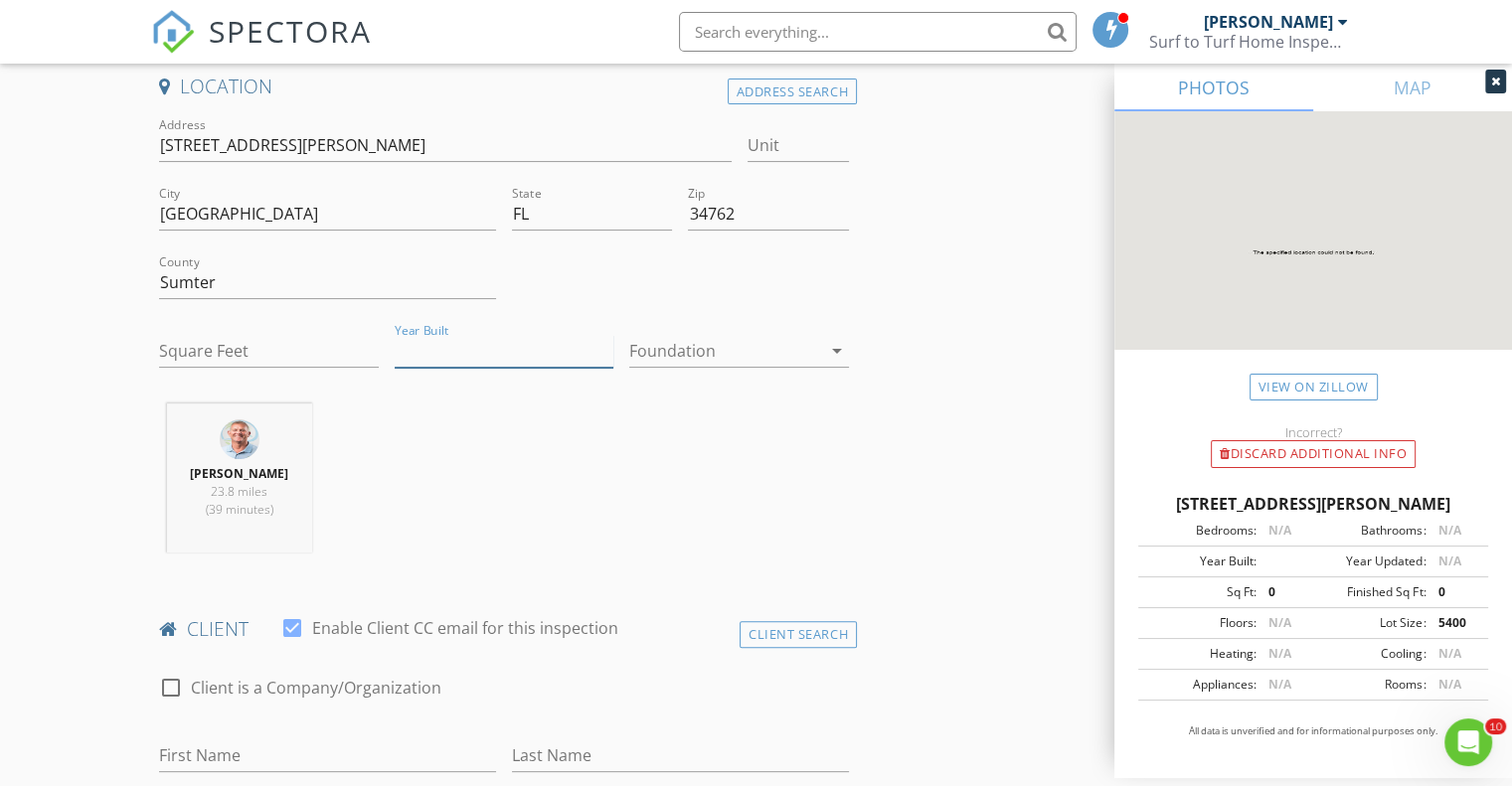 click on "Year Built" at bounding box center [504, 351] 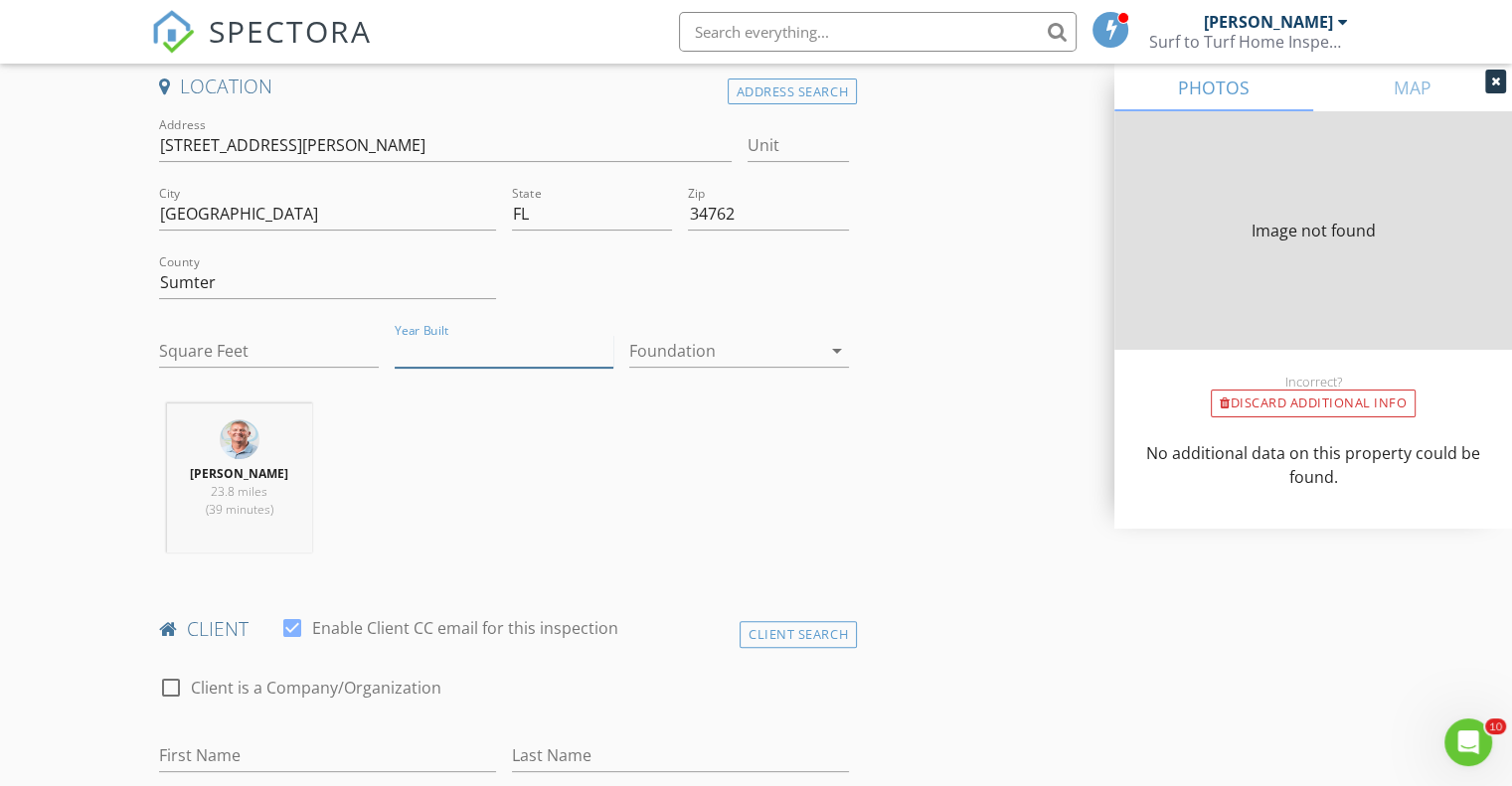 type on "0" 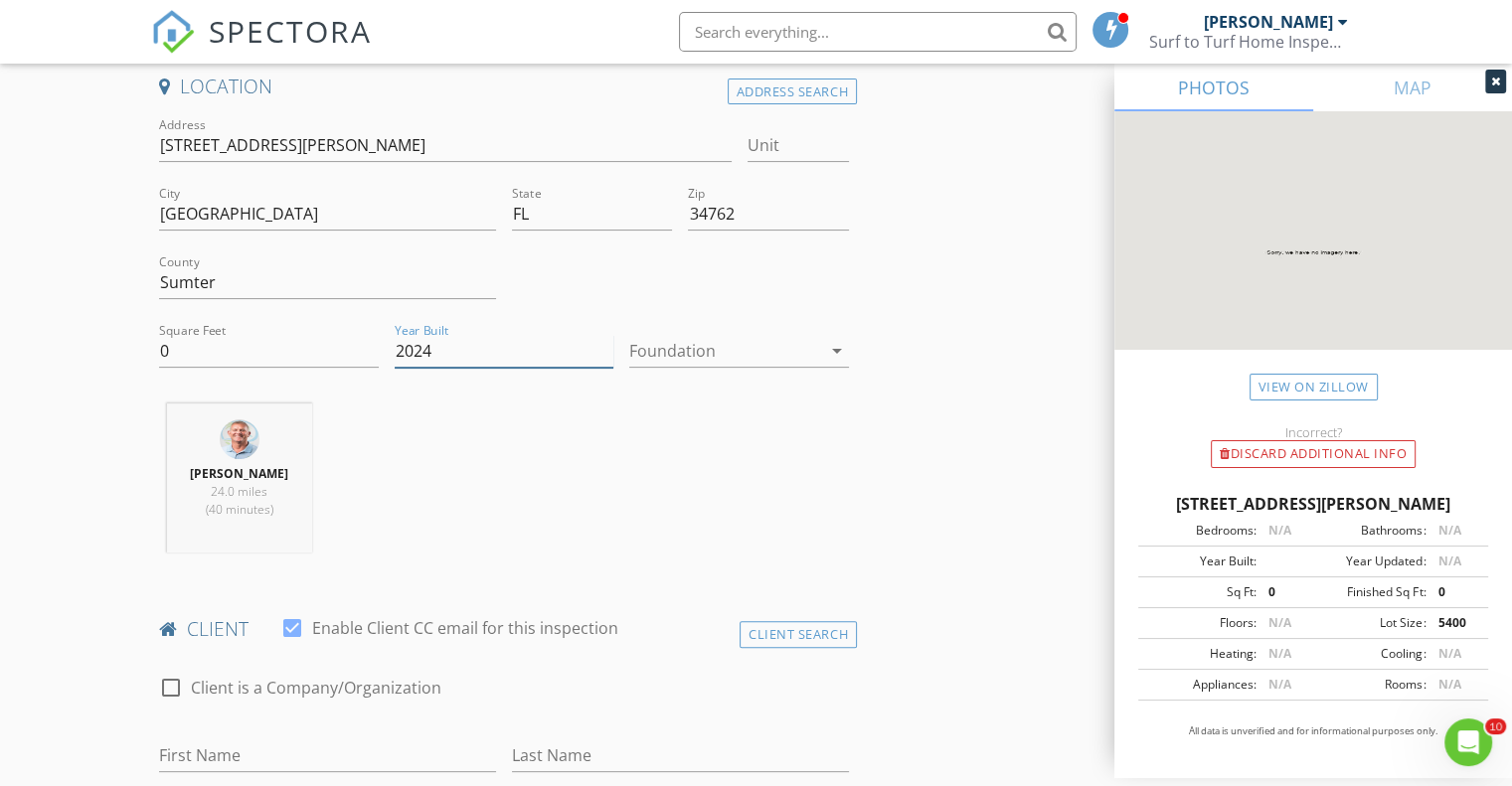 type on "2024" 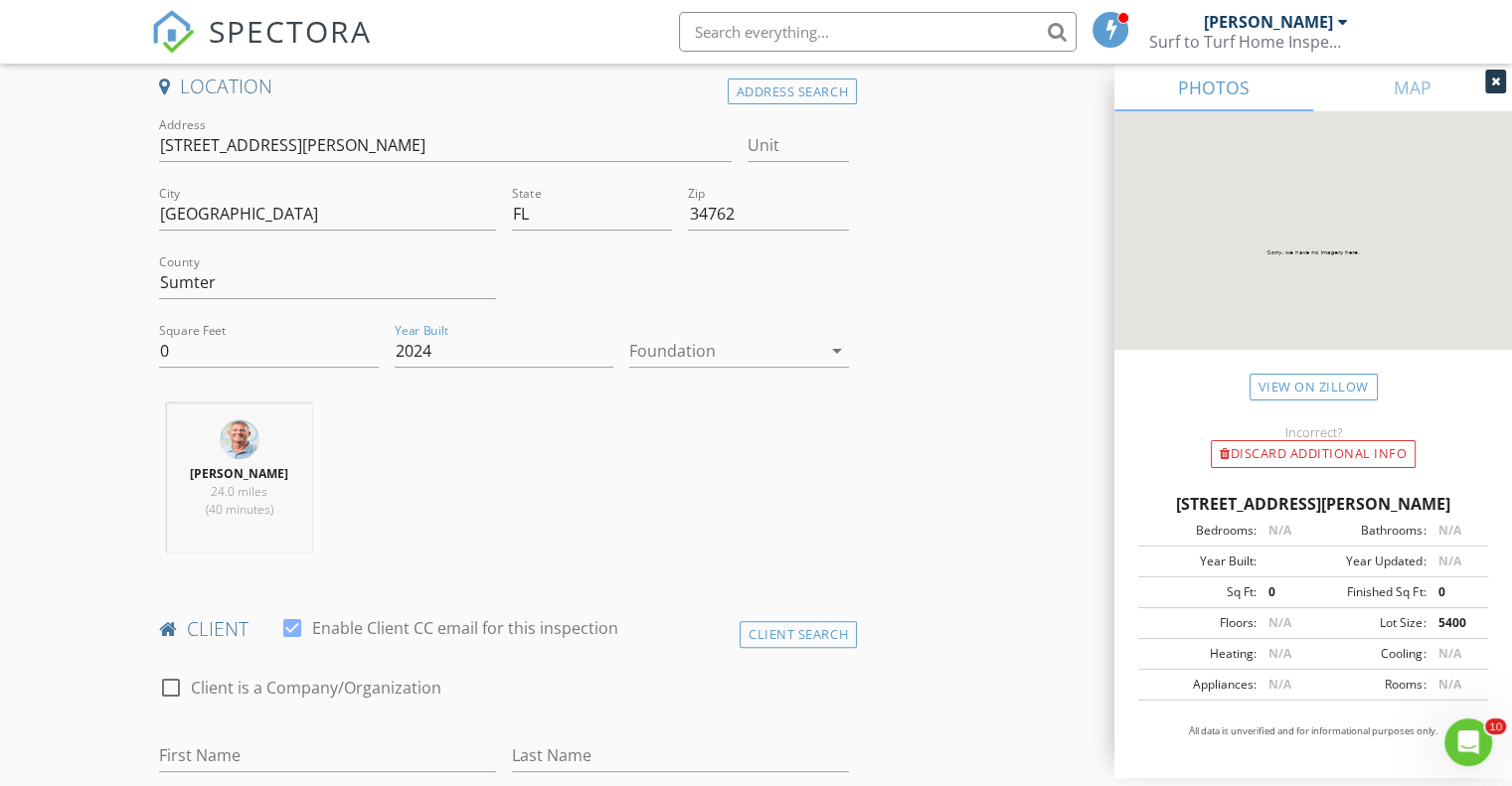 click on "arrow_drop_down" at bounding box center [837, 351] 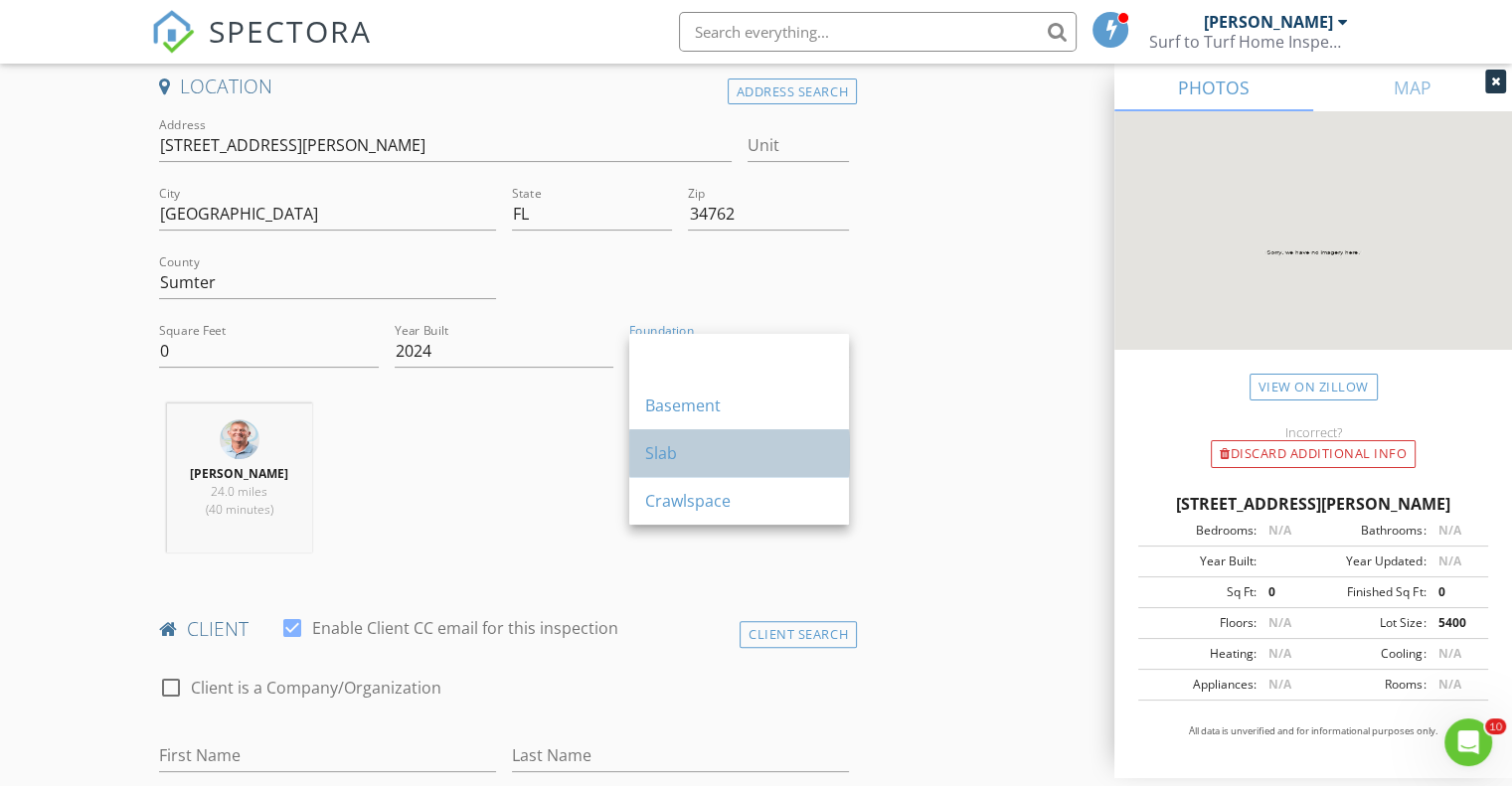 click on "Slab" at bounding box center [739, 453] 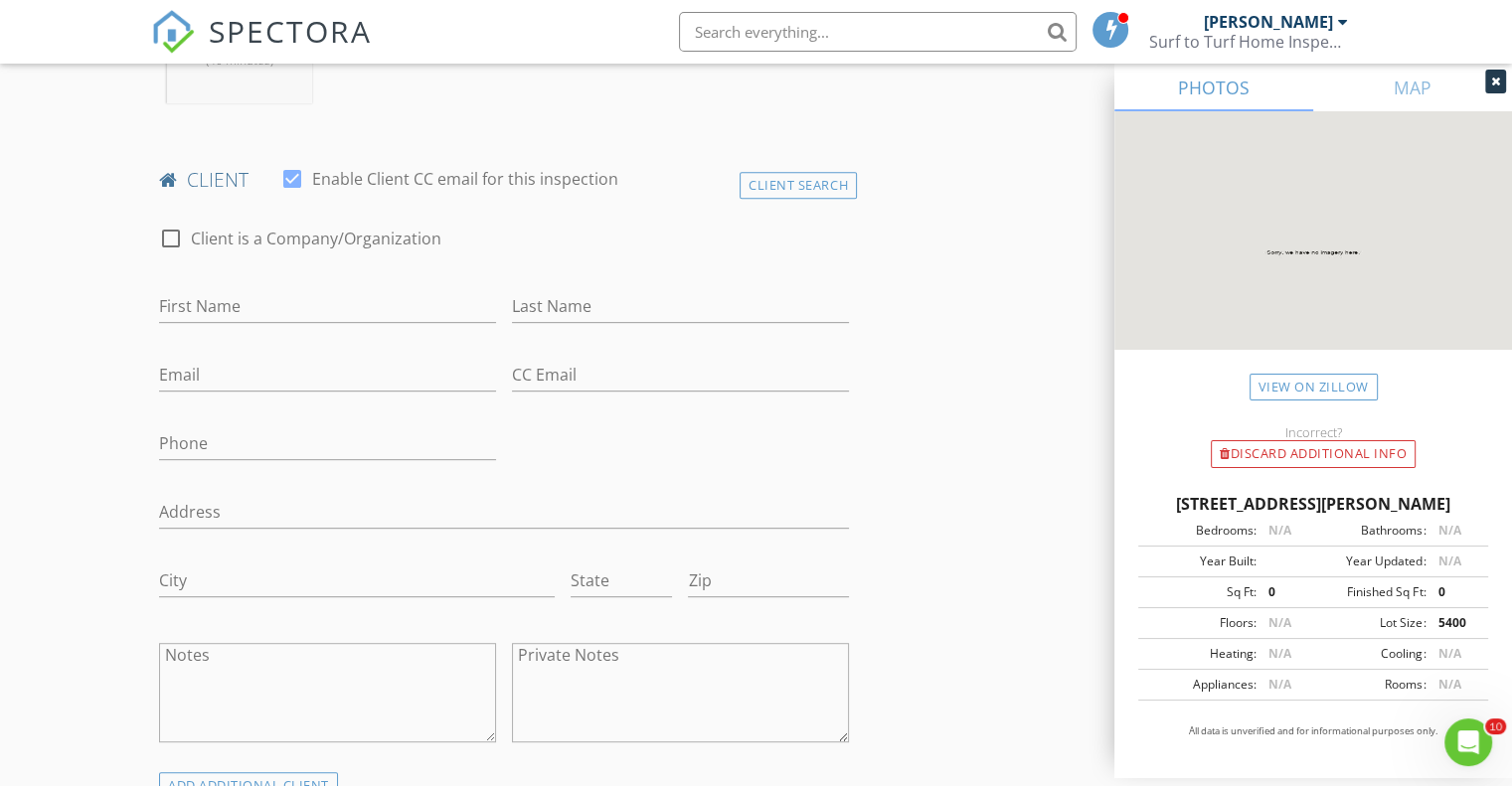 scroll, scrollTop: 1032, scrollLeft: 0, axis: vertical 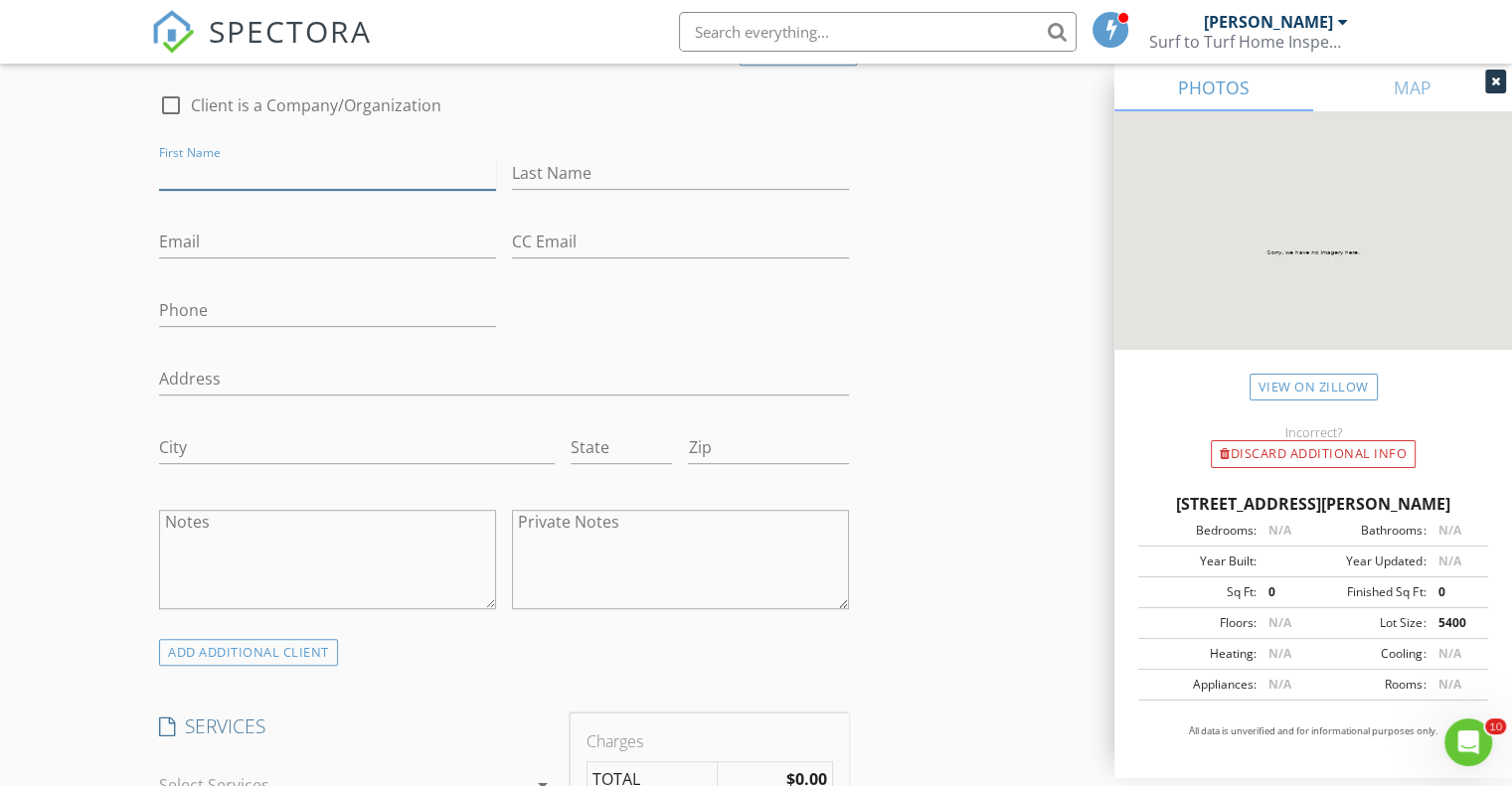 click on "First Name" at bounding box center [327, 173] 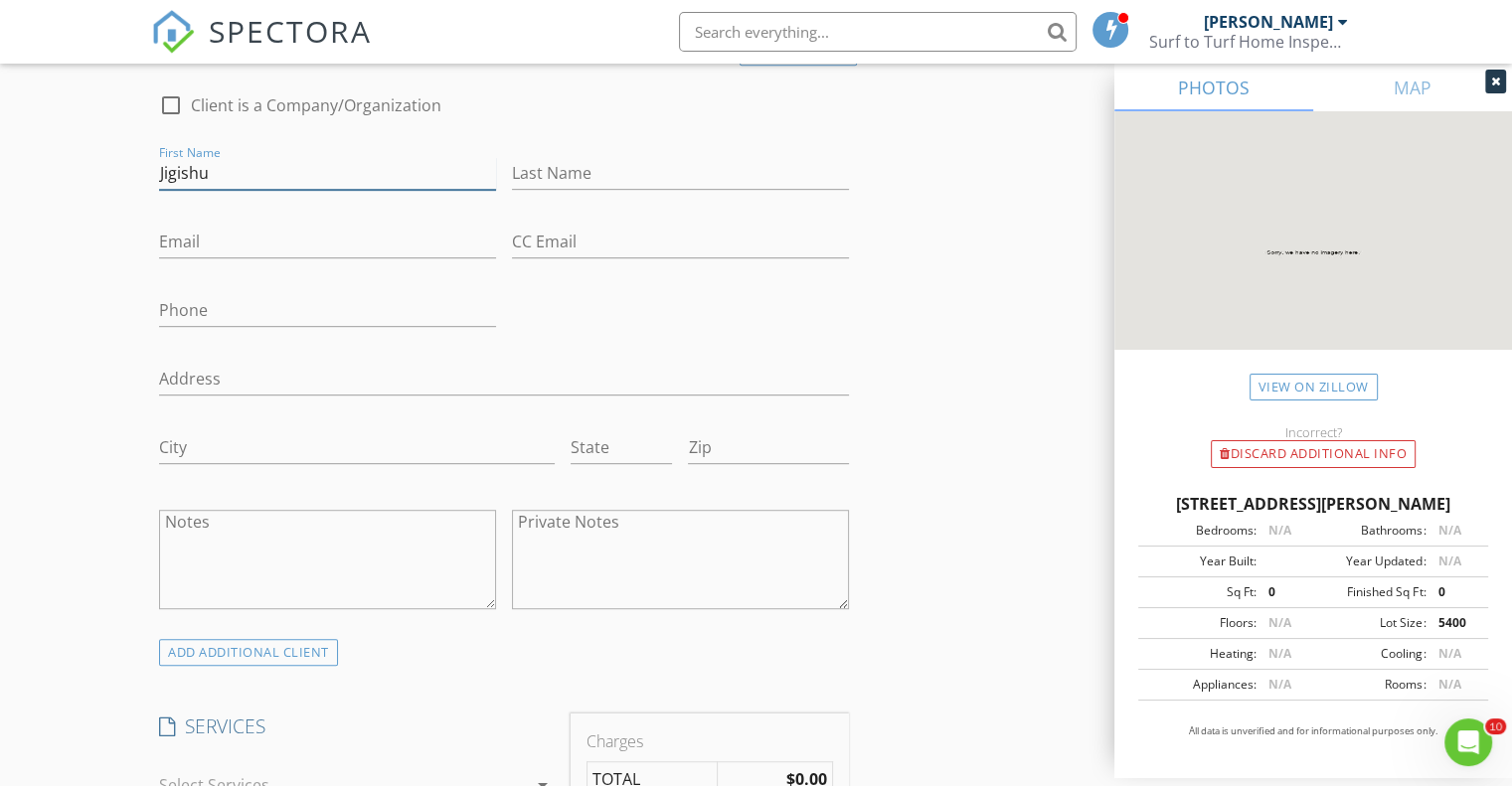 type on "Jigishu" 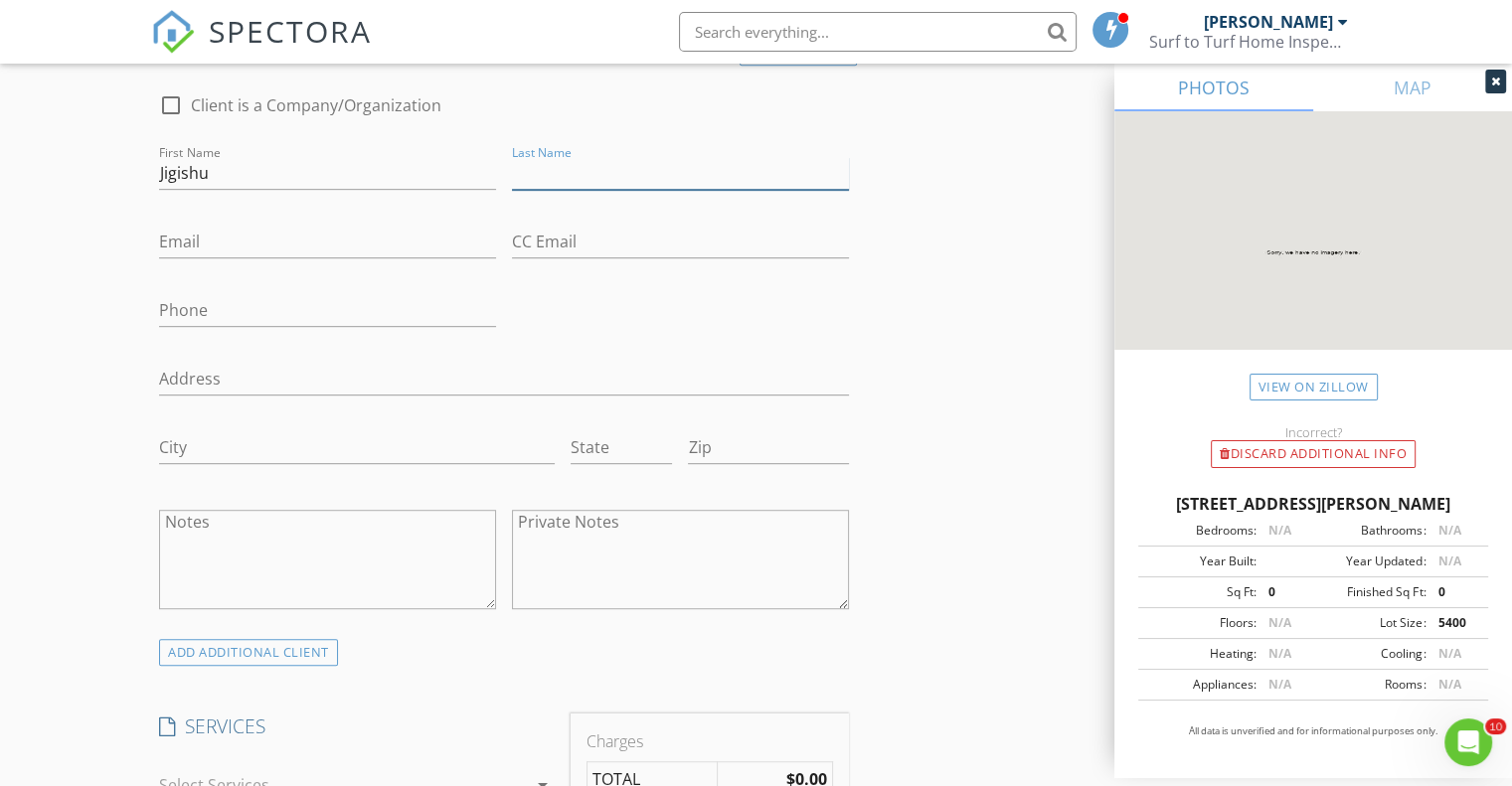 click on "Last Name" at bounding box center [680, 173] 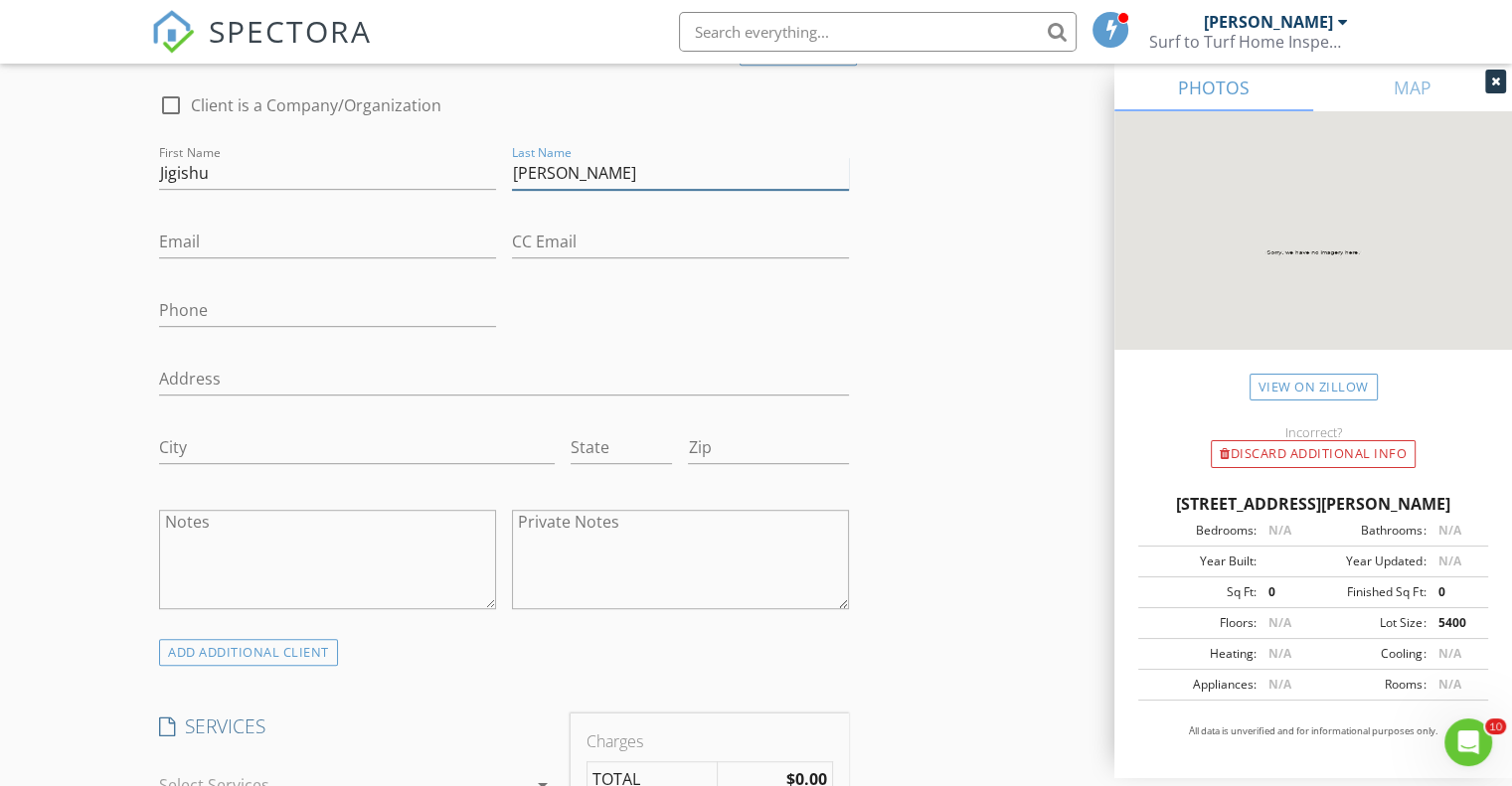 type on "Dhabuwala" 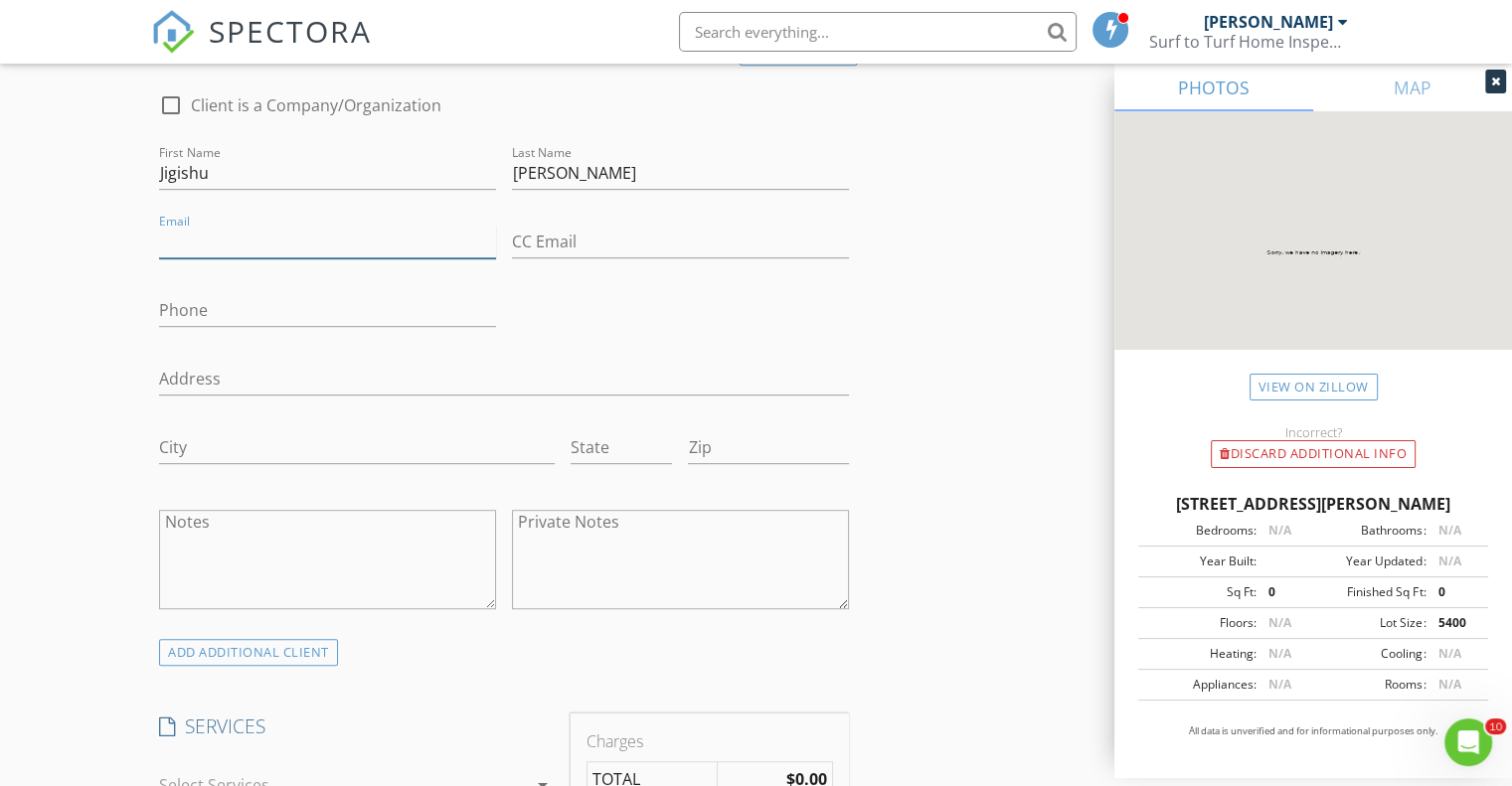 click on "Email" at bounding box center [327, 241] 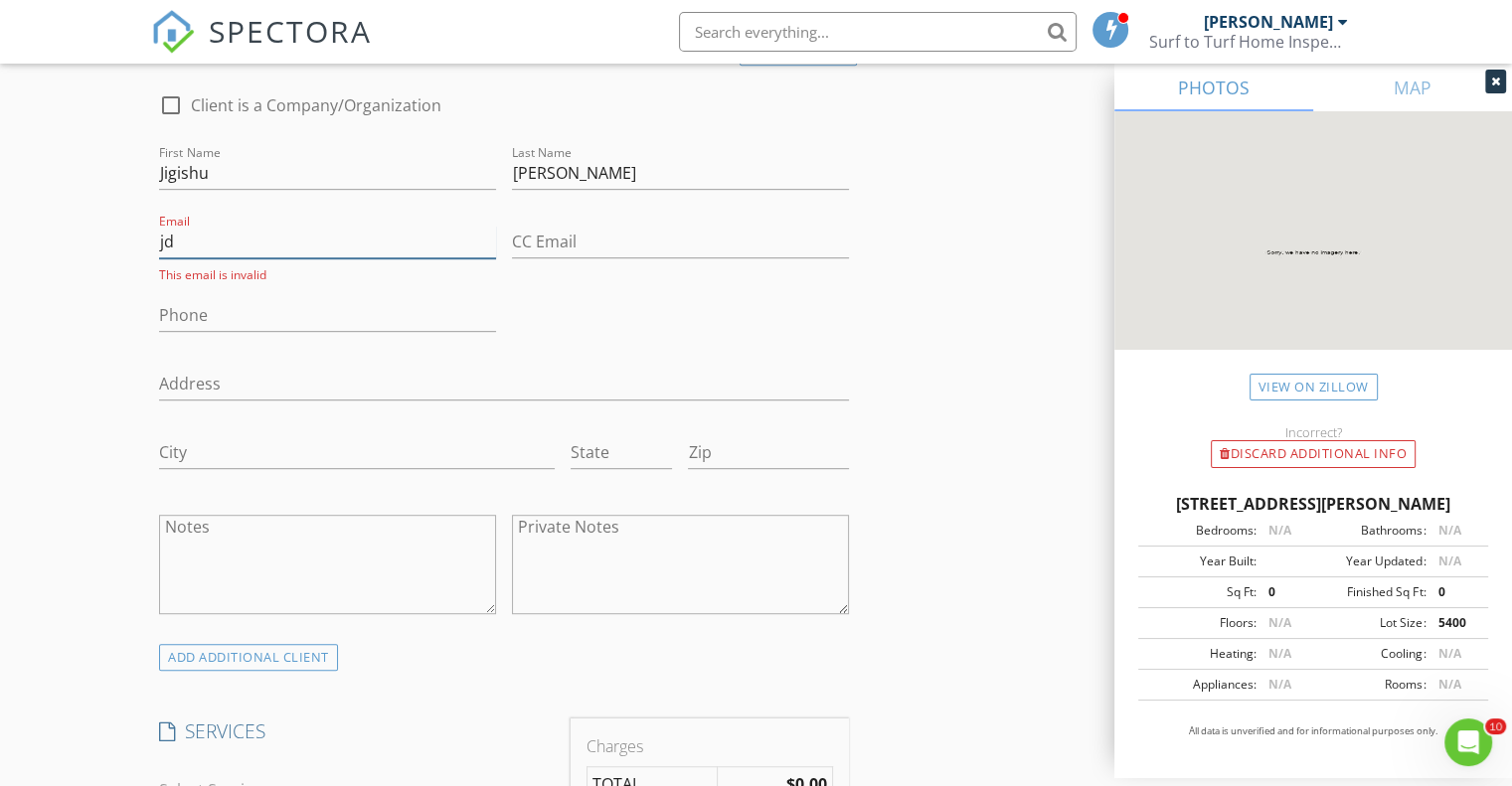 type on "jdhabuwala@gmail.com" 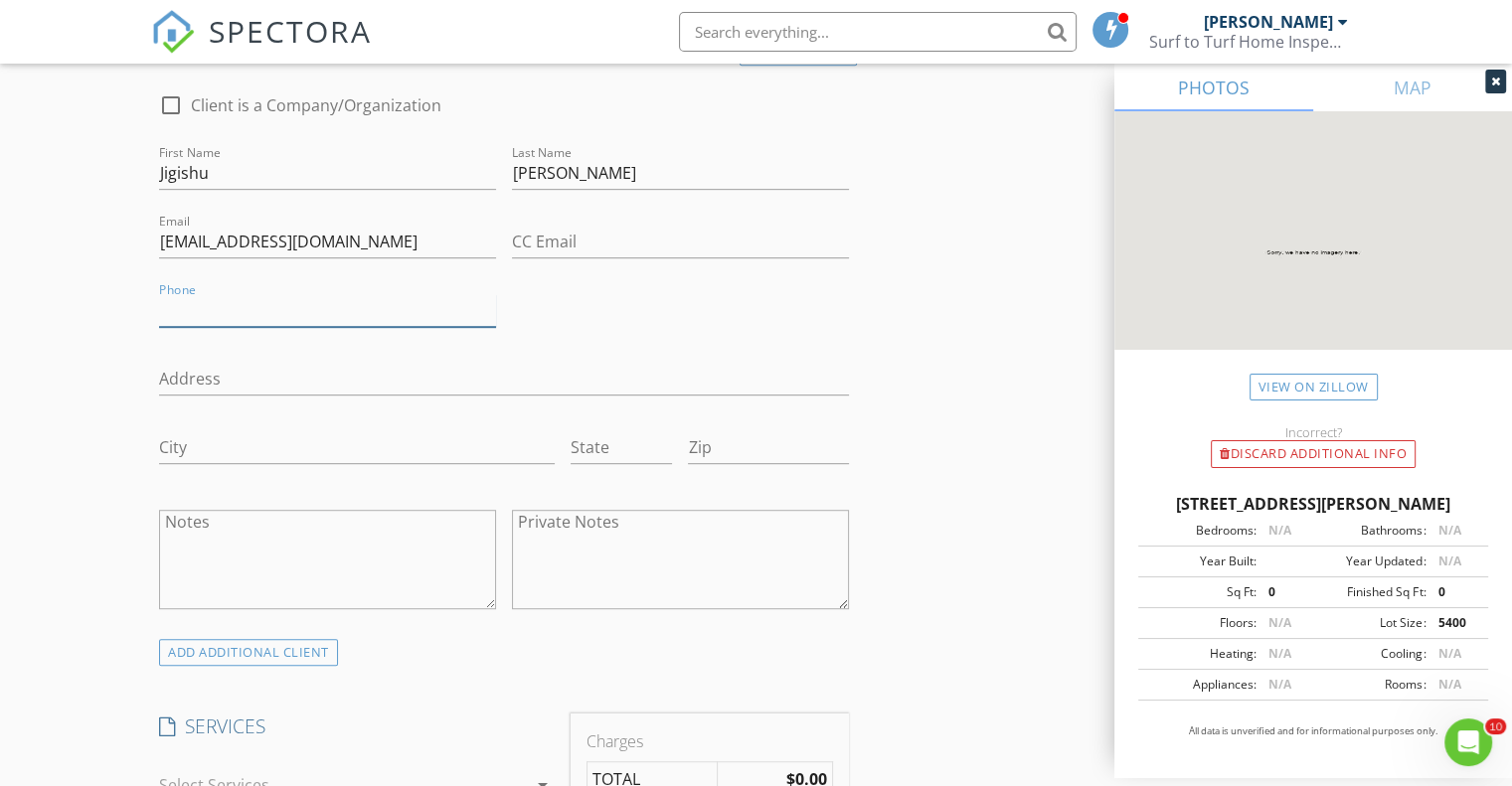 click on "Phone" at bounding box center [327, 310] 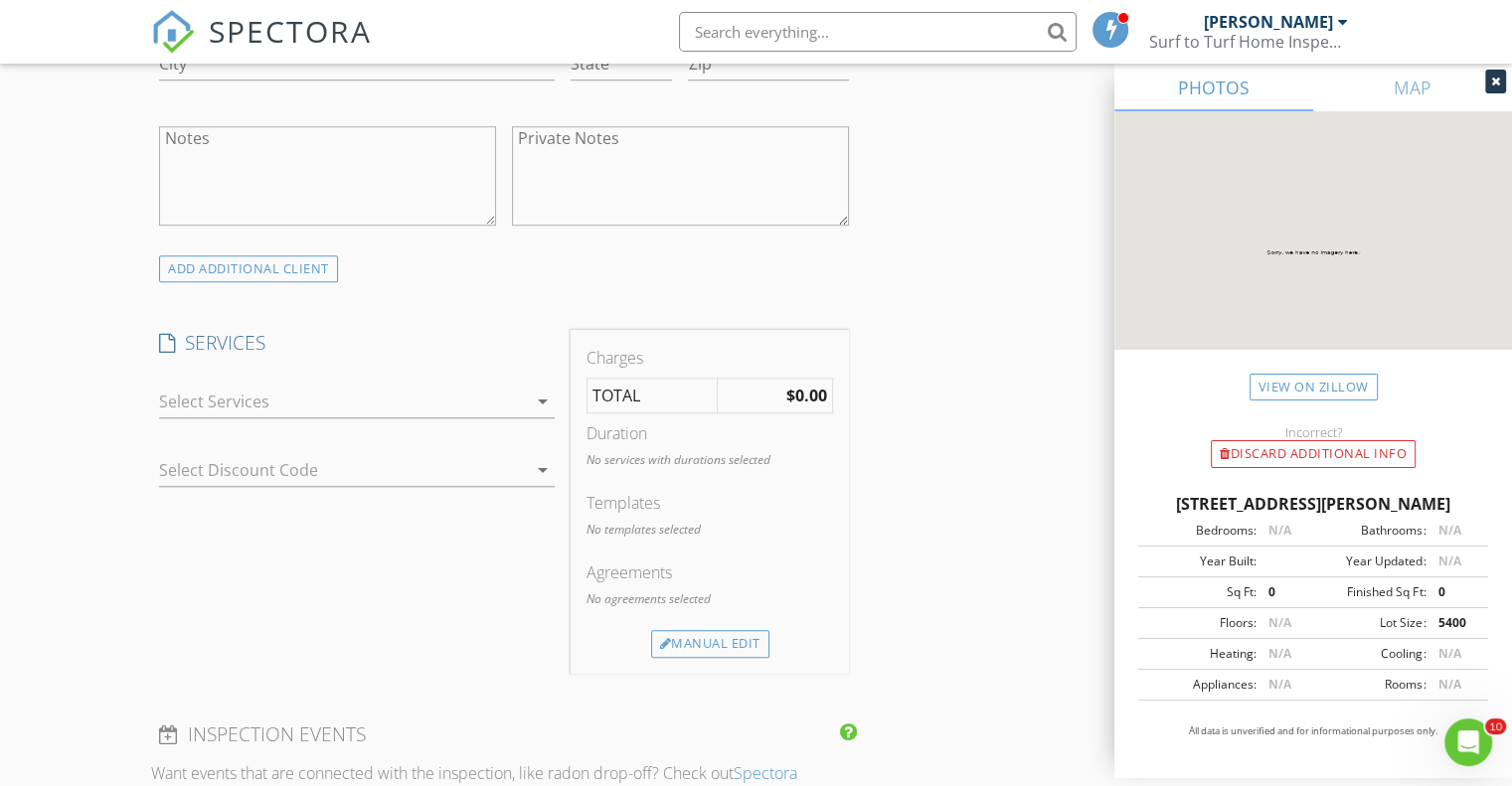 scroll, scrollTop: 1549, scrollLeft: 0, axis: vertical 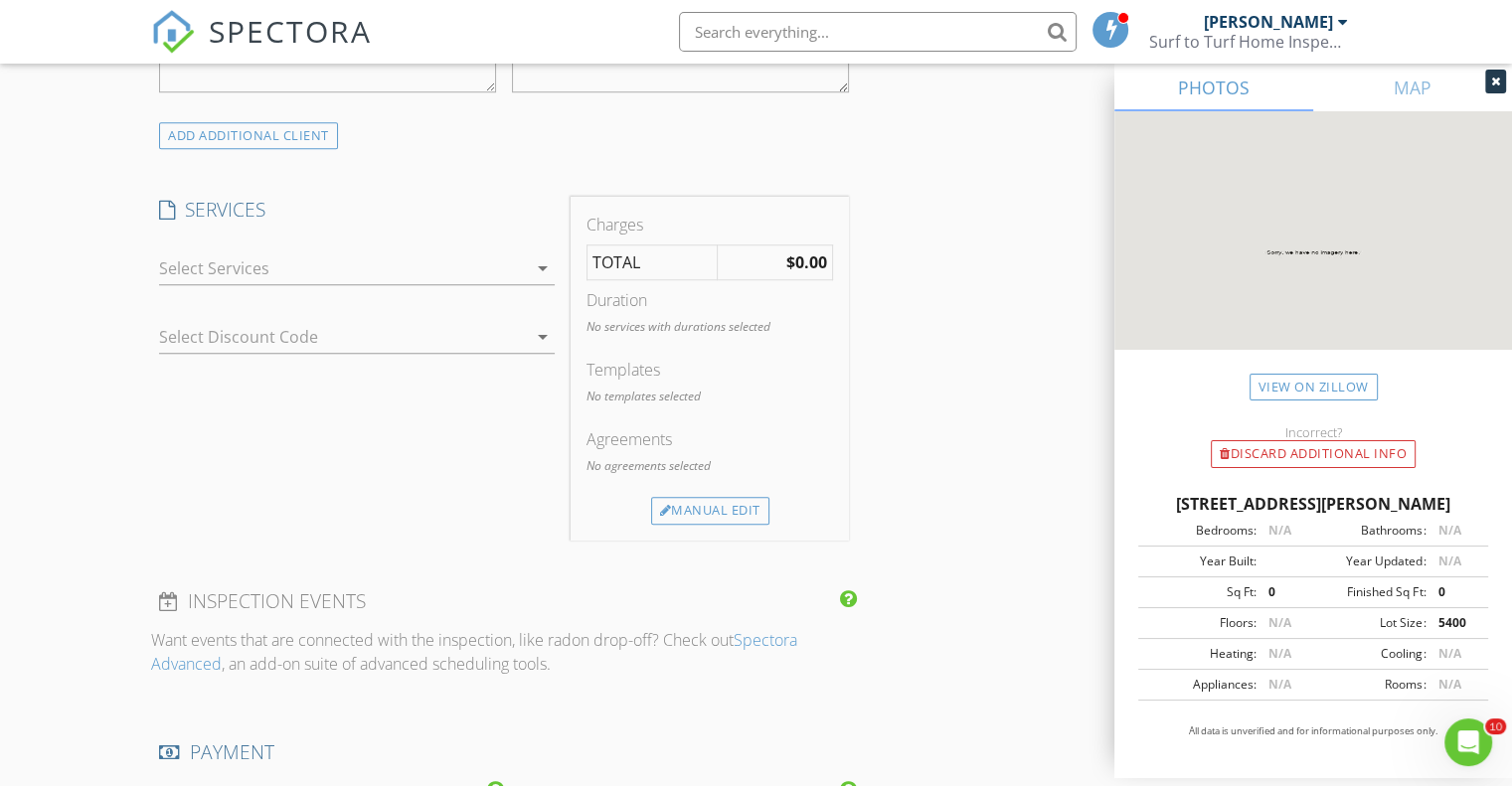 type on "413-219-8186" 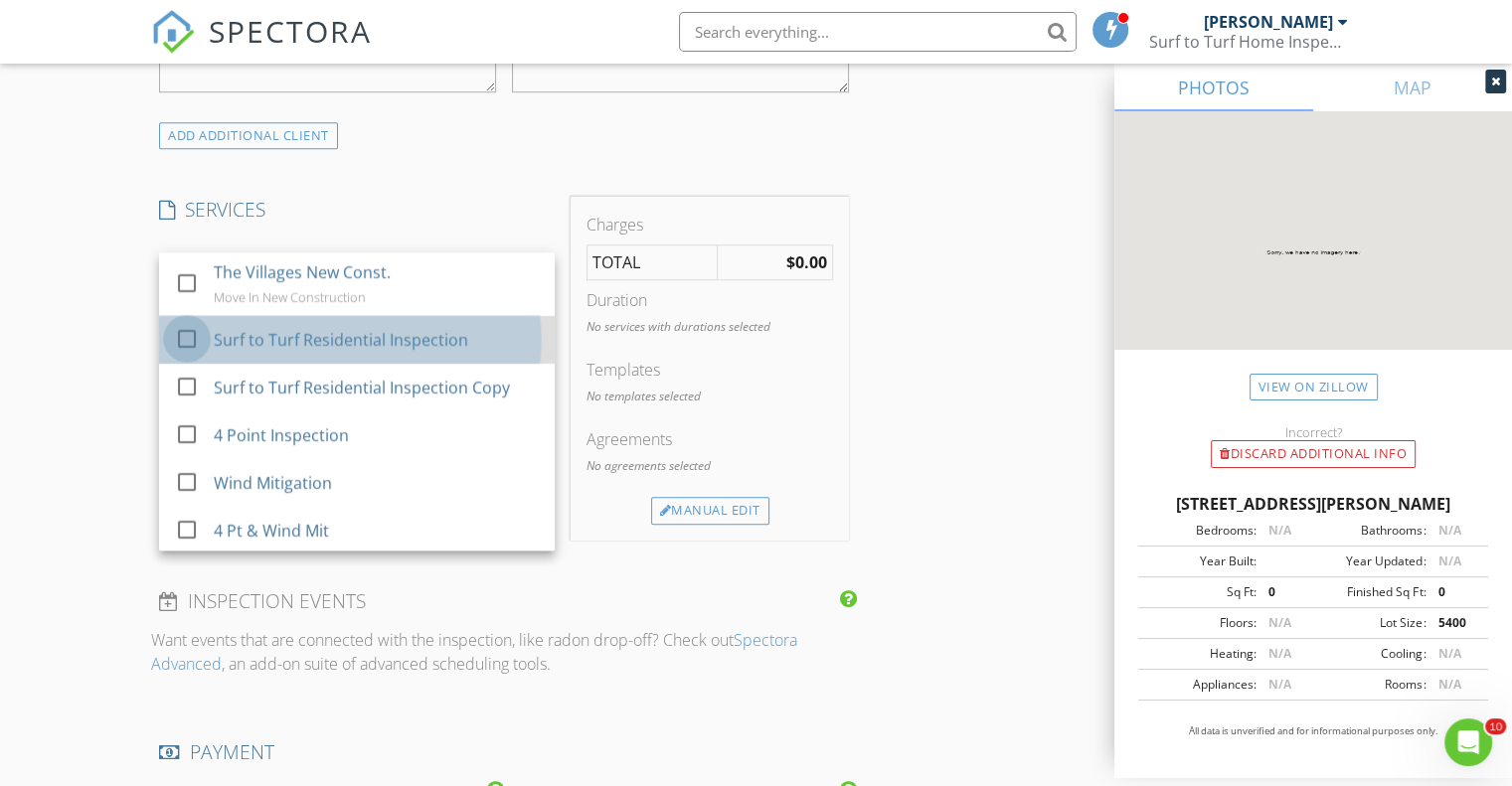 click at bounding box center (187, 339) 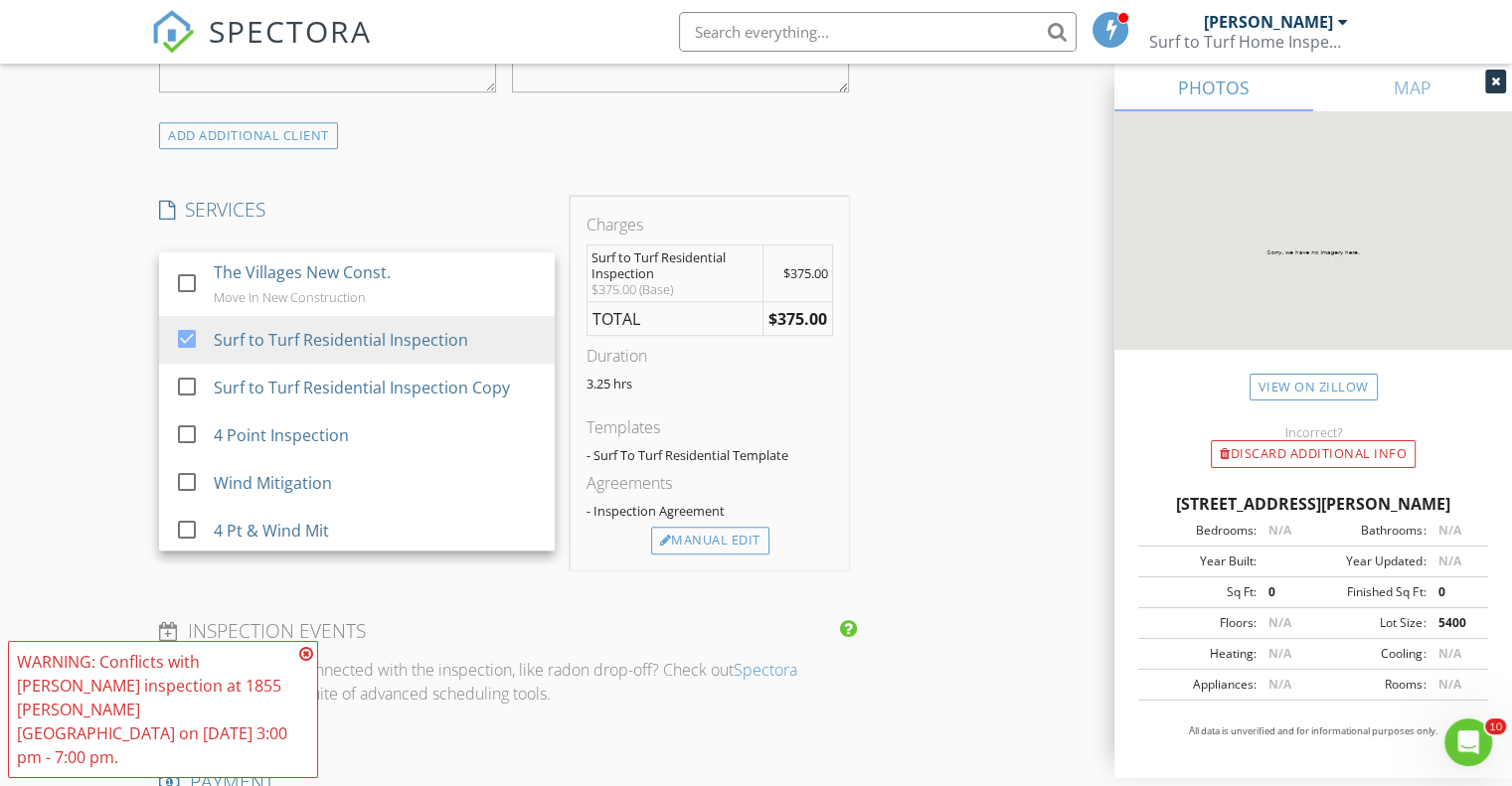 click at bounding box center [306, 654] 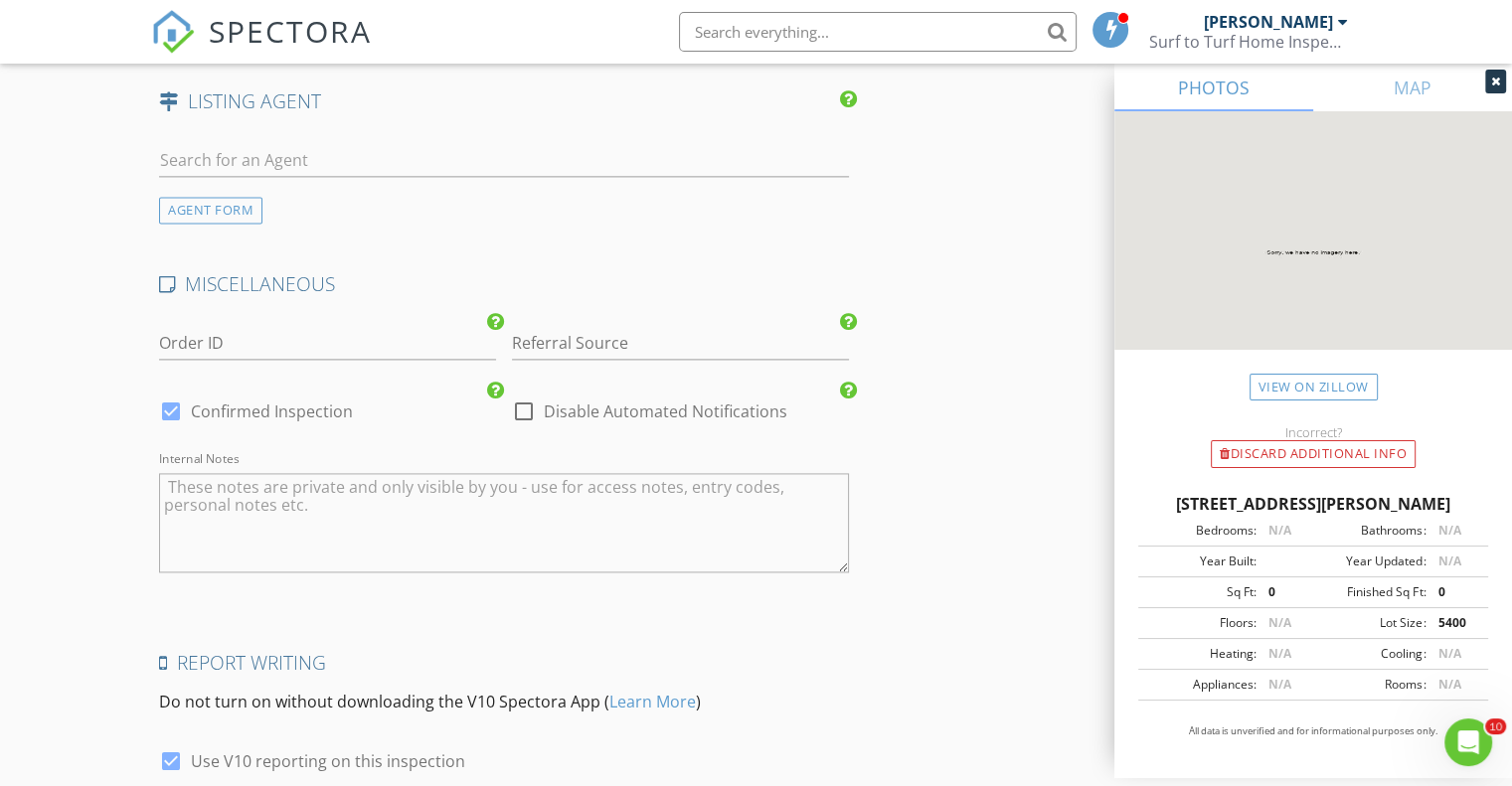 scroll, scrollTop: 2710, scrollLeft: 0, axis: vertical 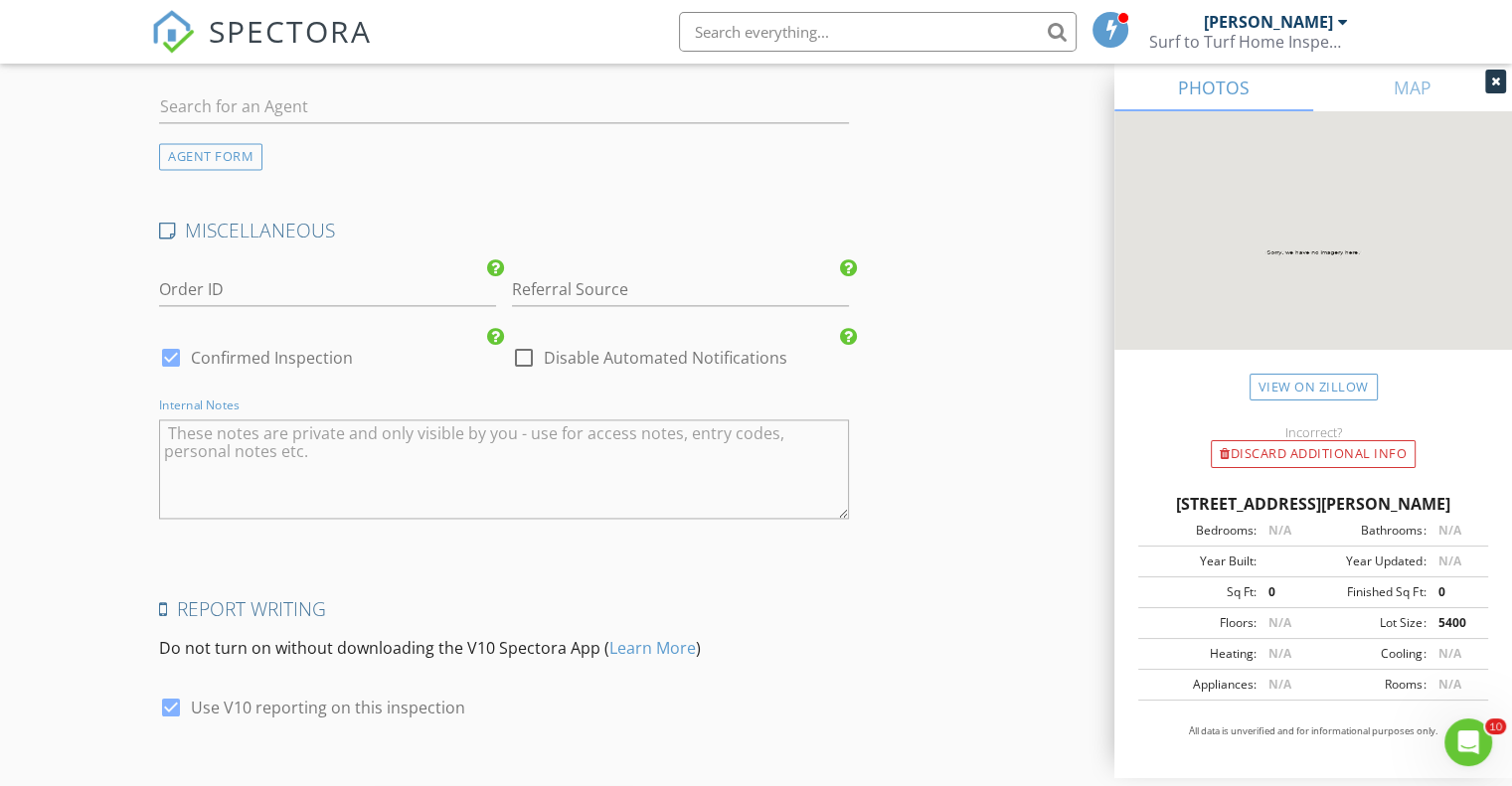 click at bounding box center [504, 469] 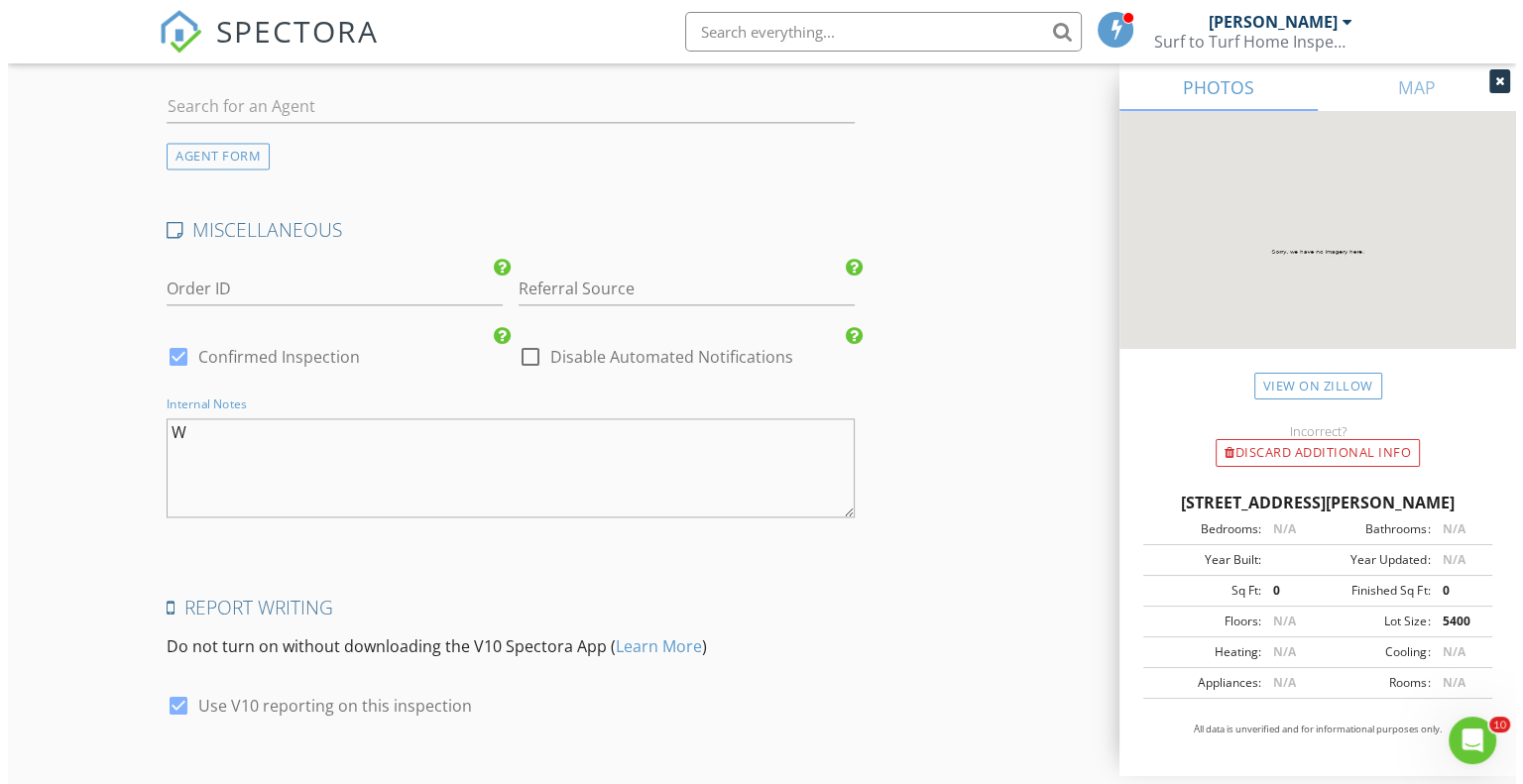 scroll, scrollTop: 2818, scrollLeft: 0, axis: vertical 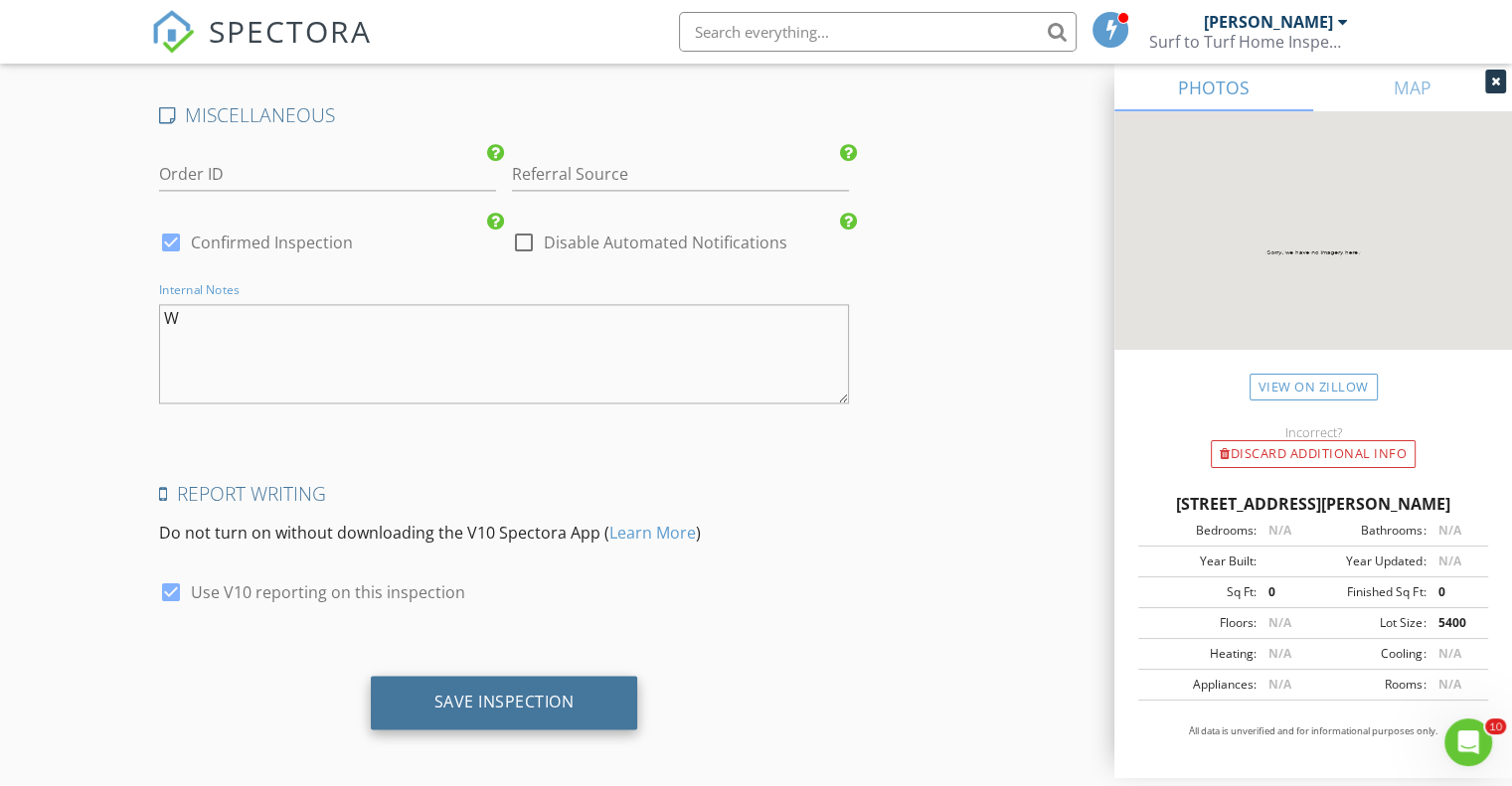 type on "W" 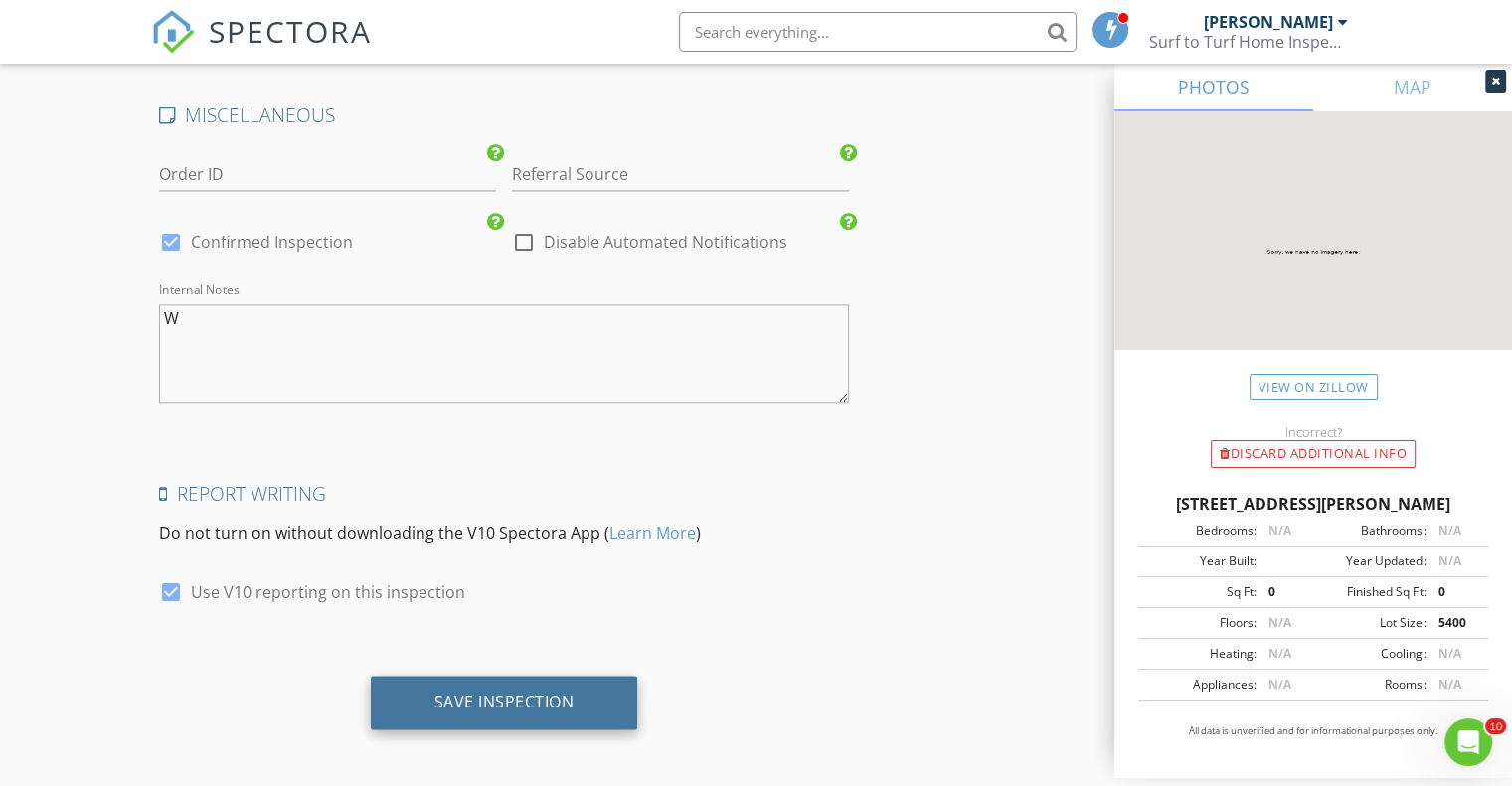 click on "Save Inspection" at bounding box center (504, 703) 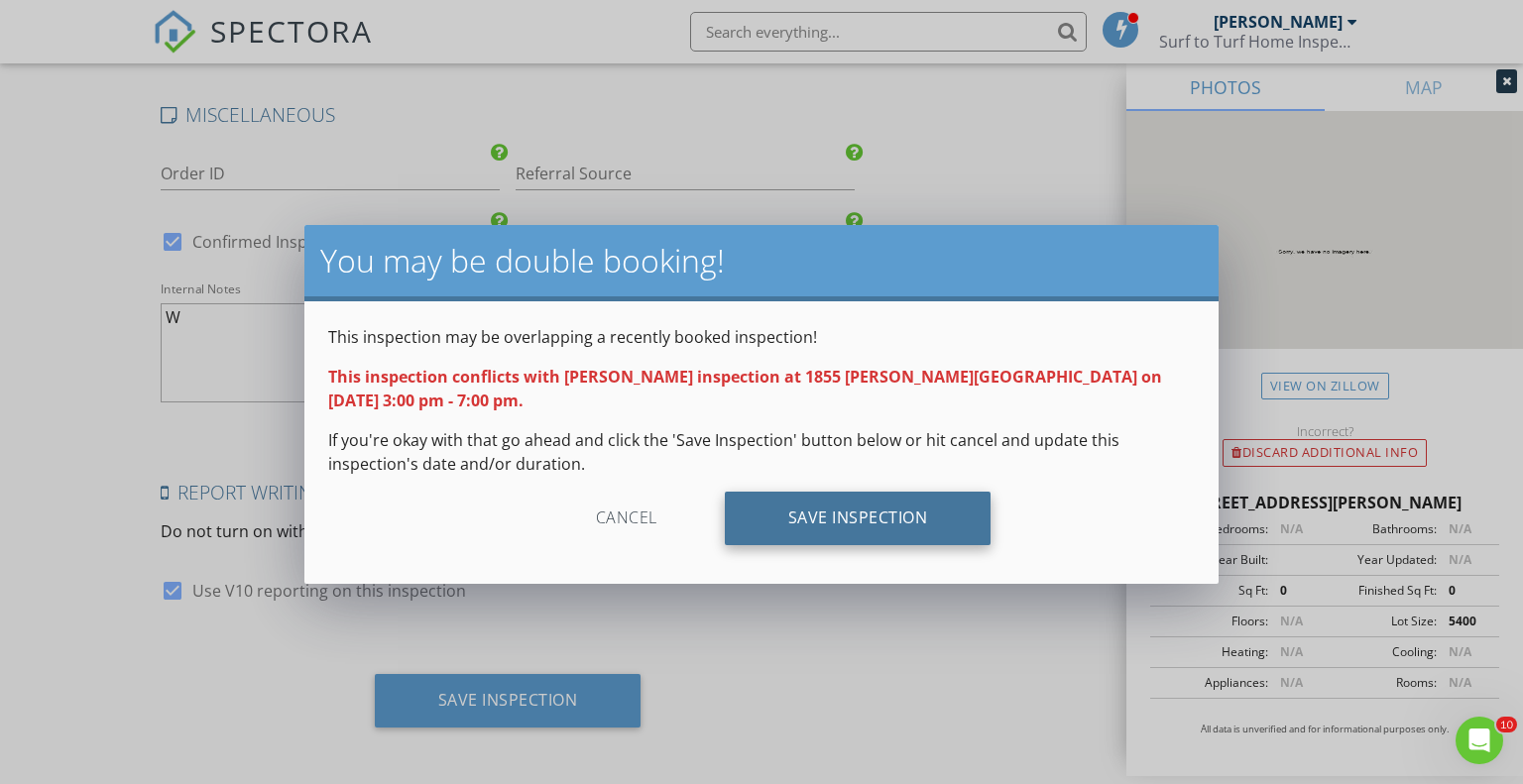 click on "Save Inspection" at bounding box center [858, 518] 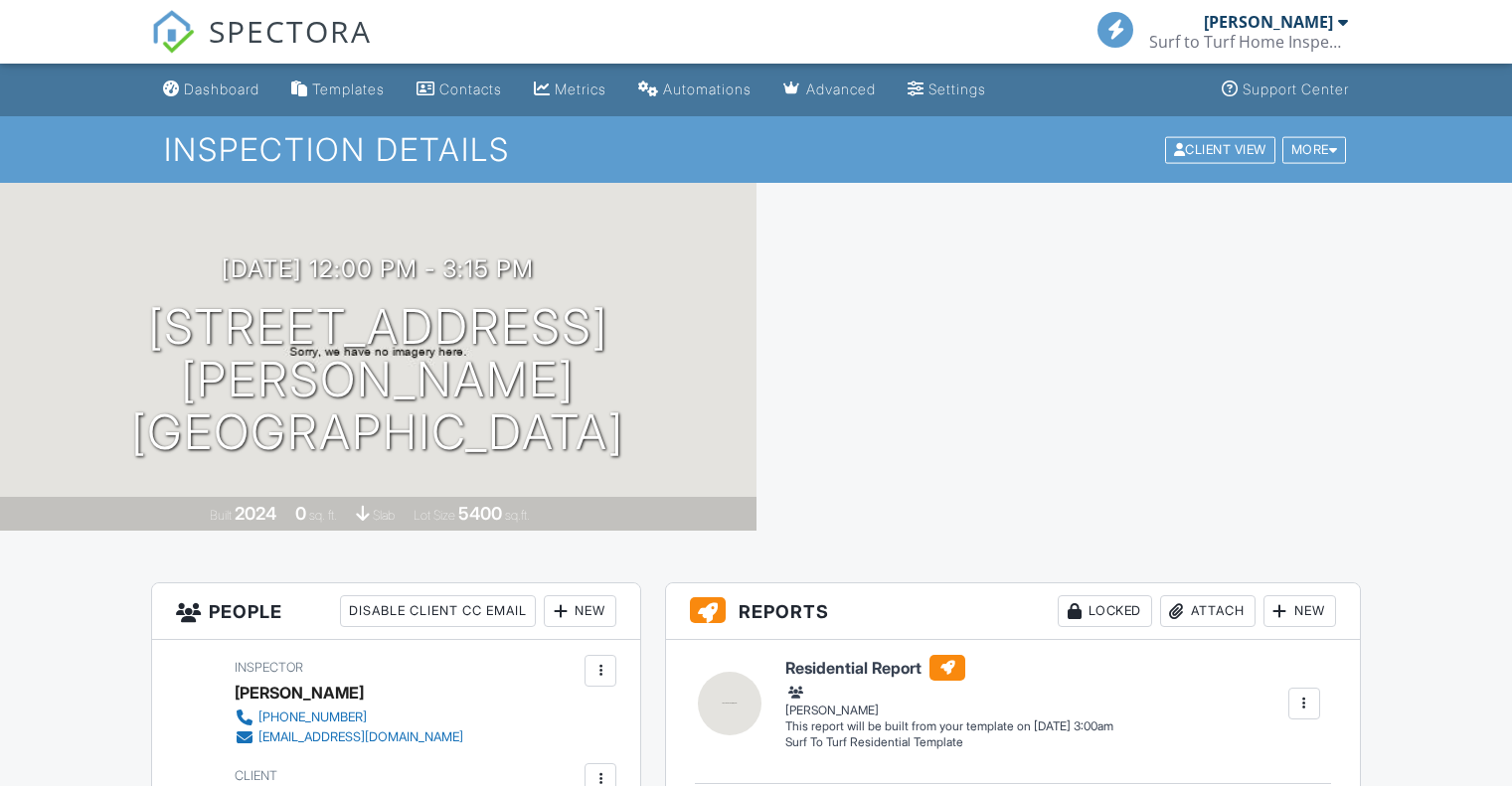 scroll, scrollTop: 0, scrollLeft: 0, axis: both 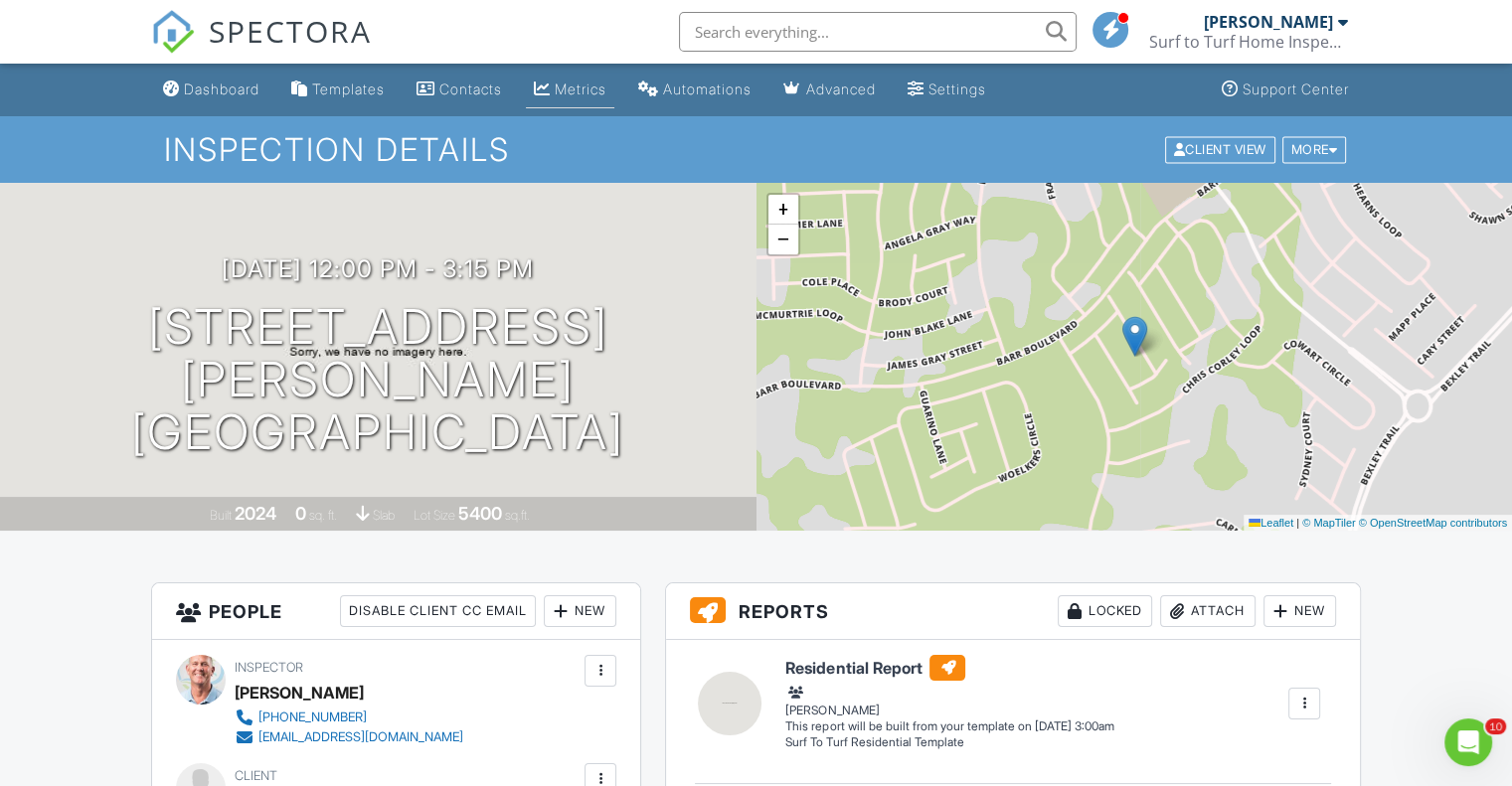 click on "Metrics" at bounding box center (581, 88) 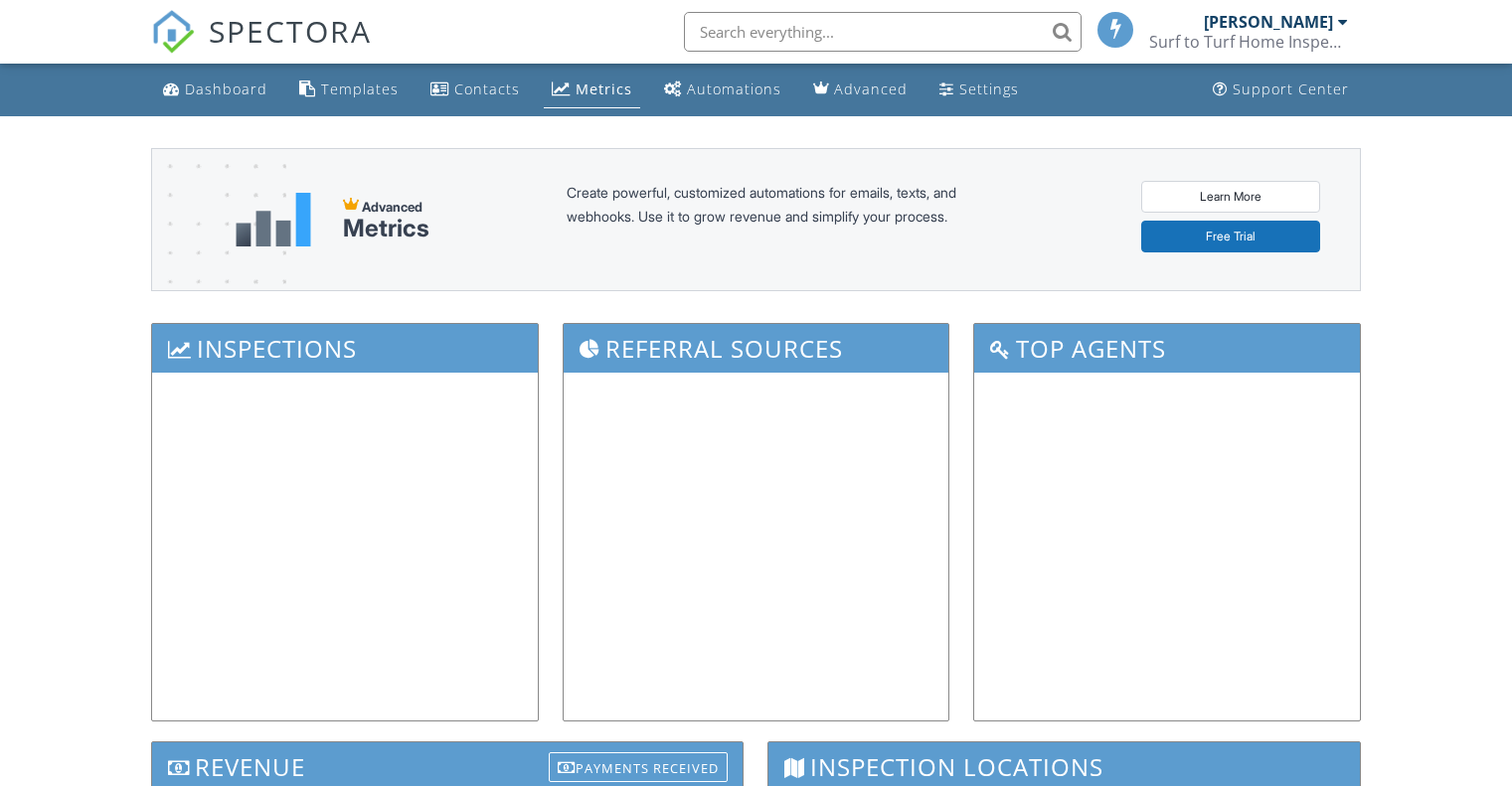 scroll, scrollTop: 0, scrollLeft: 0, axis: both 